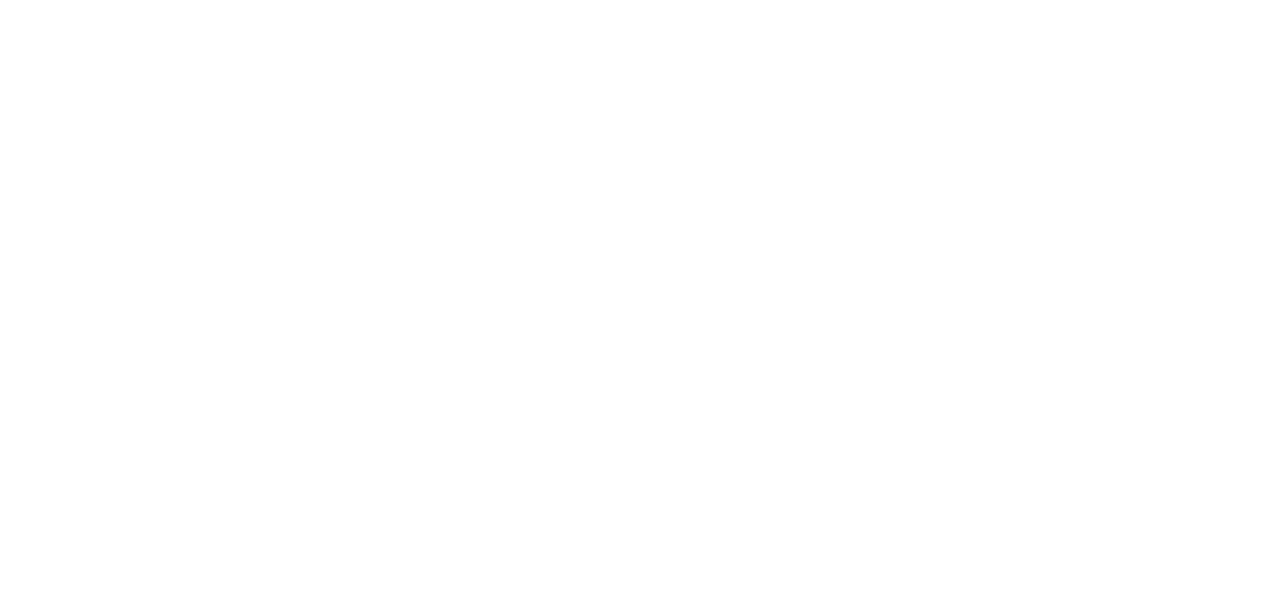 scroll, scrollTop: 0, scrollLeft: 0, axis: both 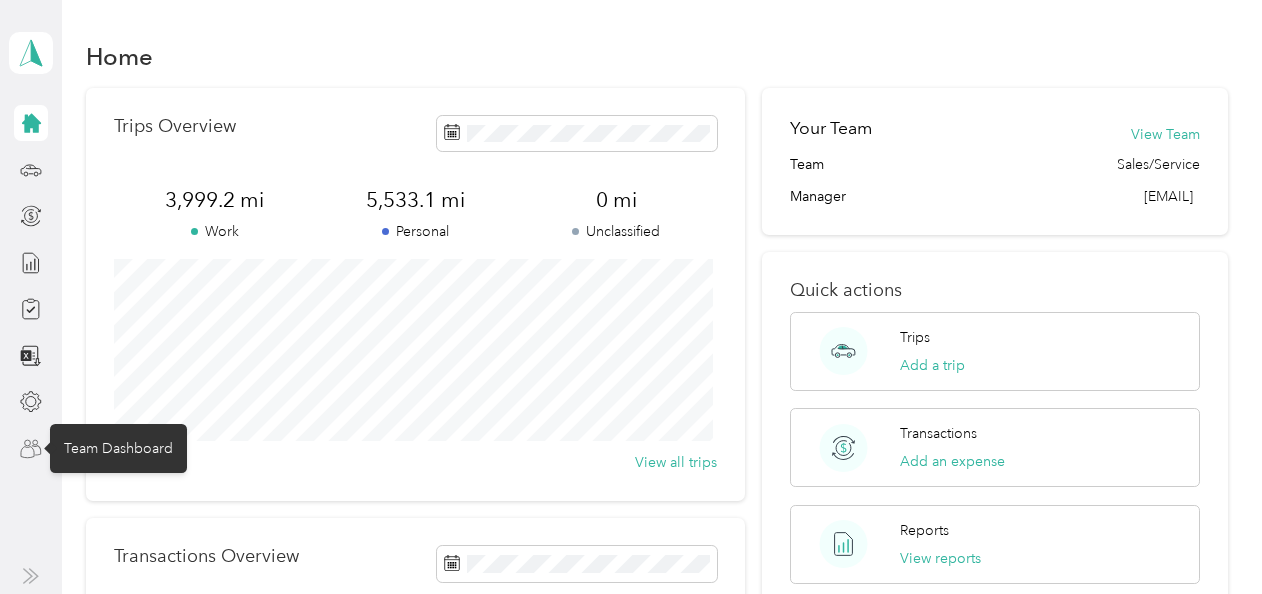click 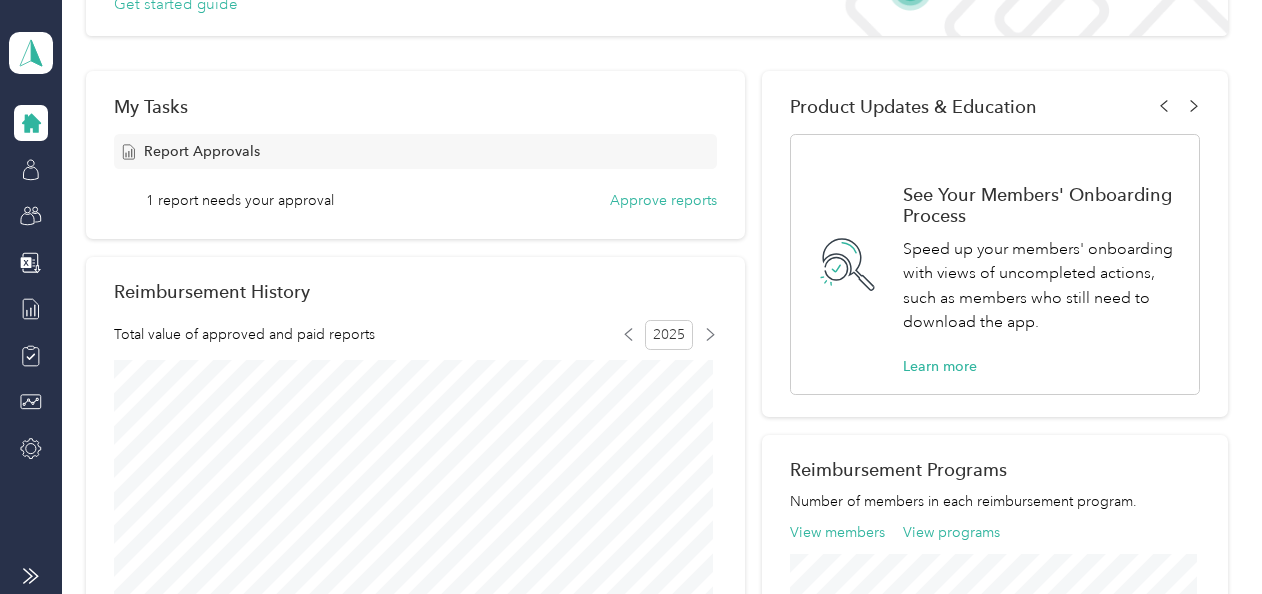 scroll, scrollTop: 0, scrollLeft: 0, axis: both 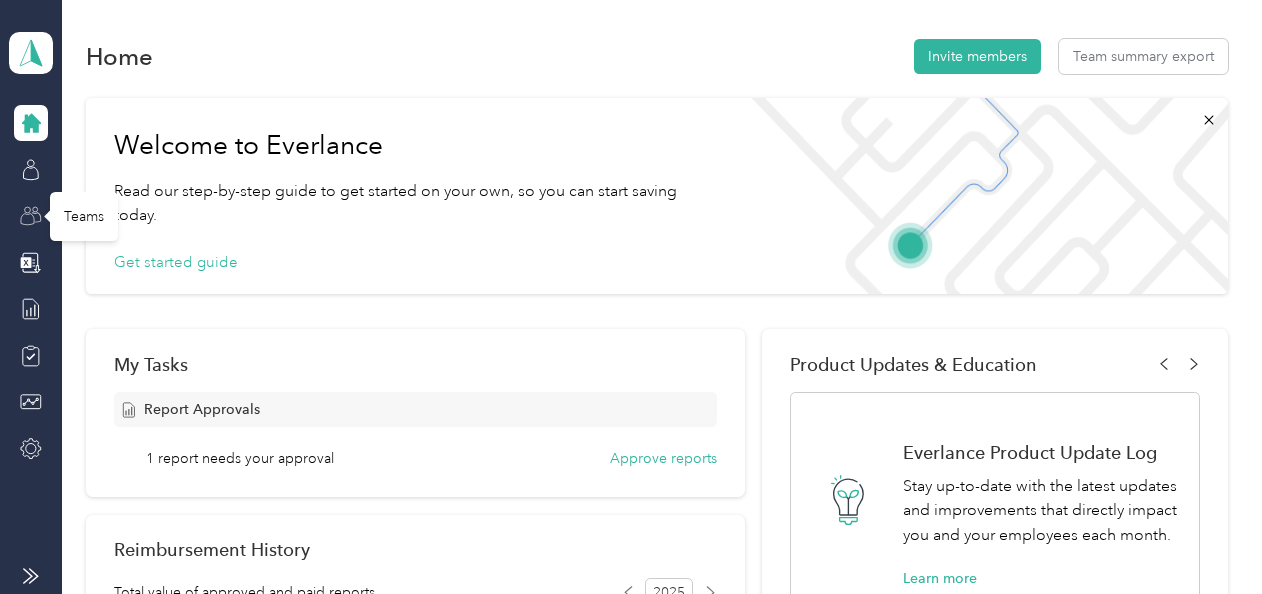 click 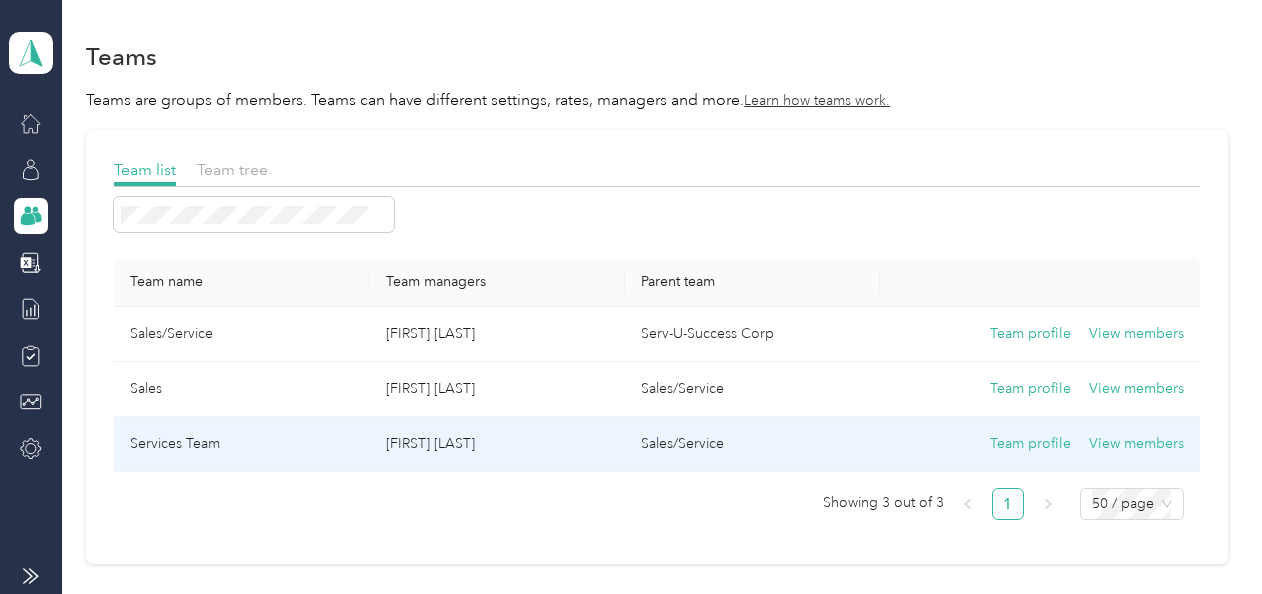 click on "[FIRST] [LAST]" at bounding box center [497, 444] 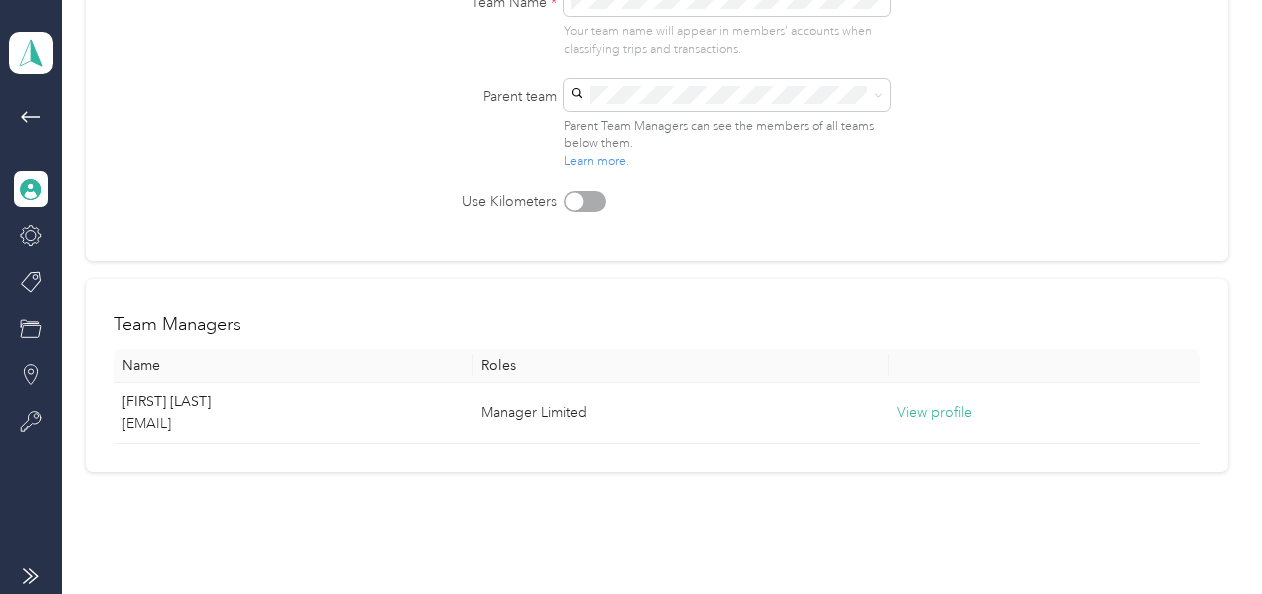 scroll, scrollTop: 0, scrollLeft: 0, axis: both 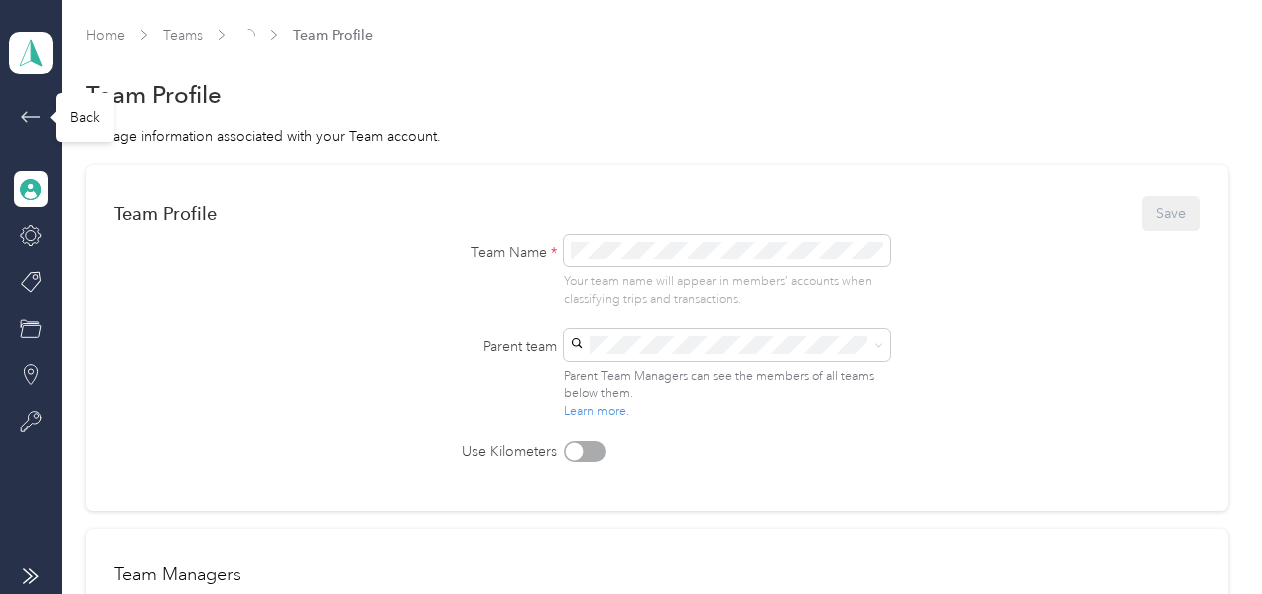 click 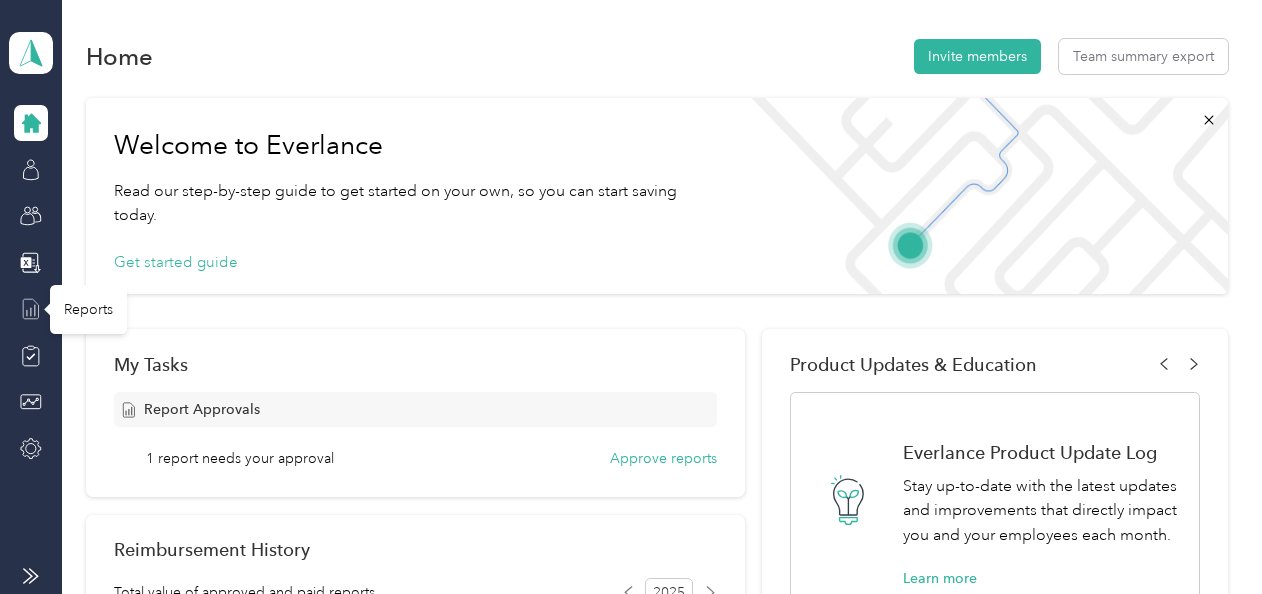 click 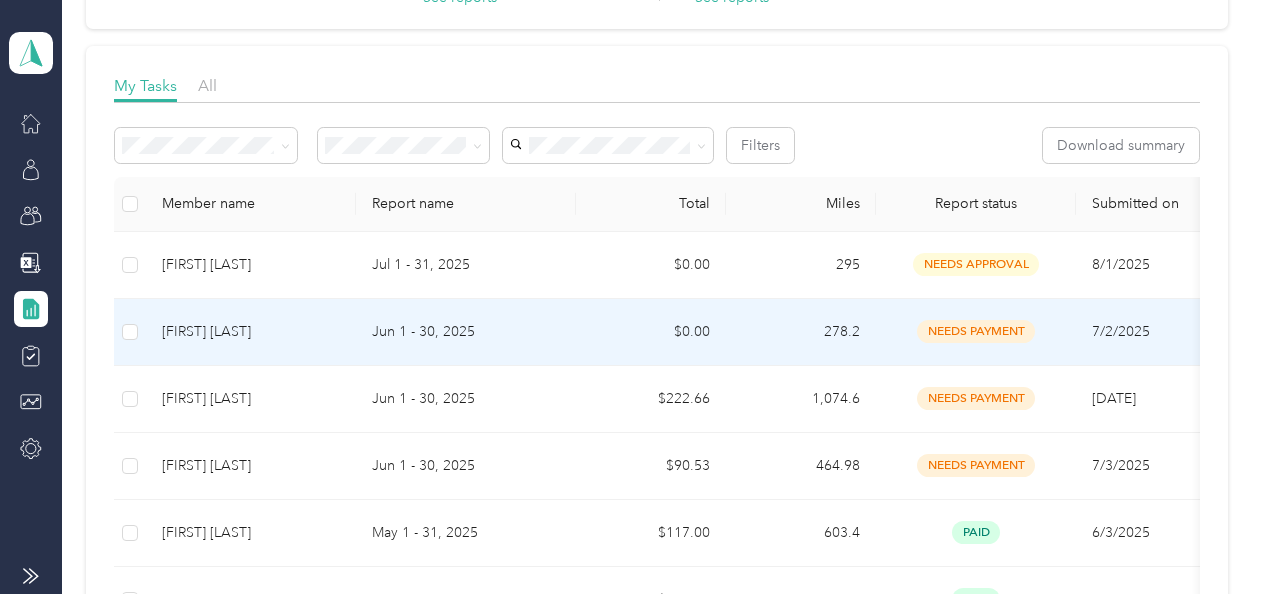scroll, scrollTop: 249, scrollLeft: 0, axis: vertical 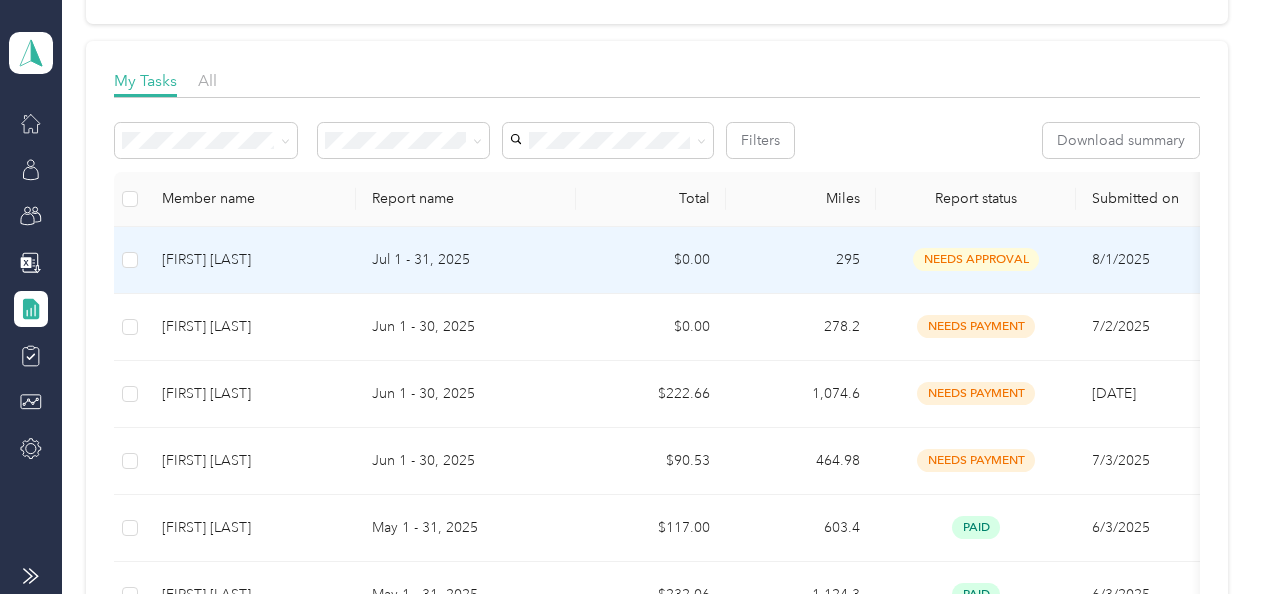click on "[FIRST] [LAST]" at bounding box center (251, 260) 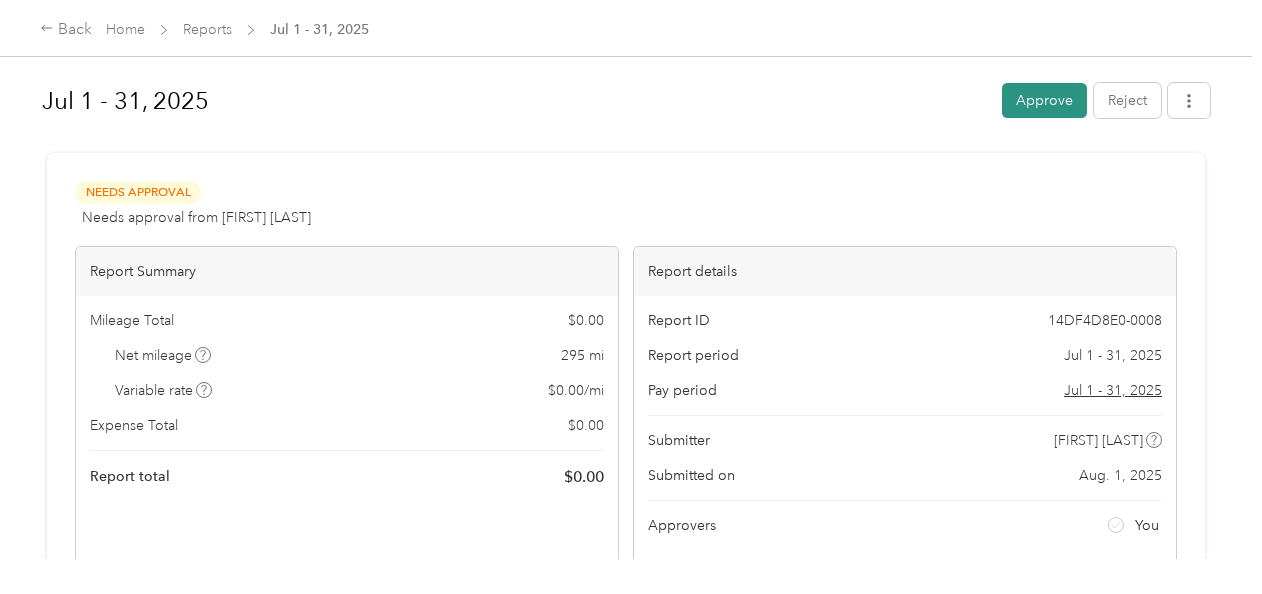 click on "Approve" at bounding box center (1044, 100) 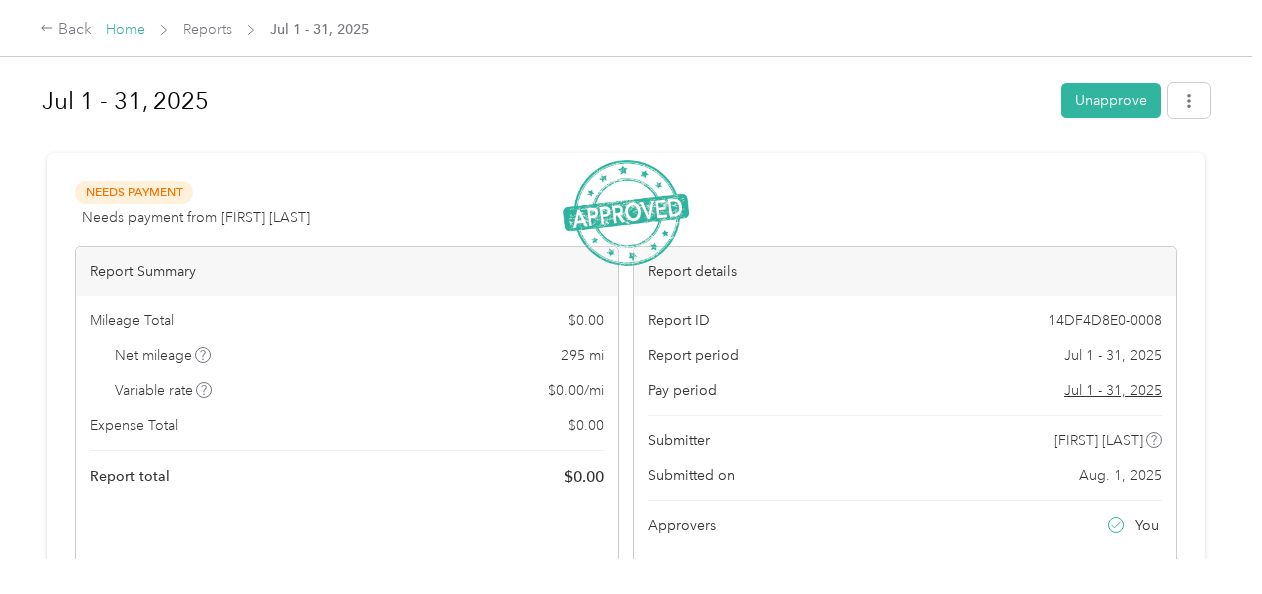 click on "Home" at bounding box center (125, 29) 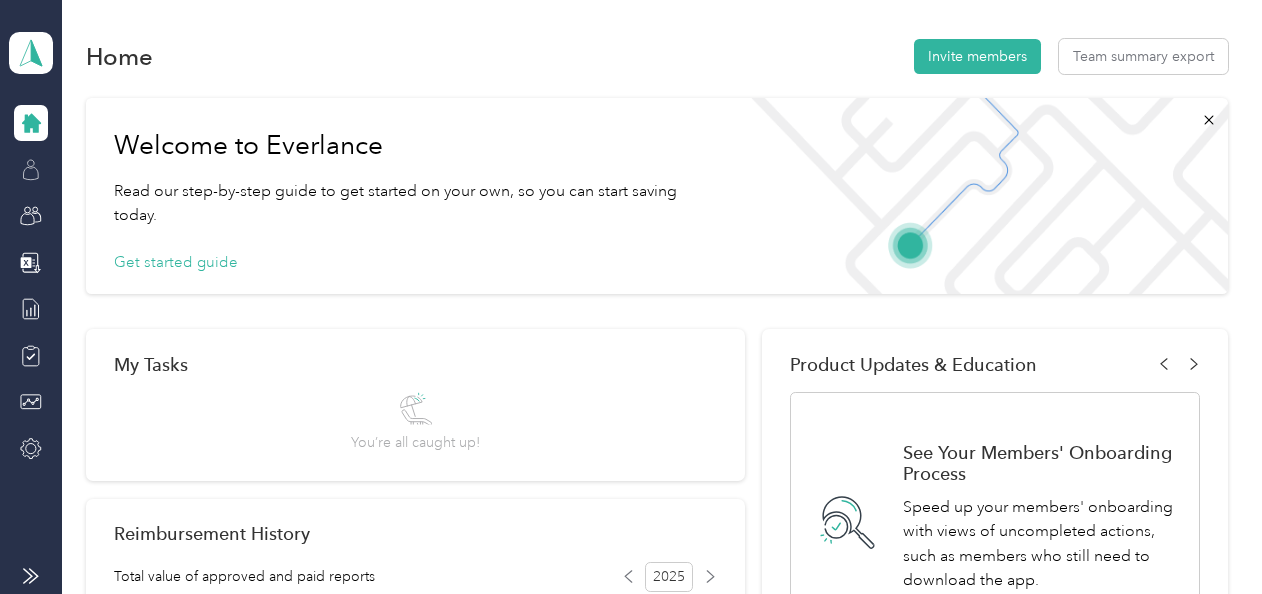 click 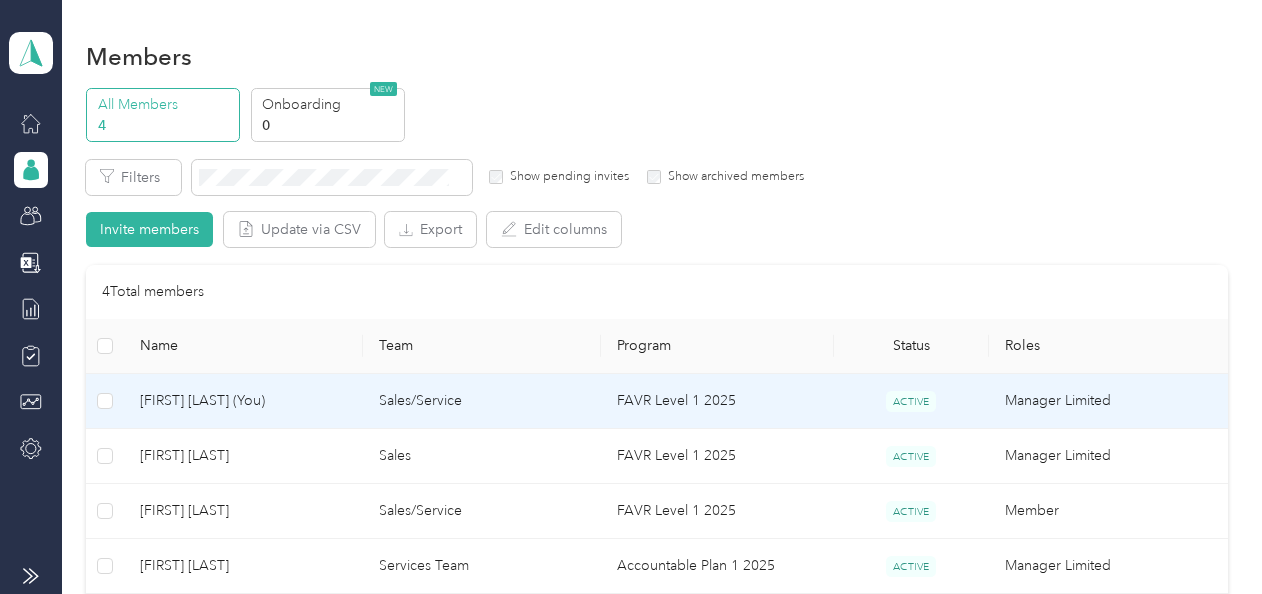 click on "[FIRST] [LAST] (You)" at bounding box center [243, 401] 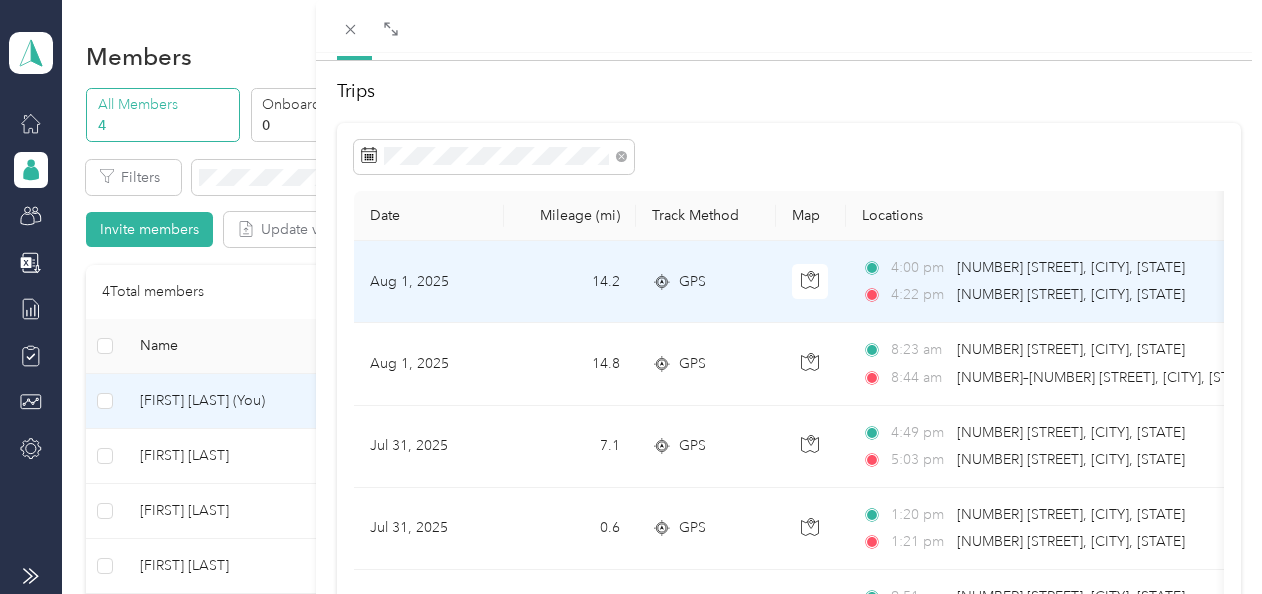 scroll, scrollTop: 87, scrollLeft: 0, axis: vertical 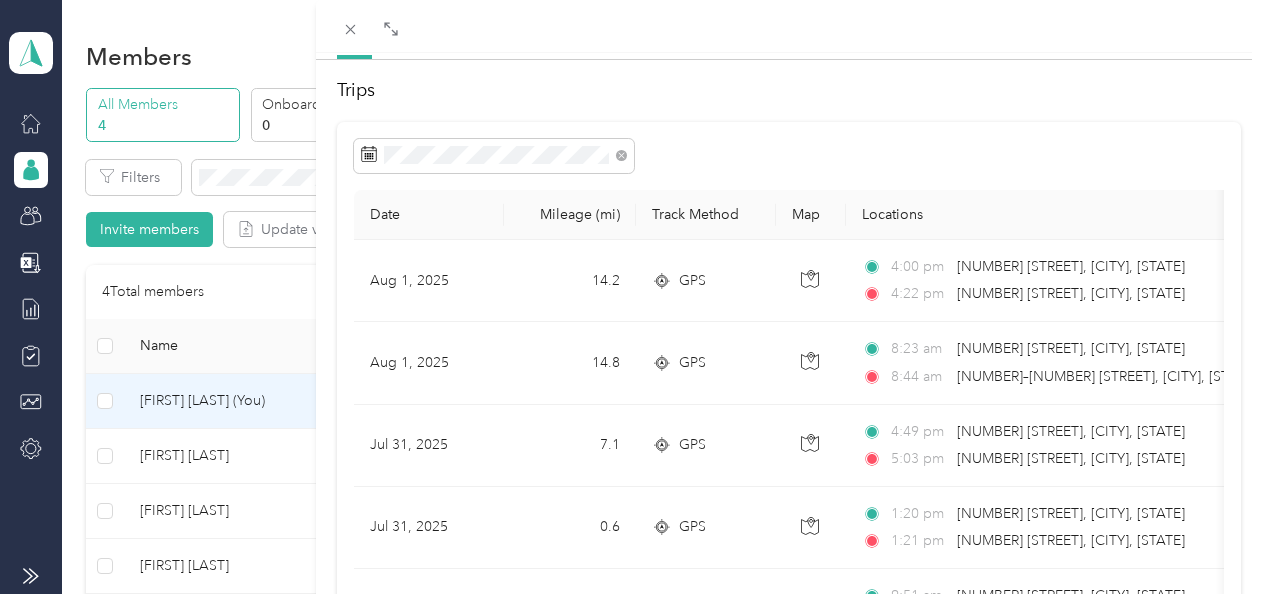 click on "[FIRST] [LAST] Trips Expenses Reports [MONTH] 1 - 31, 2025 14.2 GPS 4:00 pm [NUMBER] [STREET], [CITY], [STATE] 4:22 pm [NUMBER] [STREET], [CITY], [STATE] $2.92 Serv-U-Success Aug 1, 2025 14.8 GPS 8:23 am [NUMBER] [STREET], [CITY], [STATE] 8:44 am [NUMBER]–[NUMBER] [STREET], [CITY], [STATE] $3.04 Serv-U-Success Jul 31, 2025 7.1 GPS 4:49 pm [NUMBER] [STREET], [CITY], [STATE] 5:03 pm [NUMBER] [STREET], [CITY], [STATE] $1.46 Serv-U-Success Jul 31, 2025 0.6 GPS 1:20 pm [NUMBER] [STREET], [CITY], [STATE] 1:21 pm [NUMBER] [STREET], [CITY], [STATE] $0.12 Serv-U-Success Jul 31, 2025 0.6 GPS 9:51 am [NUMBER] [STREET], [CITY], [STATE] 9:51 am [NUMBER] [STREET], [CITY], [STATE] $0.12 Serv-U-Success Jul 31, 2025 9.6 GPS 8:11 am [NUMBER] [STREET], [CITY], [STATE] 8:33 am [NUMBER] [STREET], [CITY], [STATE] $1.97 Serv-U-Success Jul 30, 2025 3.2 GPS 4:38 pm 4:48 pm $0.66" at bounding box center [631, 297] 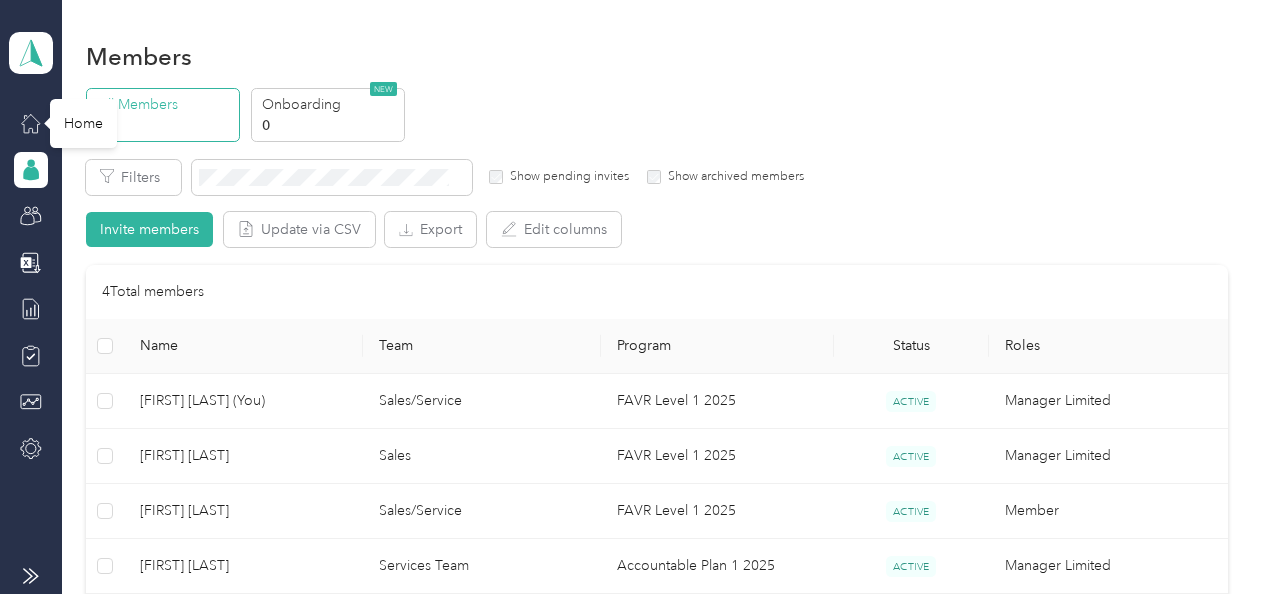 click 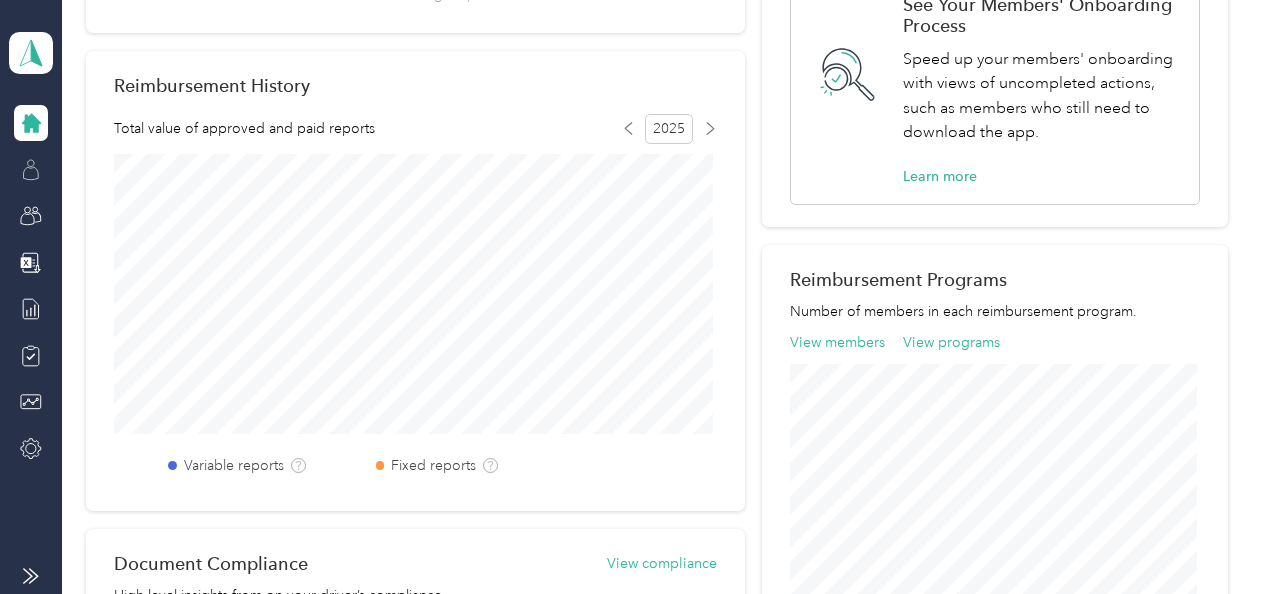 scroll, scrollTop: 450, scrollLeft: 0, axis: vertical 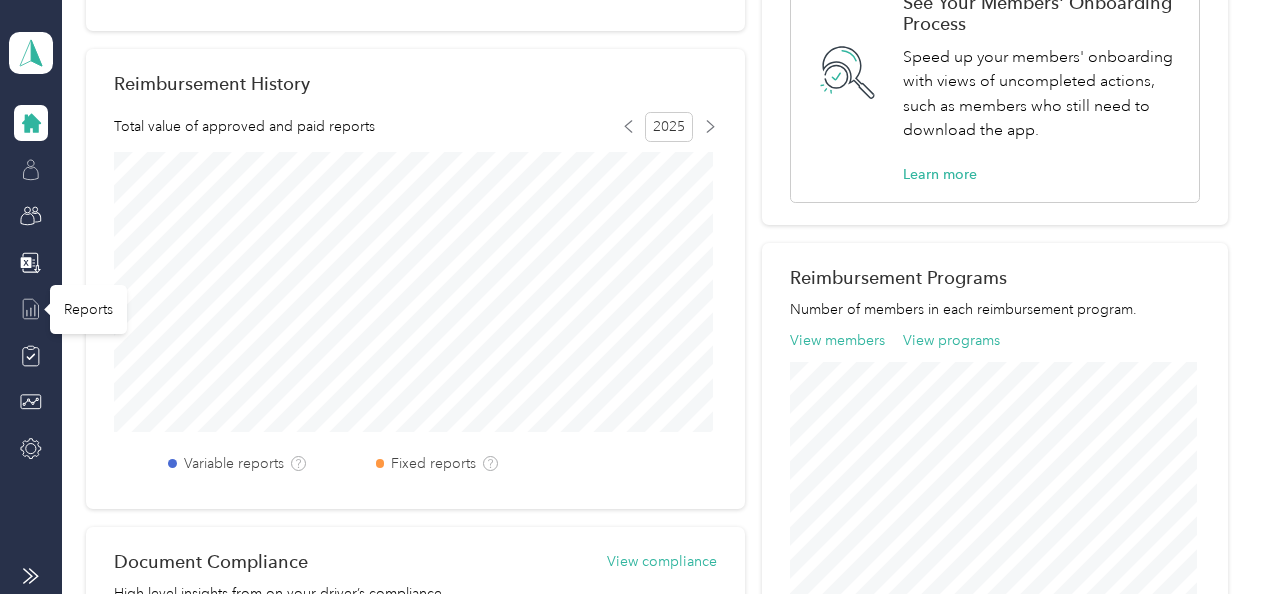 click 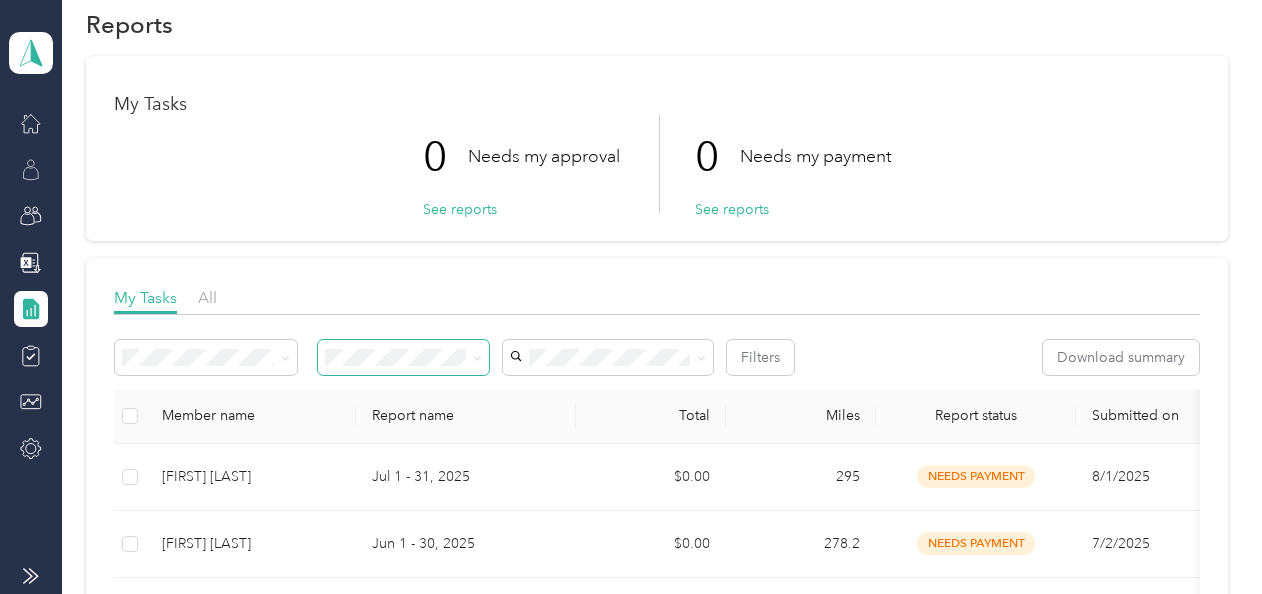 scroll, scrollTop: 0, scrollLeft: 0, axis: both 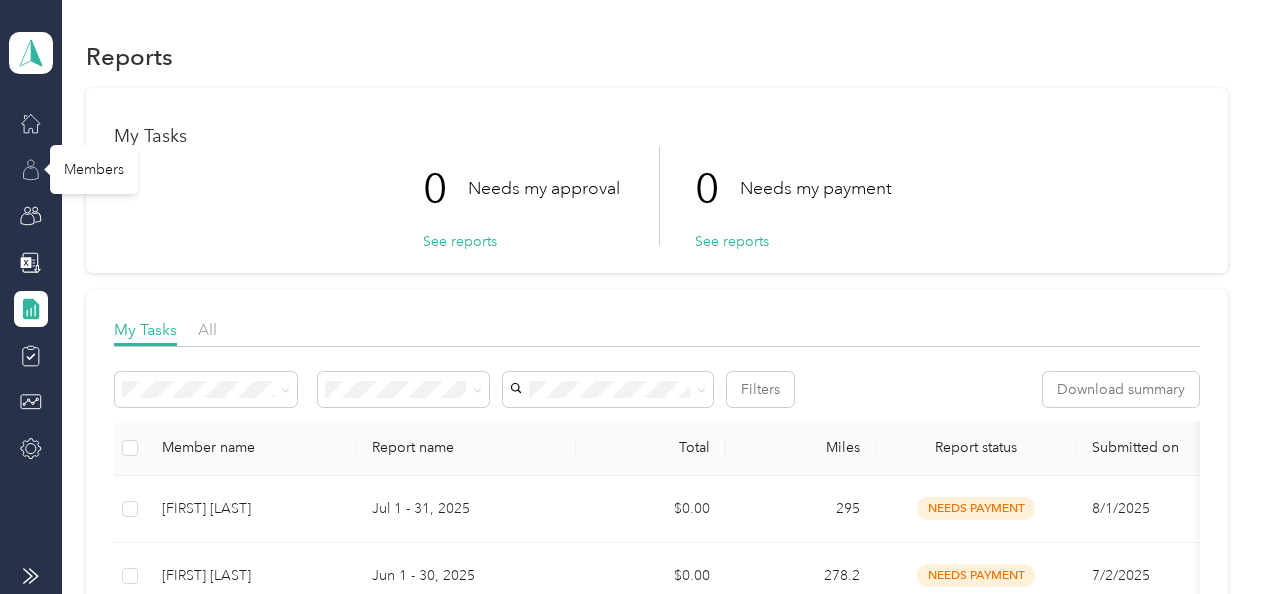 click 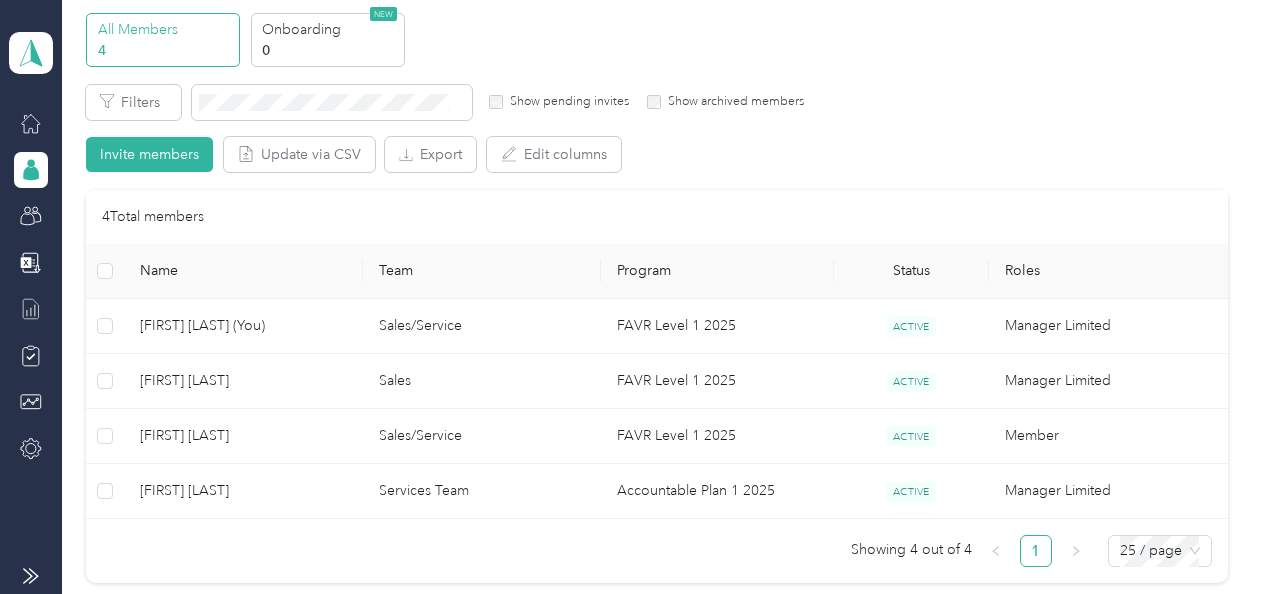 scroll, scrollTop: 74, scrollLeft: 0, axis: vertical 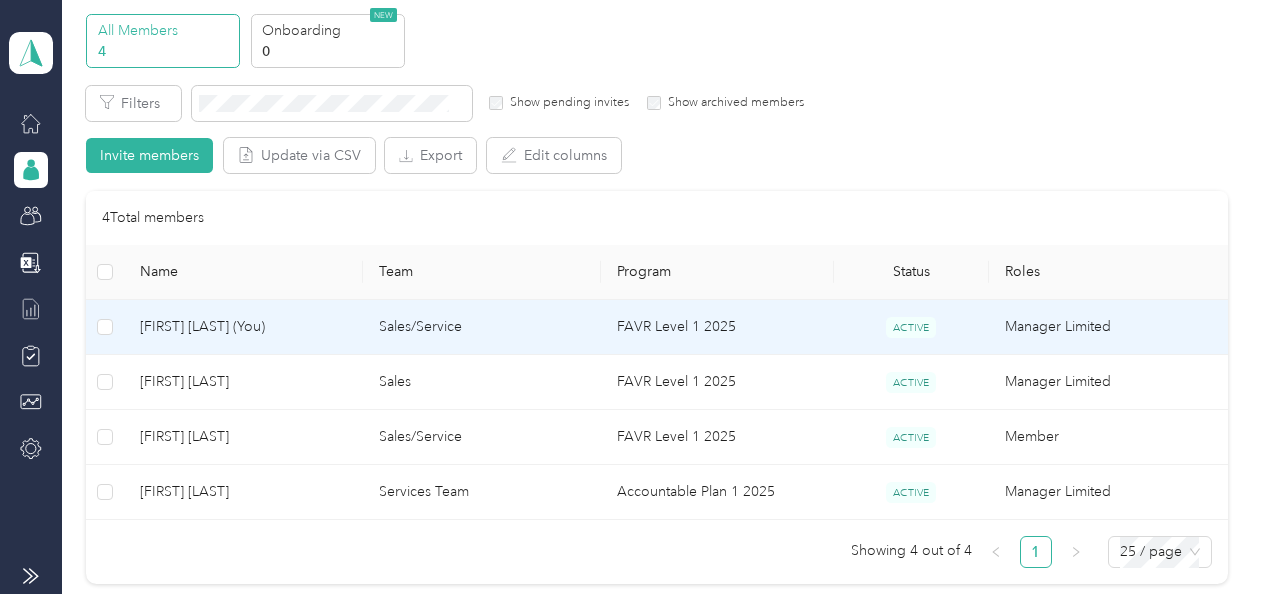 click on "[FIRST] [LAST] (You)" at bounding box center (243, 327) 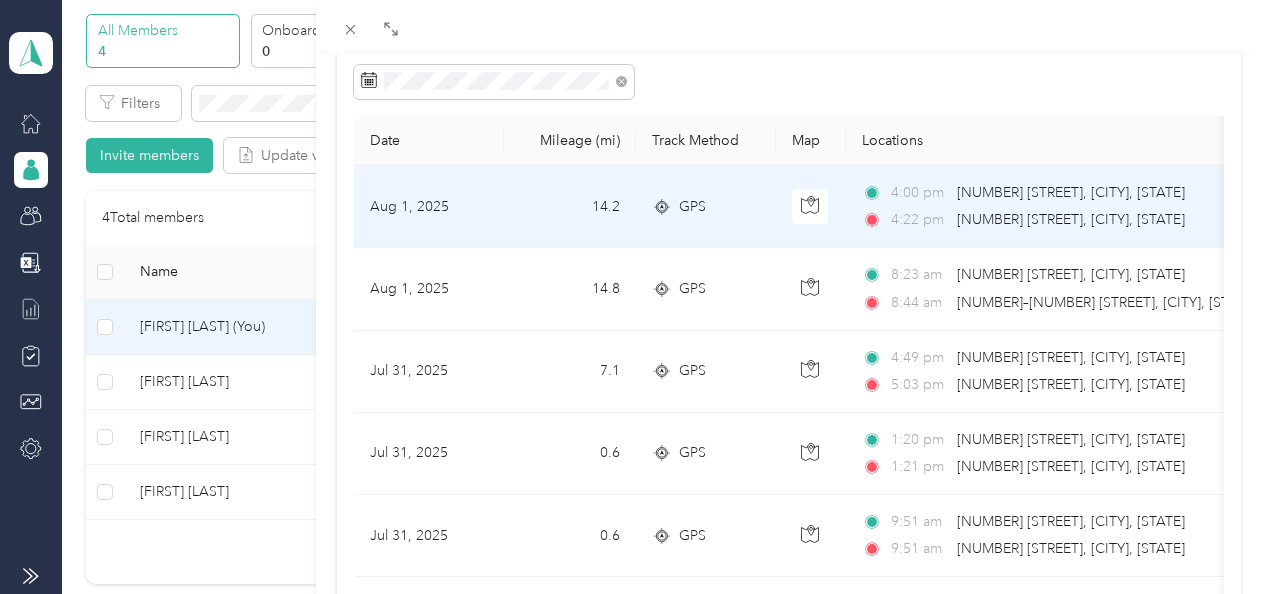 scroll, scrollTop: 160, scrollLeft: 0, axis: vertical 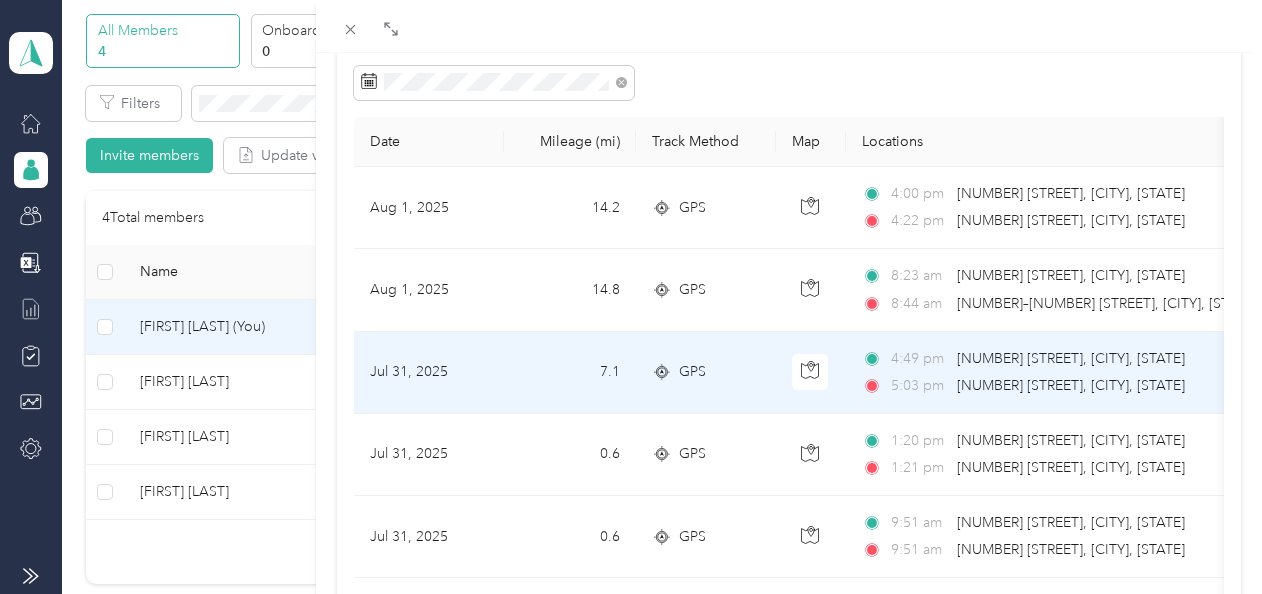 click on "7.1" at bounding box center (570, 373) 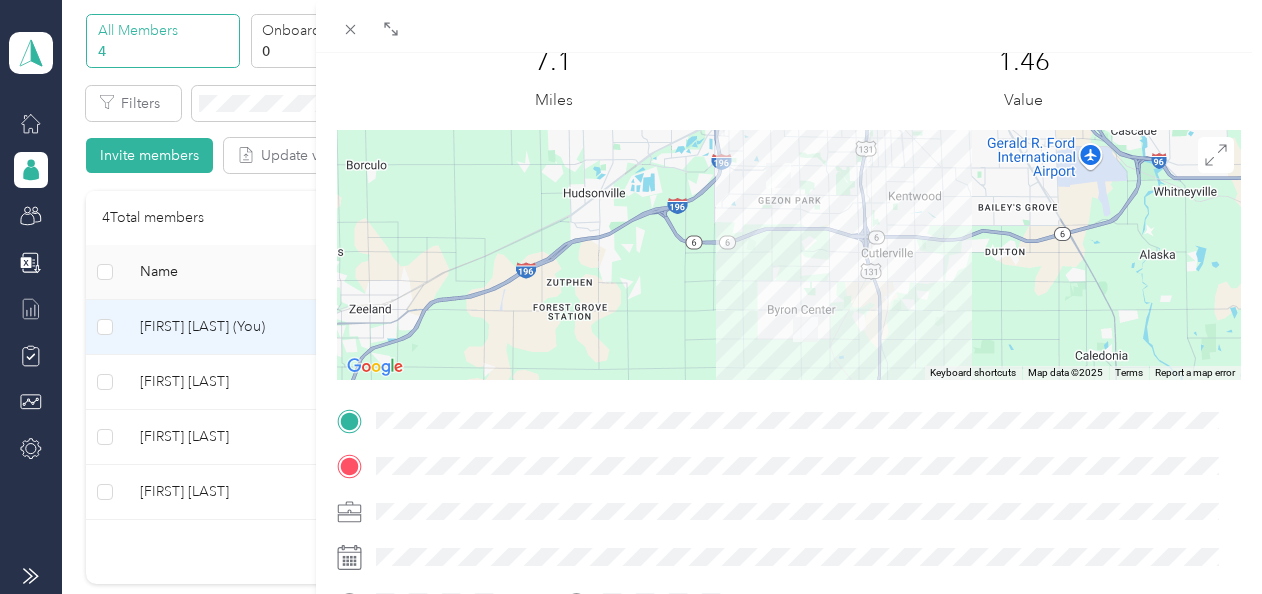 scroll, scrollTop: 106, scrollLeft: 0, axis: vertical 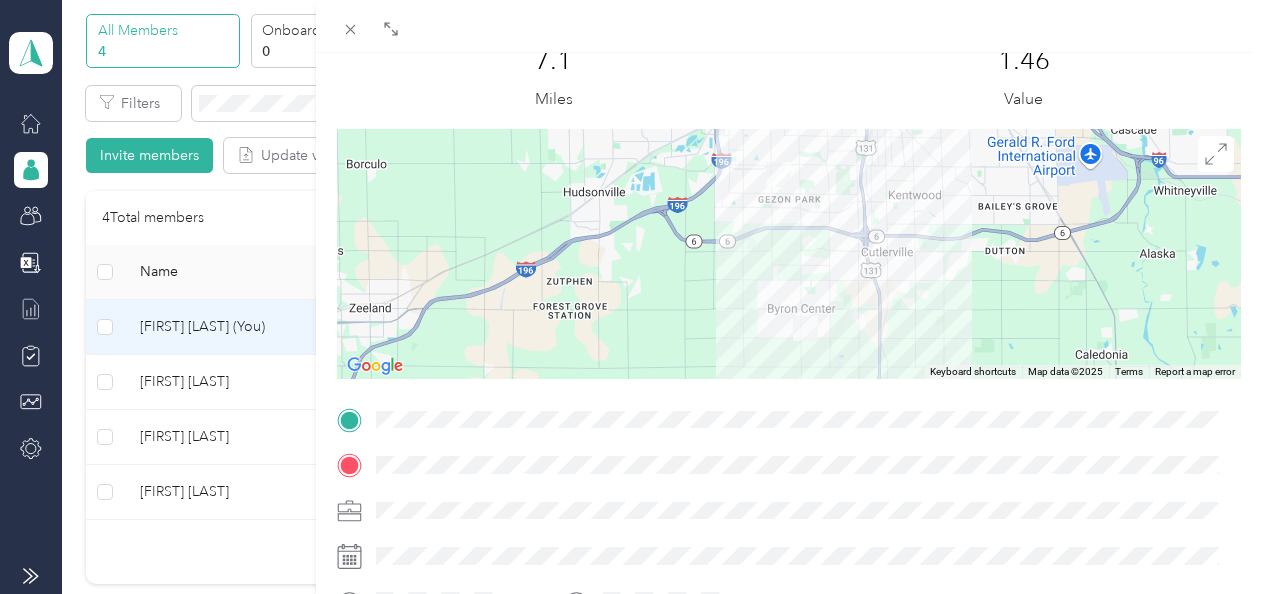 click on "BACK [FIRST] [LAST] Trips Trip details Trip details This trip cannot be edited because it is either under review, approved, or paid. Contact your Team Manager to edit it. 7.1 Miles 1.46 Value  ← Move left → Move right ↑ Move up ↓ Move down + Zoom in - Zoom out Home Jump left by 75% End Jump right by 75% Page Up Jump up by 75% Page Down Jump down by 75% Keyboard shortcuts Map Data Map data ©2025 Map data ©2025 2 km  Click to toggle between metric and imperial units Terms Report a map error TO" at bounding box center [631, 297] 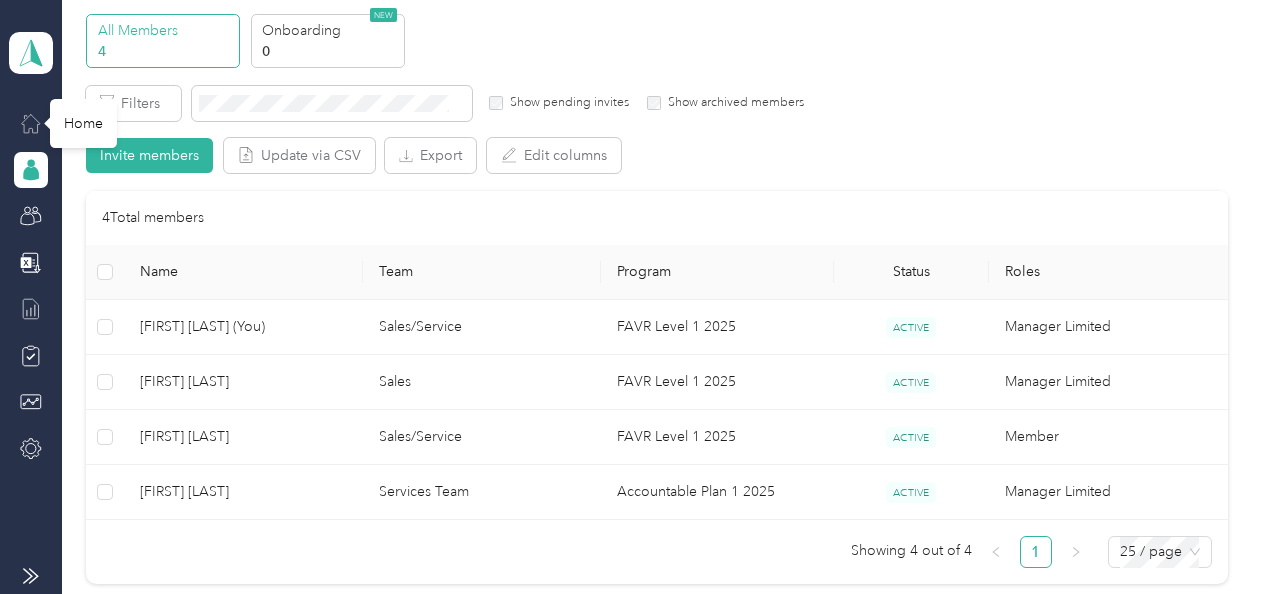 click 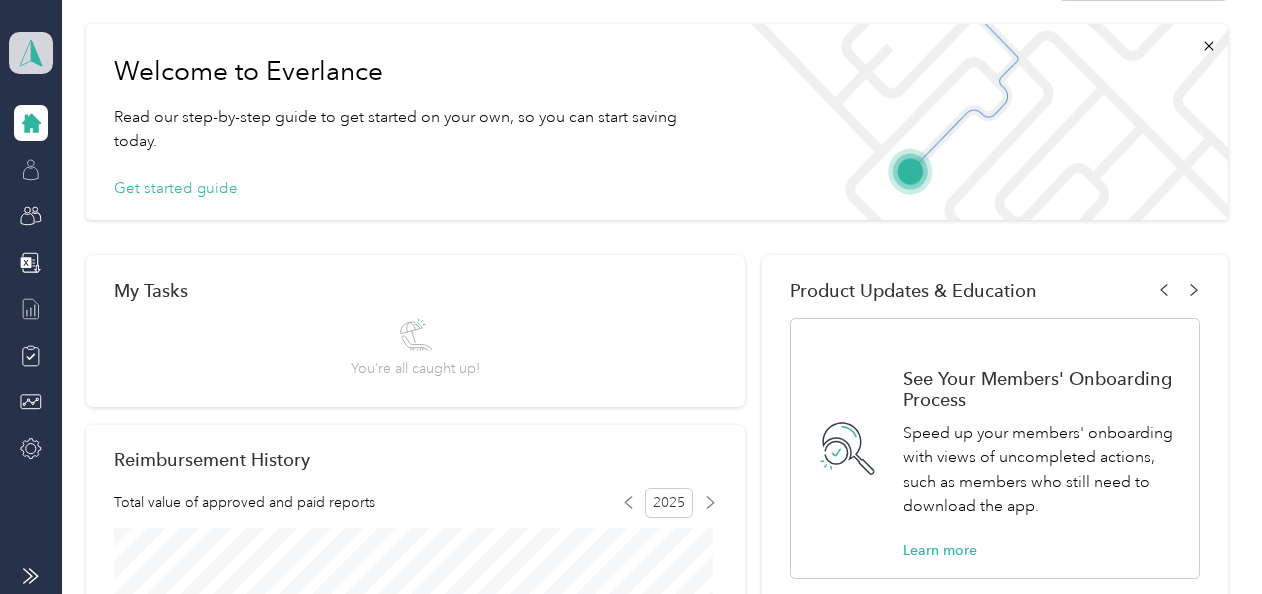 click 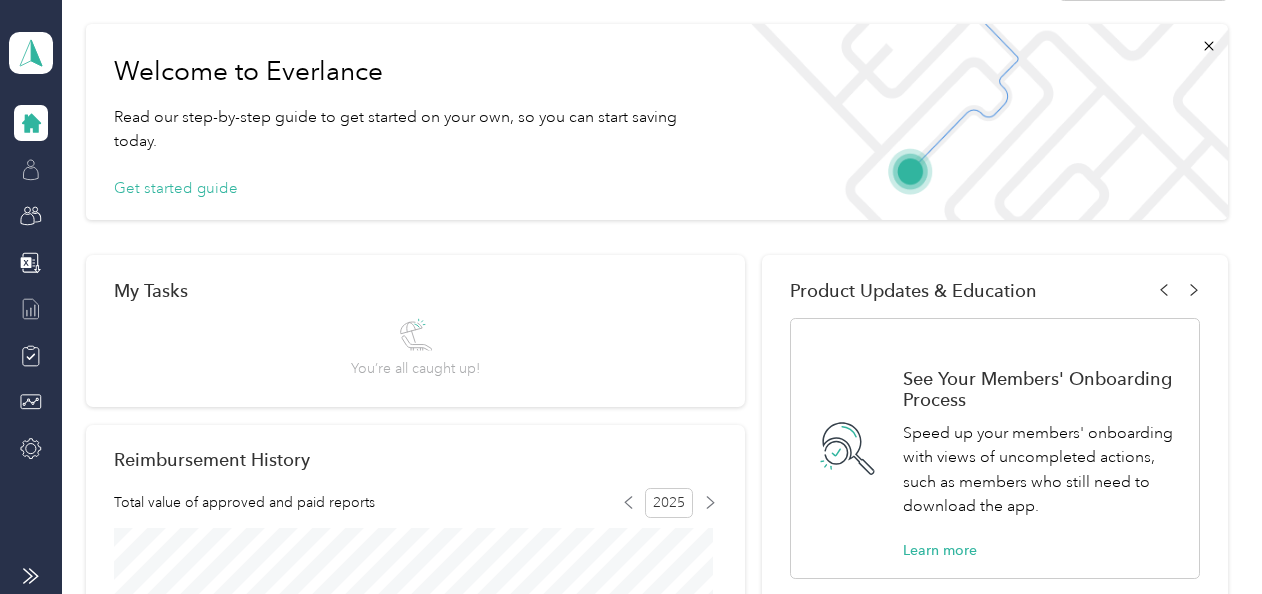 click on "Personal dashboard" at bounding box center [89, 209] 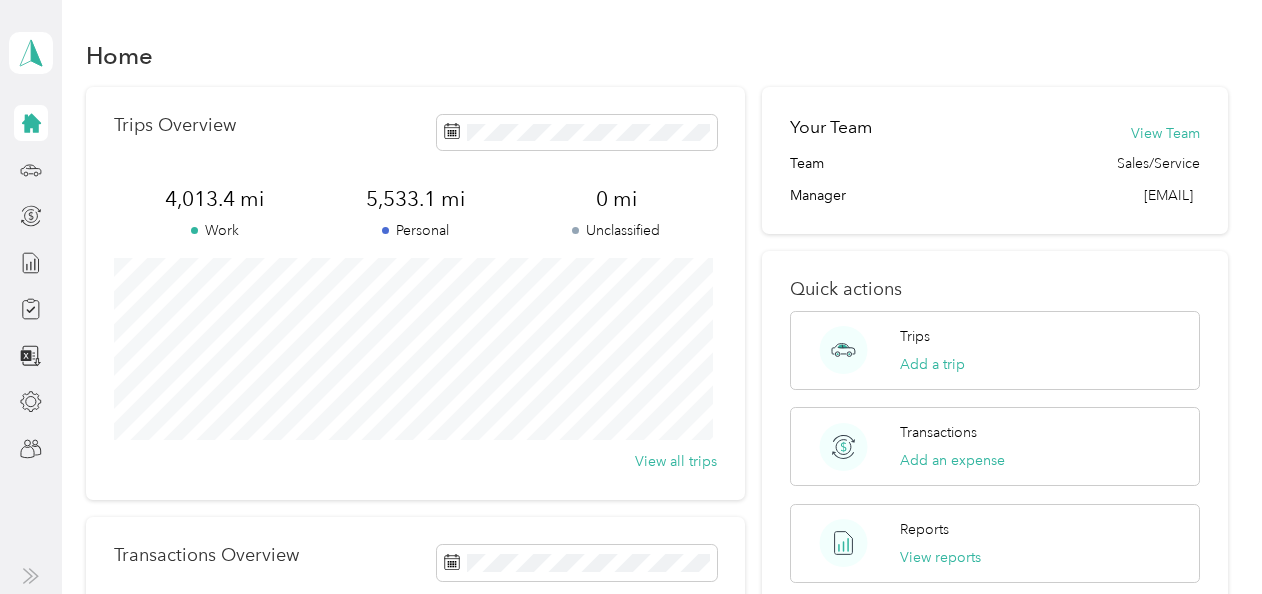 scroll, scrollTop: 0, scrollLeft: 0, axis: both 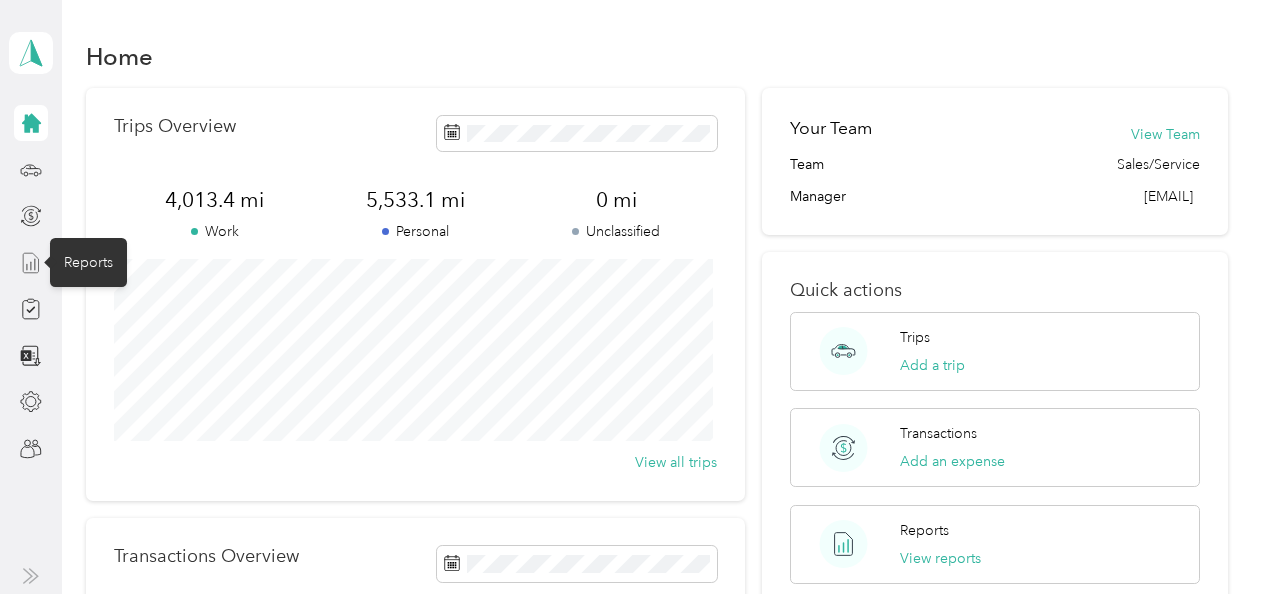 click 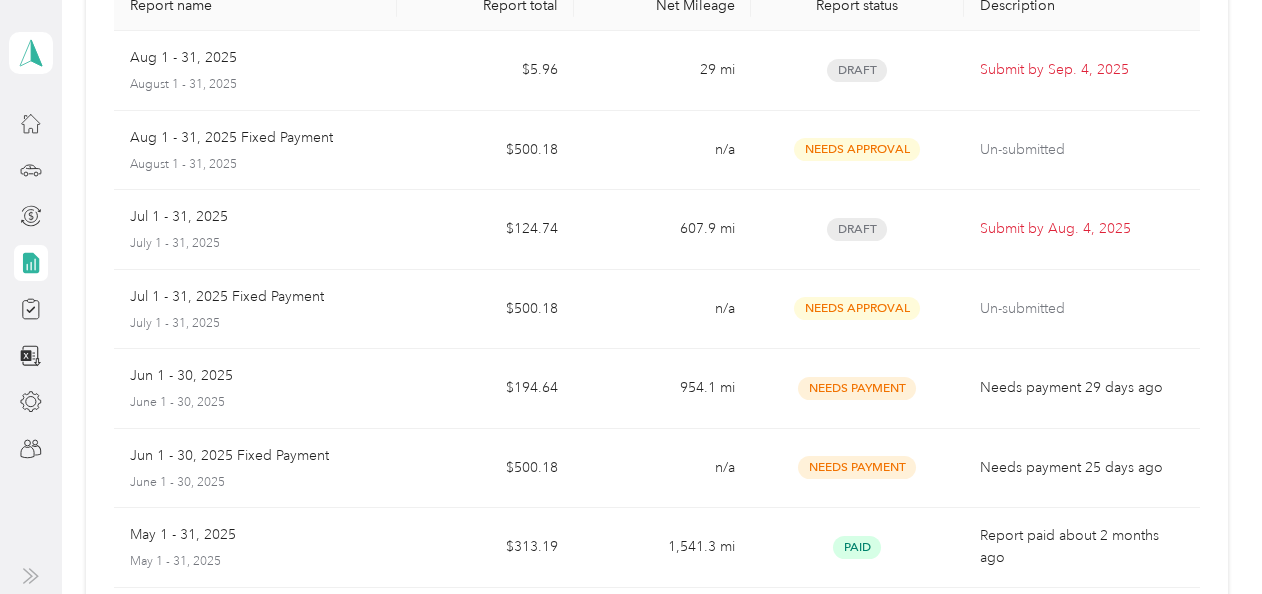 scroll, scrollTop: 0, scrollLeft: 0, axis: both 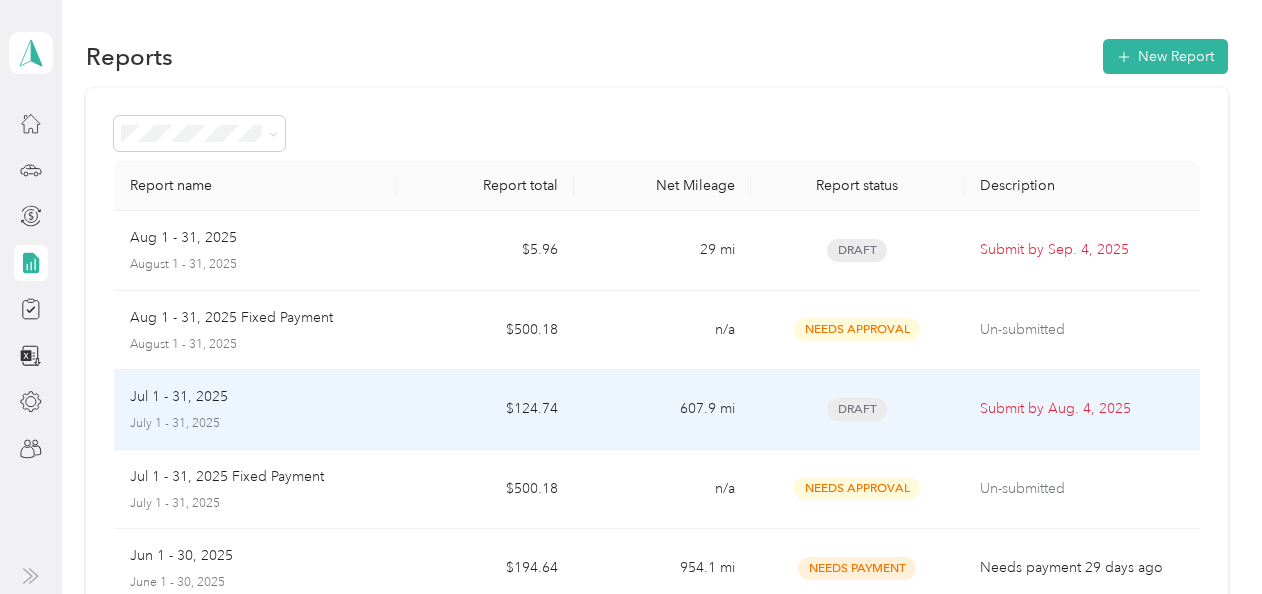 click on "July 1 - 31, 2025" at bounding box center [255, 424] 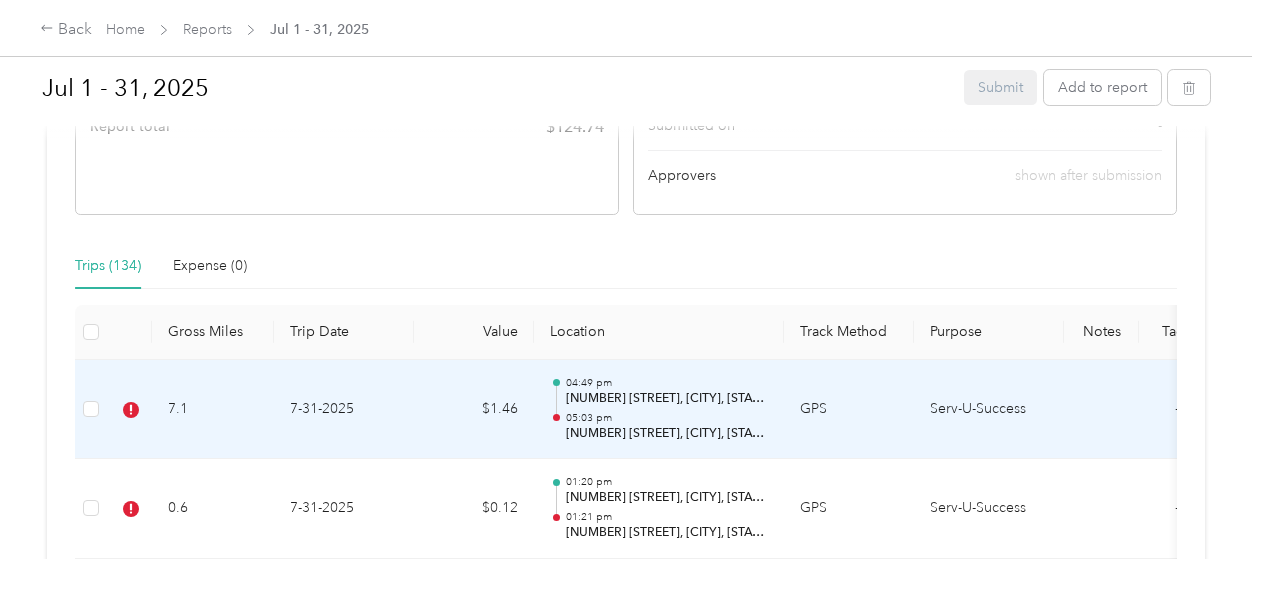 scroll, scrollTop: 592, scrollLeft: 0, axis: vertical 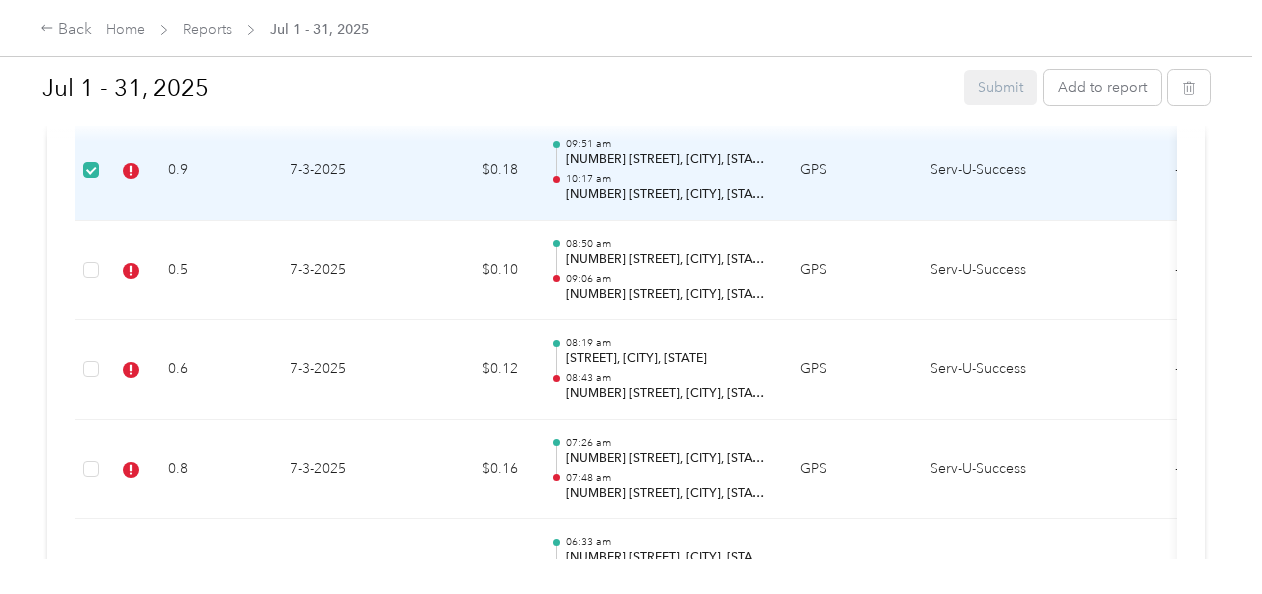 click at bounding box center (626, 131) 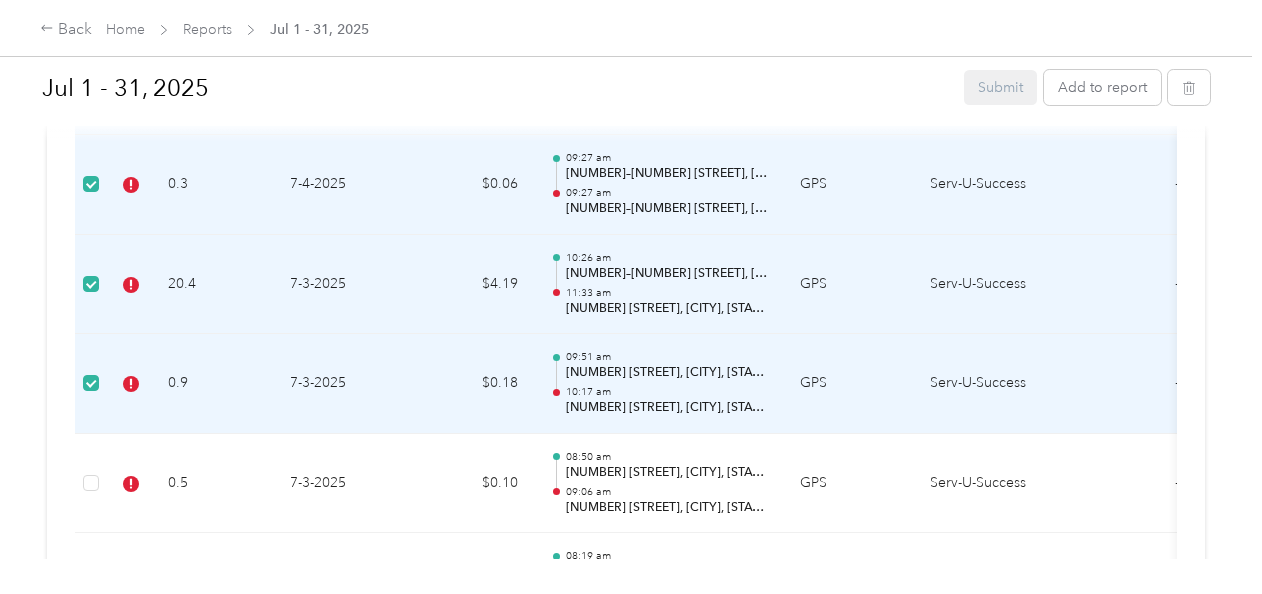 scroll, scrollTop: 11716, scrollLeft: 0, axis: vertical 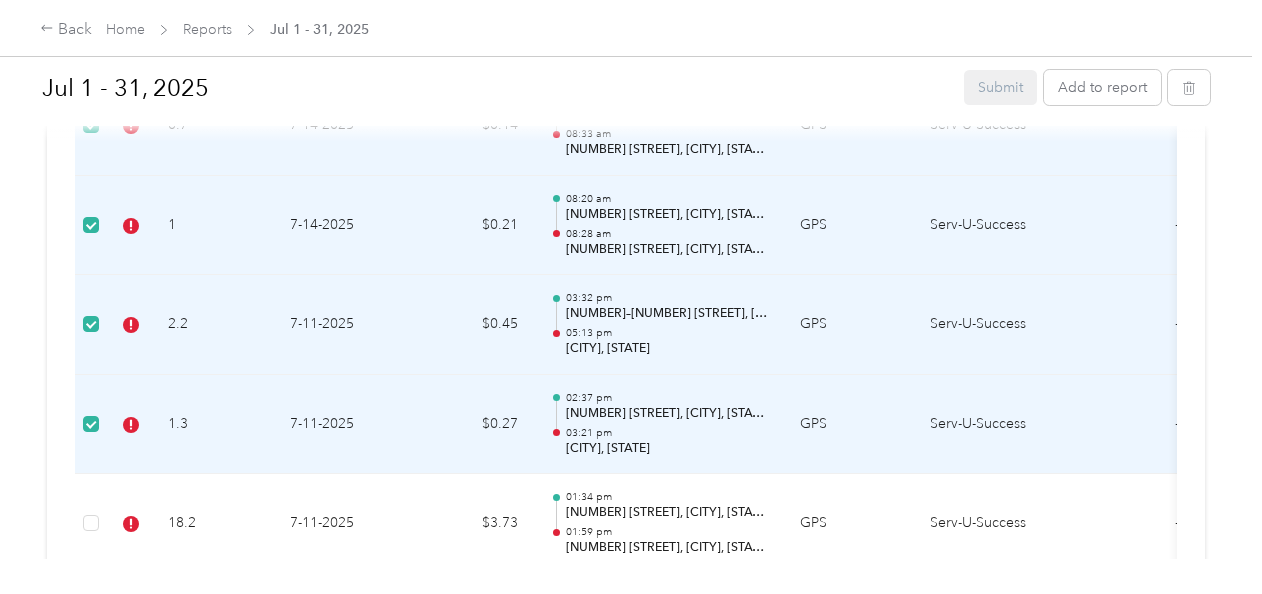 click at bounding box center (91, 425) 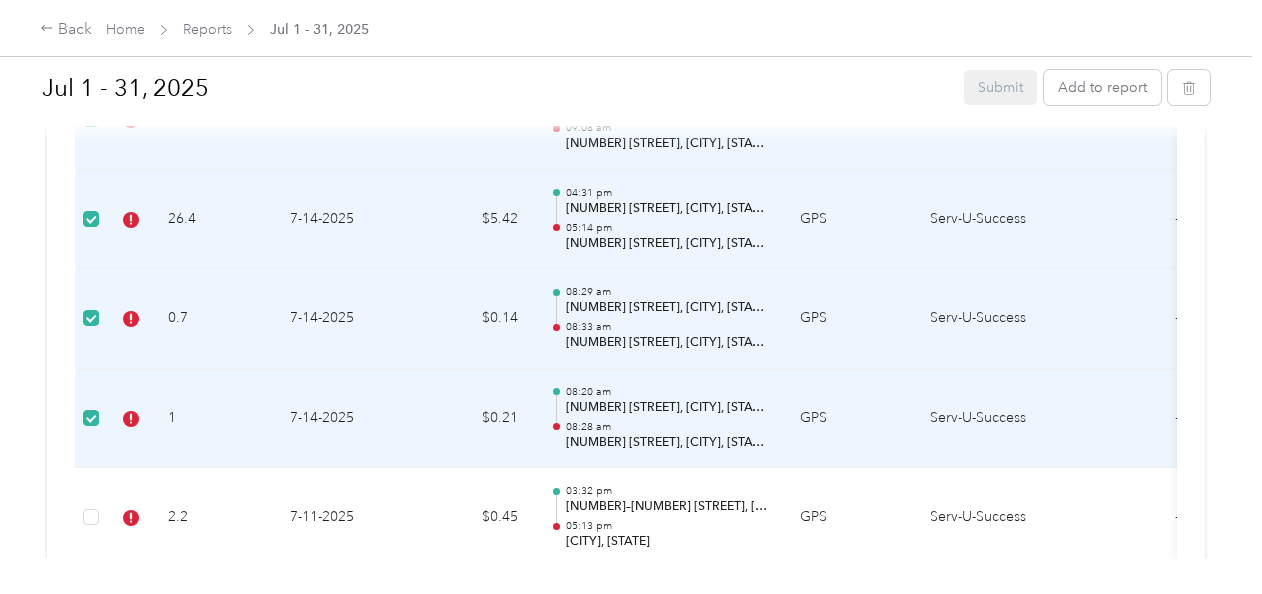 scroll, scrollTop: 8005, scrollLeft: 0, axis: vertical 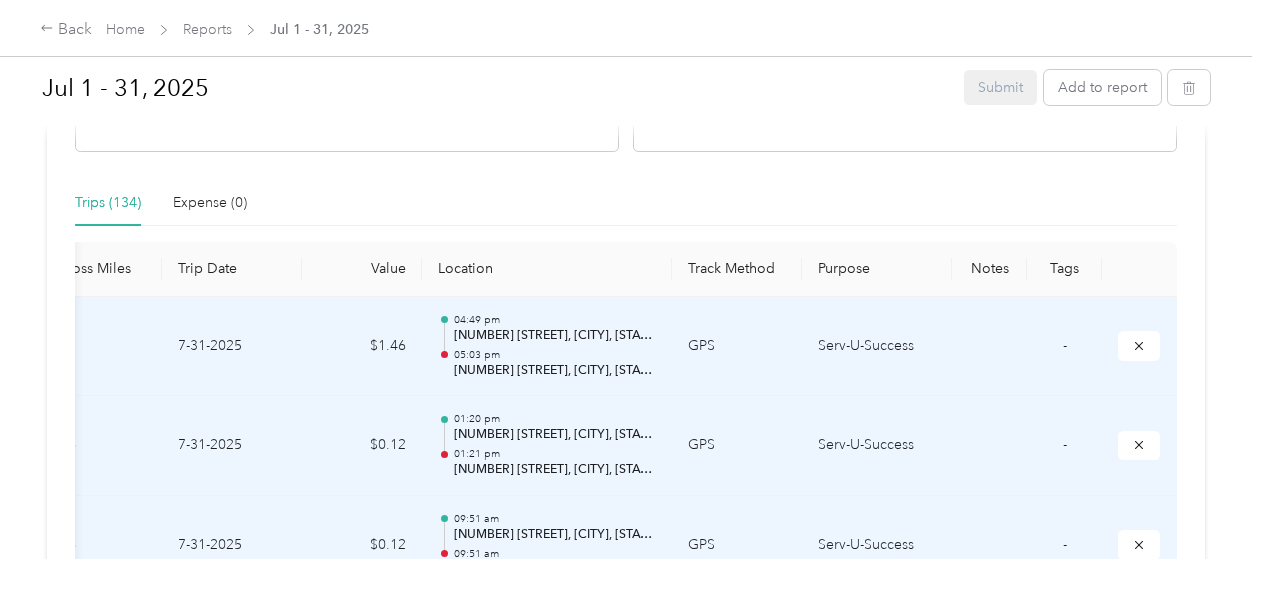 click on "Tags" at bounding box center (1064, 269) 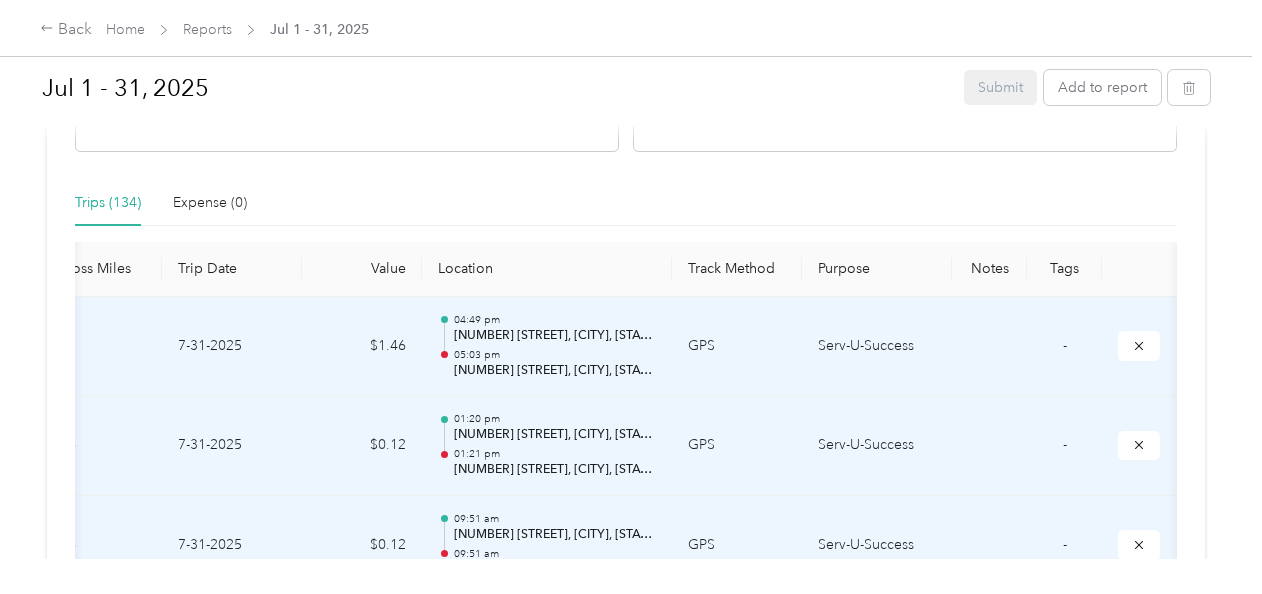 scroll, scrollTop: 0, scrollLeft: 0, axis: both 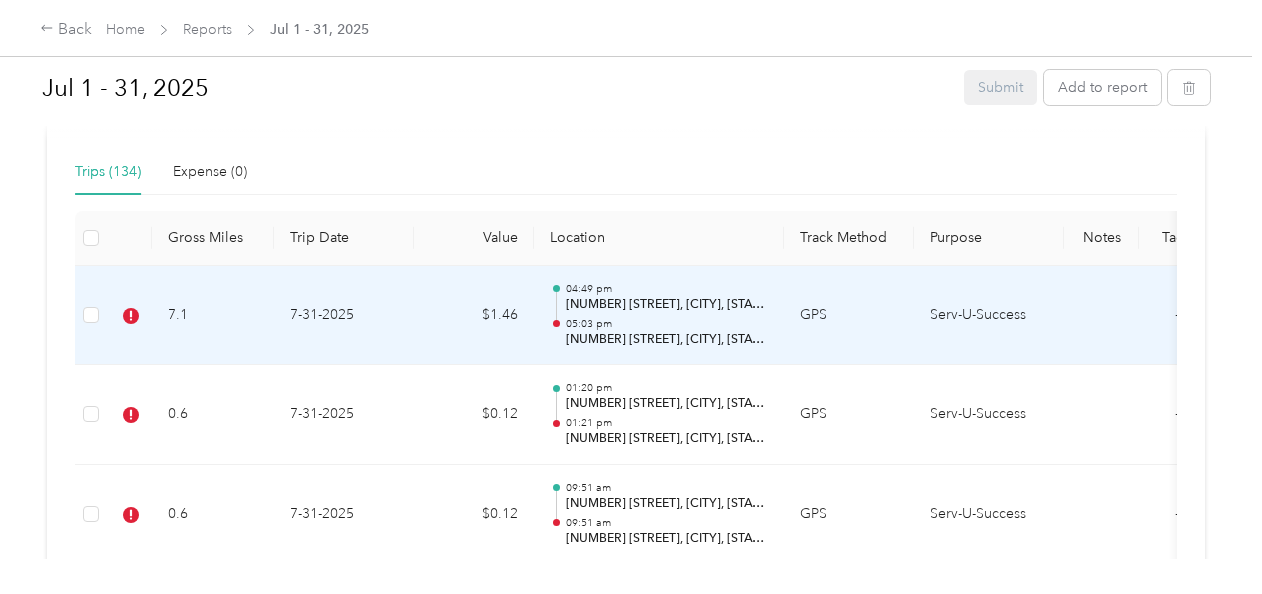 click on "7.1" at bounding box center (213, 316) 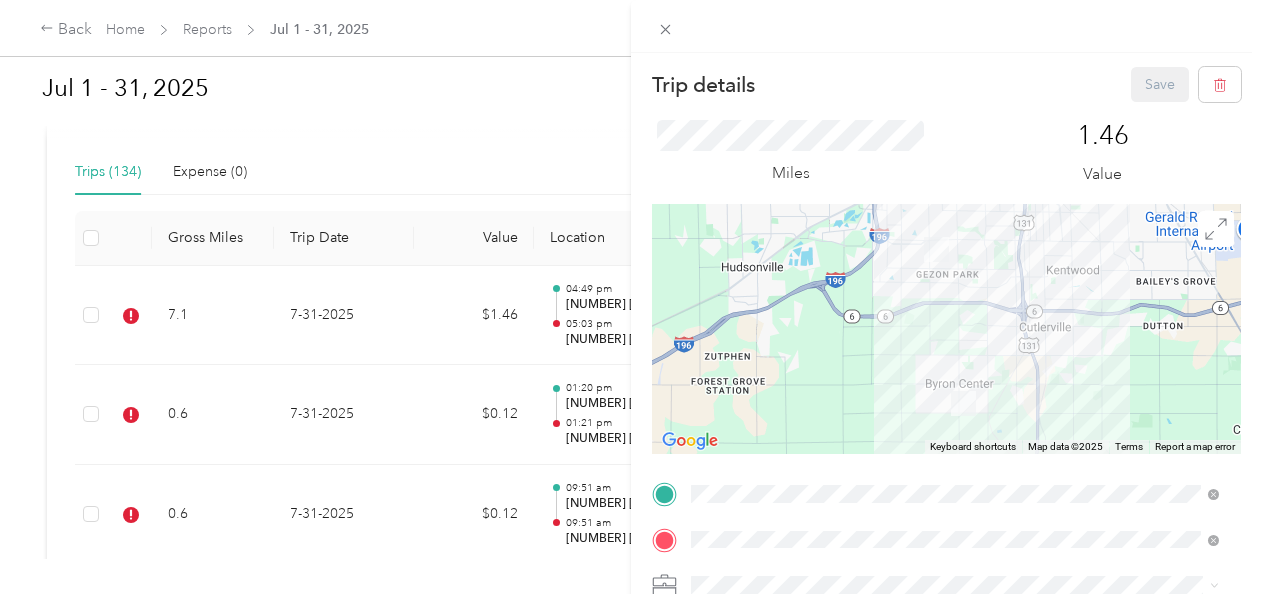 click on "Trip details Save This trip cannot be edited because it is either under review, approved, or paid. Contact your Team Manager to edit it. Miles 1.46 Value  ← Move left → Move right ↑ Move up ↓ Move down + Zoom in - Zoom out Home Jump left by 75% End Jump right by 75% Page Up Jump up by 75% Page Down Jump down by 75% Keyboard shortcuts Map Data Map data ©2025 Map data ©2025 2 km  Click to toggle between metric and imperial units Terms Report a map error TO Add photo" at bounding box center (631, 297) 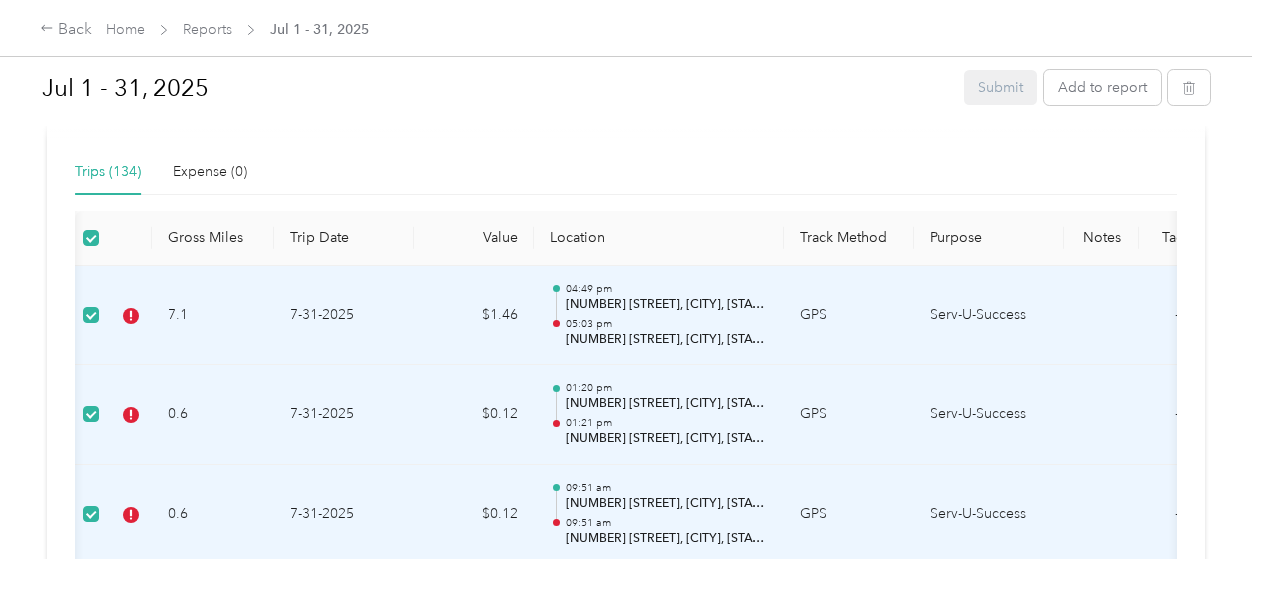 scroll, scrollTop: 0, scrollLeft: 117, axis: horizontal 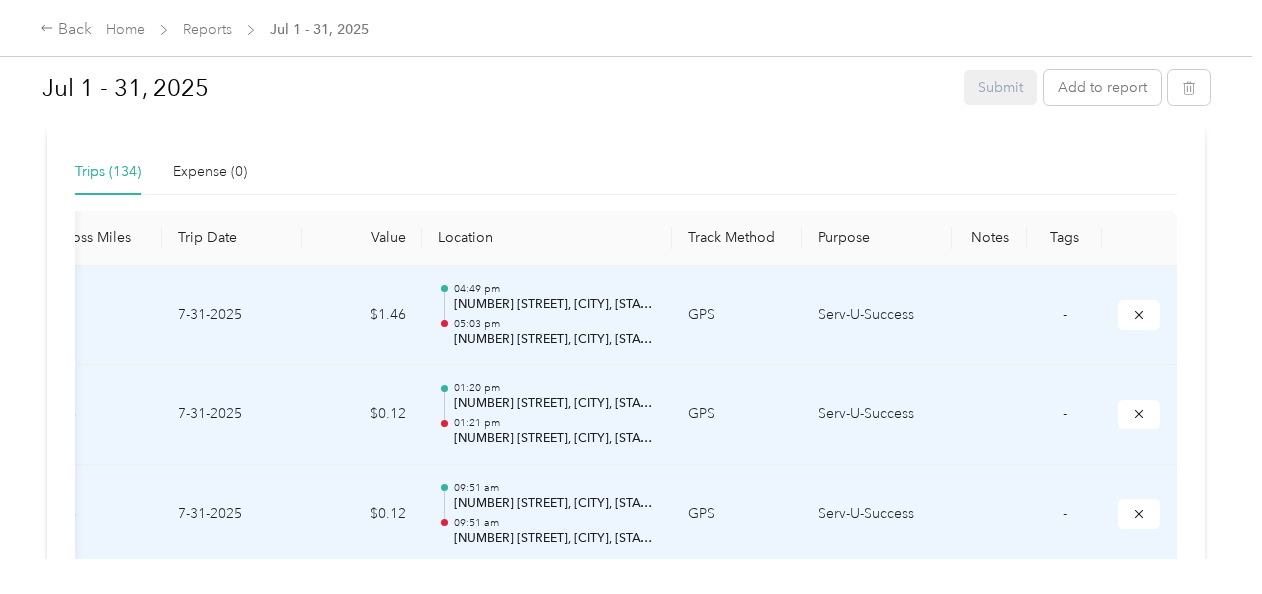 drag, startPoint x: 1064, startPoint y: 307, endPoint x: 452, endPoint y: 320, distance: 612.13806 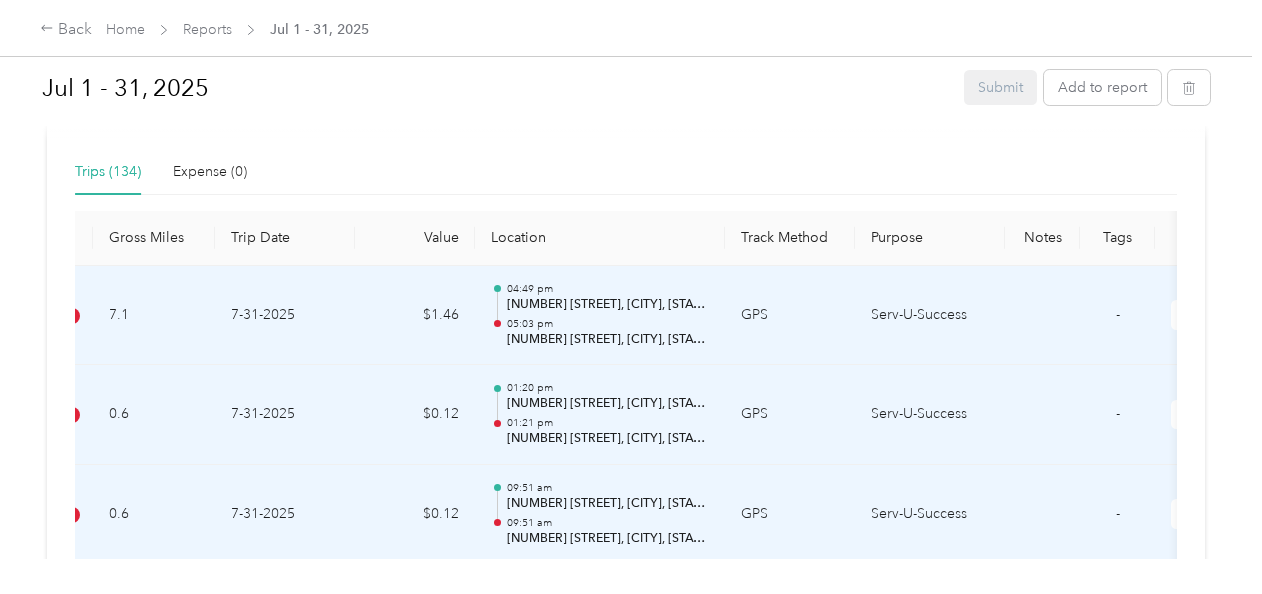 scroll, scrollTop: 0, scrollLeft: 0, axis: both 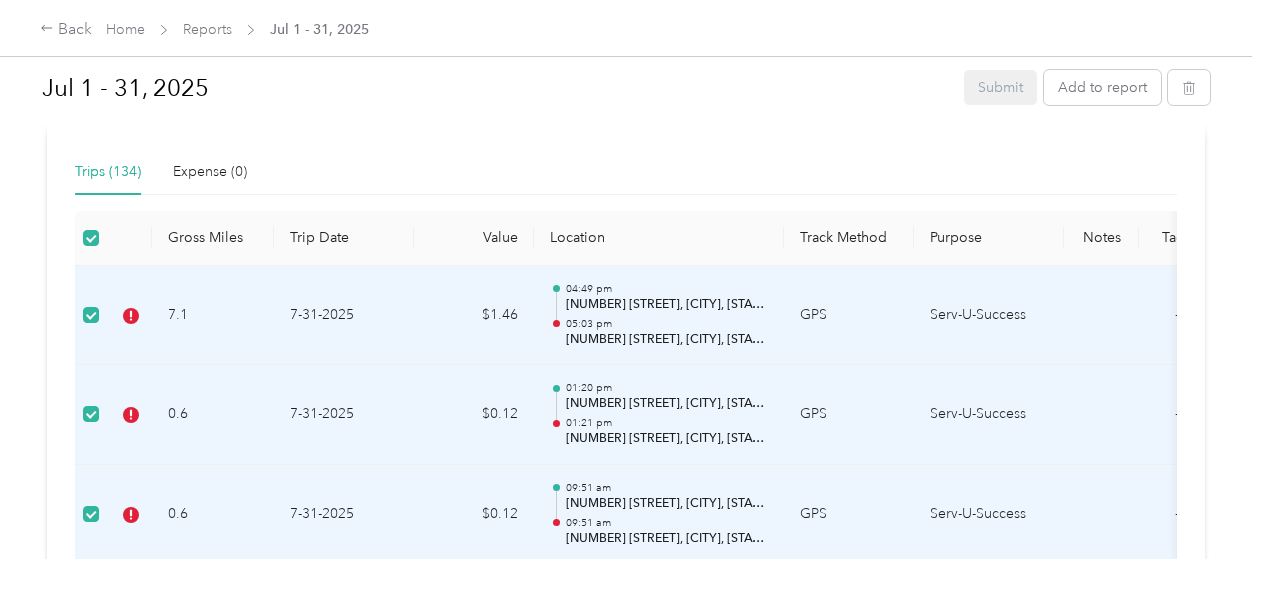 click on "7-31-2025" at bounding box center (344, 316) 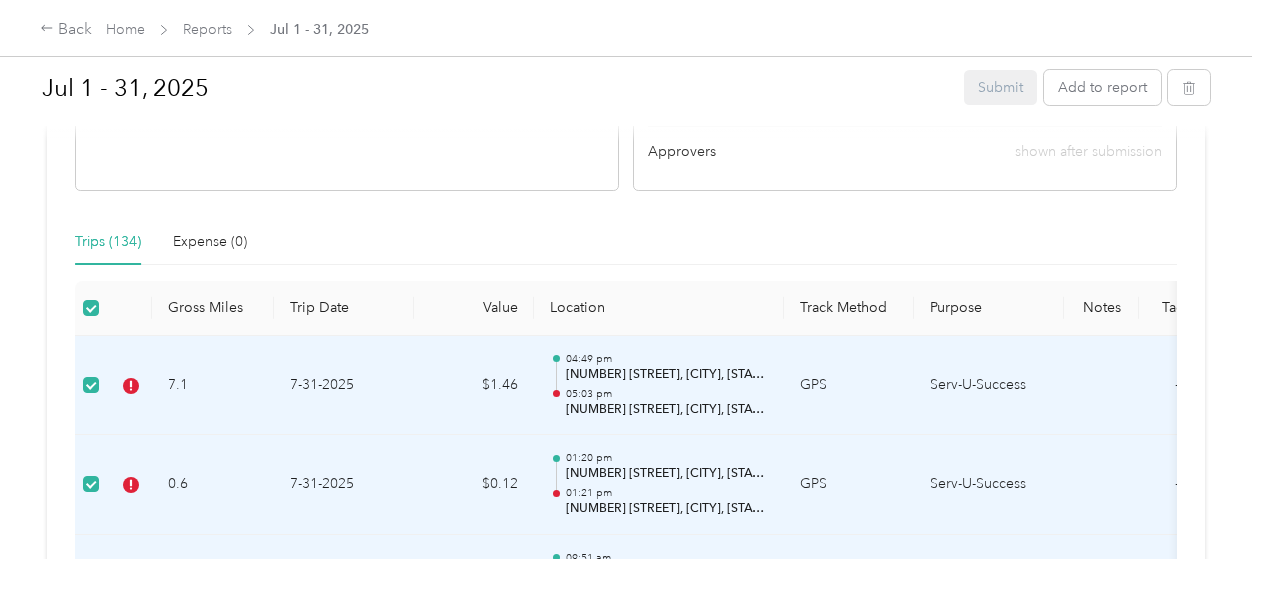 scroll, scrollTop: 473, scrollLeft: 0, axis: vertical 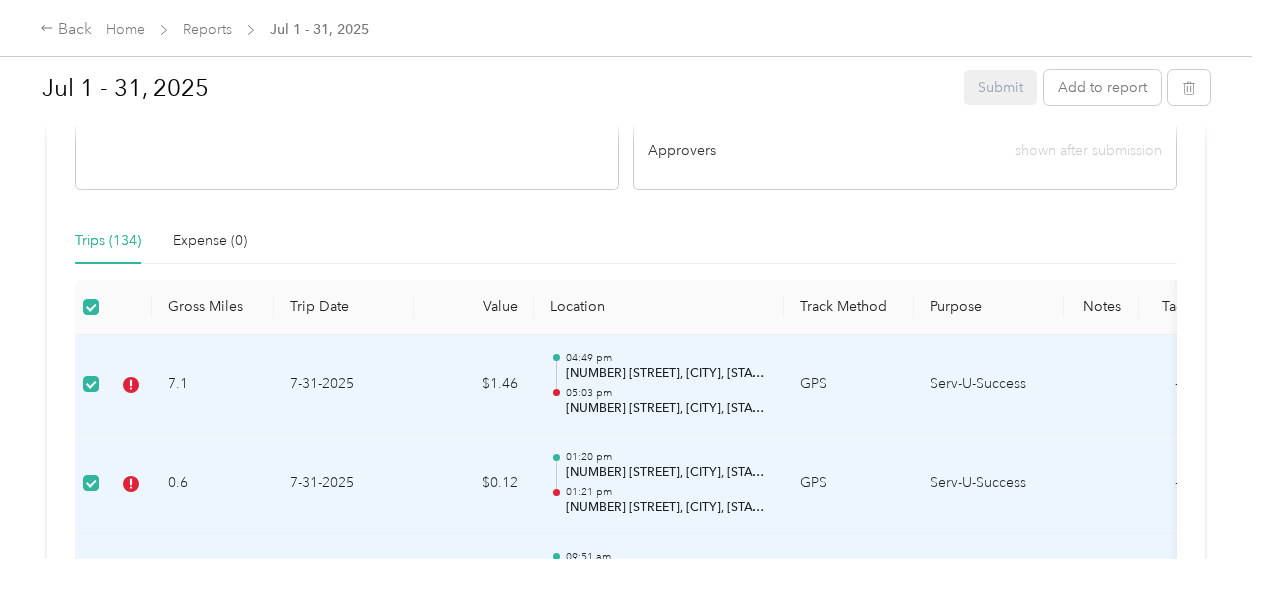 click on "7.1" at bounding box center [213, 385] 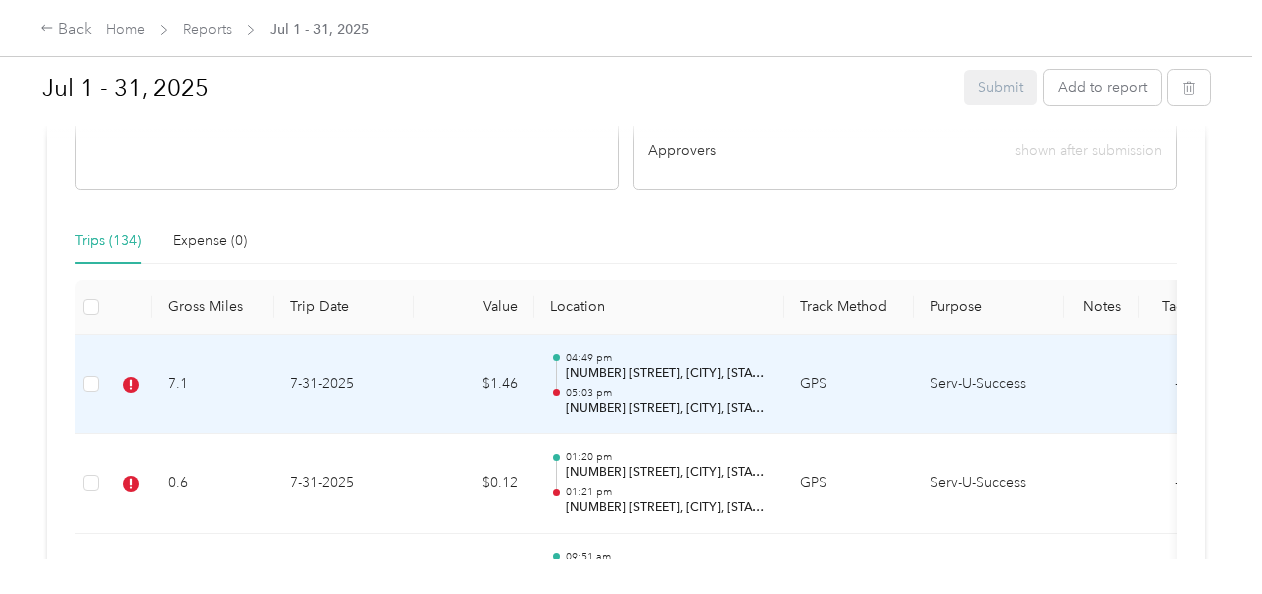click on "7.1" at bounding box center [213, 385] 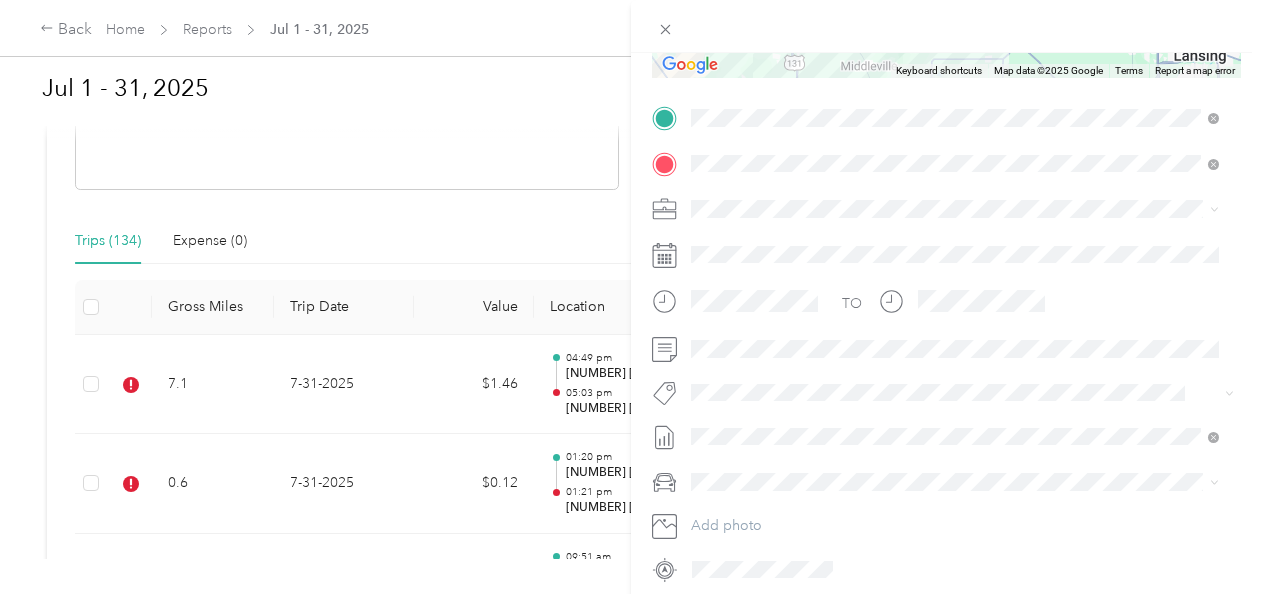 scroll, scrollTop: 374, scrollLeft: 0, axis: vertical 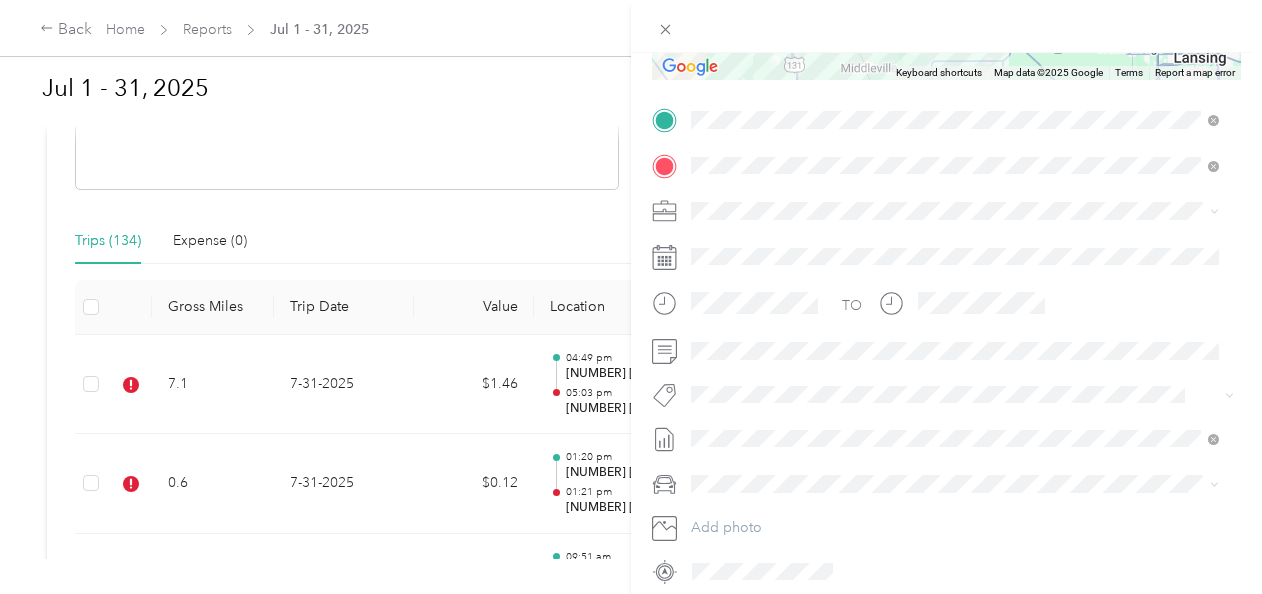 click on "Trip details Save This trip cannot be edited because it is either under review, approved, or paid. Contact your Team Manager to edit it. Miles 1.46 Value  ← Move left → Move right ↑ Move up ↓ Move down + Zoom in - Zoom out Home Jump left by 75% End Jump right by 75% Page Up Jump up by 75% Page Down Jump down by 75% Keyboard shortcuts Map Data Map data ©2025 Google Map data ©2025 Google 10 km  Click to toggle between metric and imperial units Terms Report a map error TO Add photo" at bounding box center [631, 297] 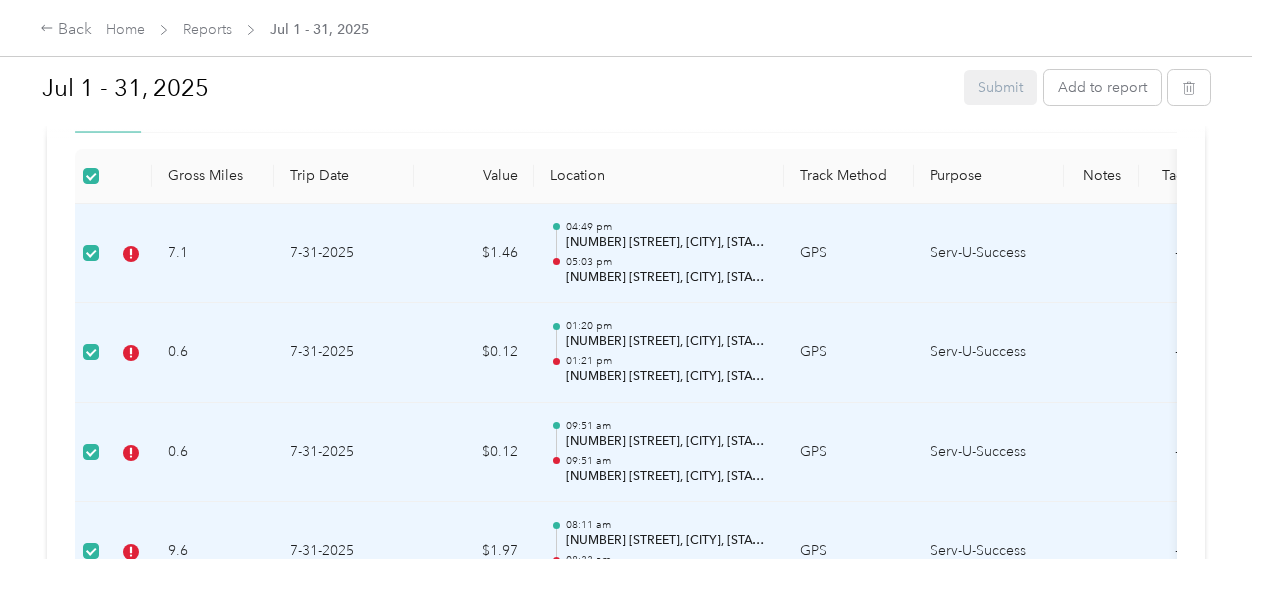 scroll, scrollTop: 604, scrollLeft: 0, axis: vertical 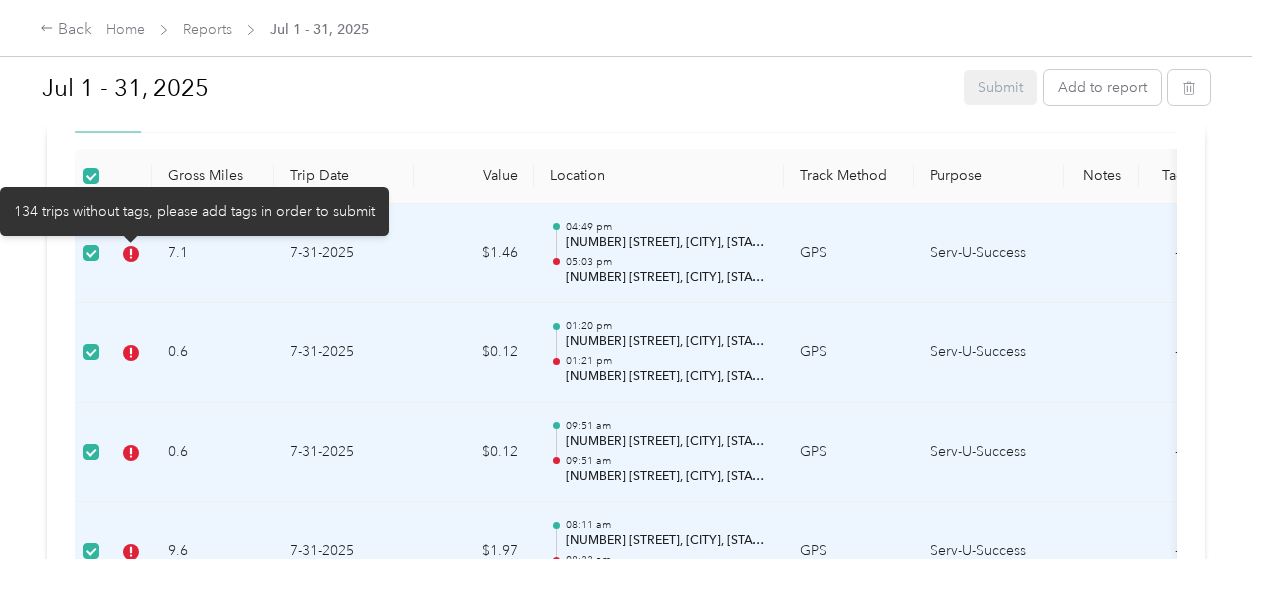 click 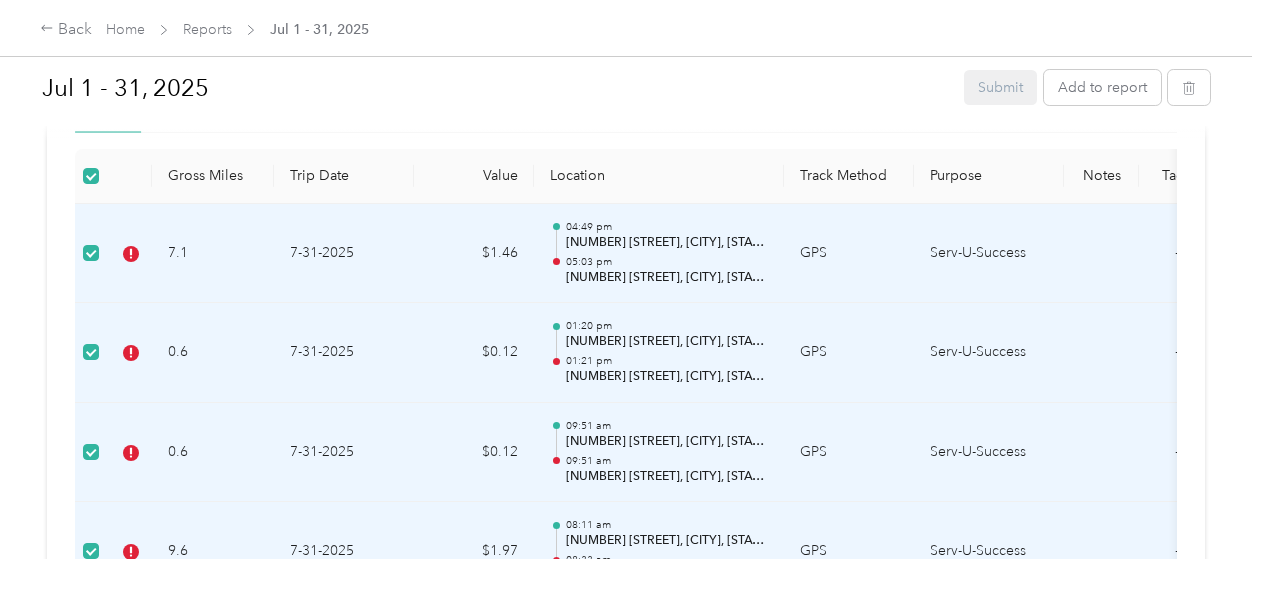 drag, startPoint x: 132, startPoint y: 252, endPoint x: 680, endPoint y: 278, distance: 548.61646 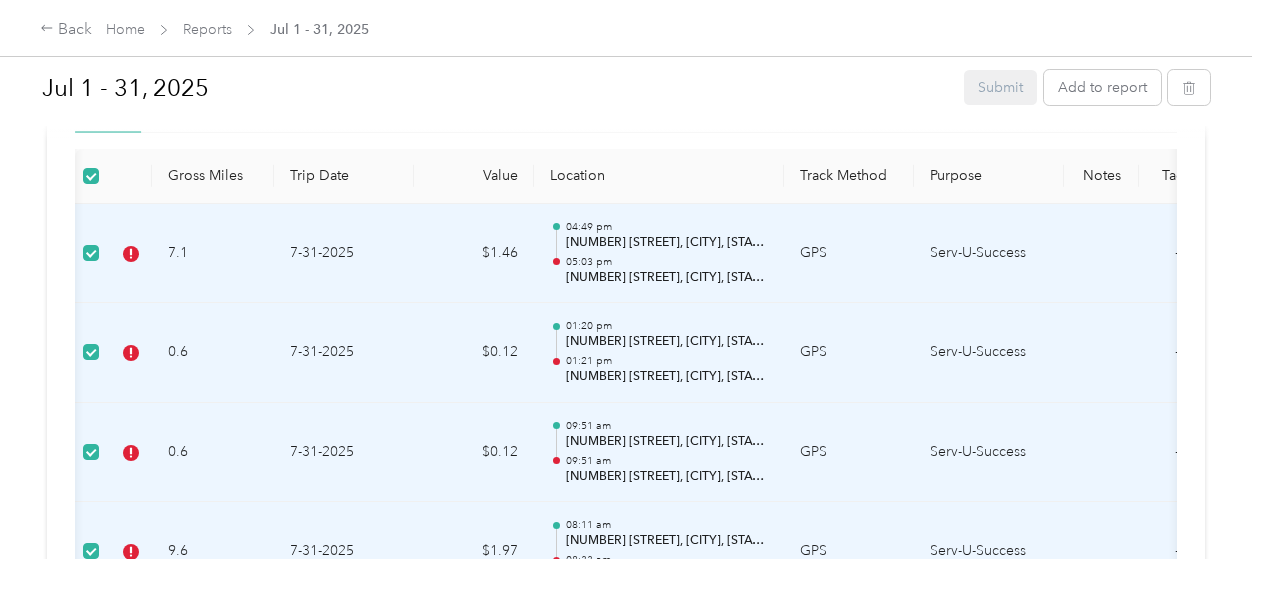 scroll, scrollTop: 0, scrollLeft: 117, axis: horizontal 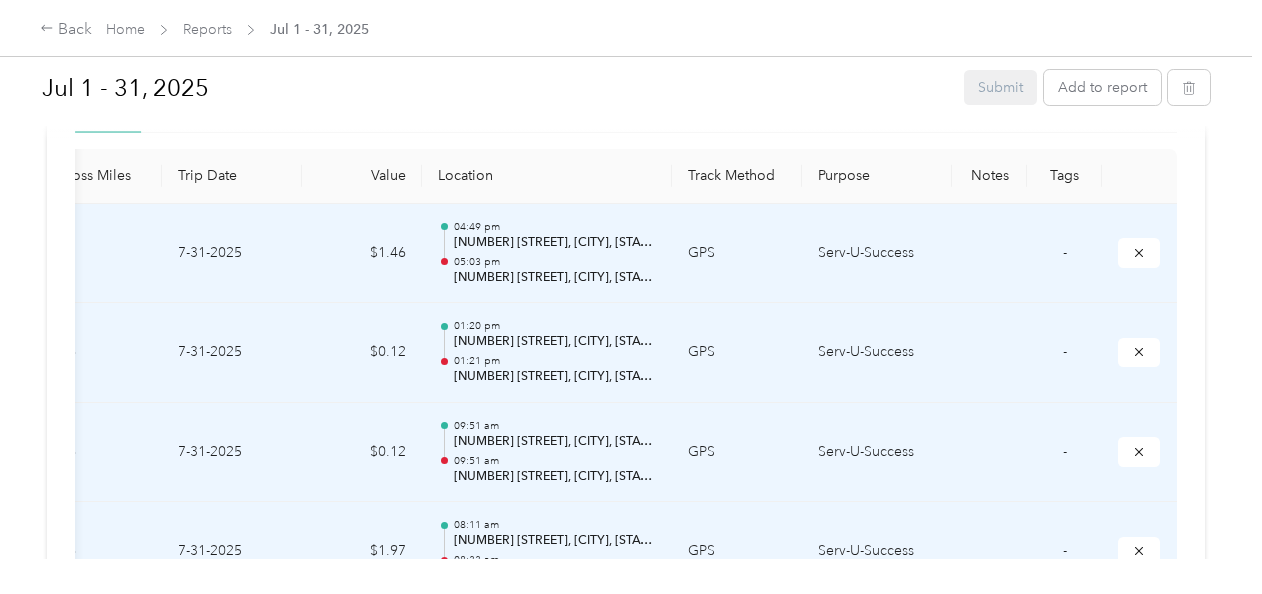 click on "-" at bounding box center (1064, 254) 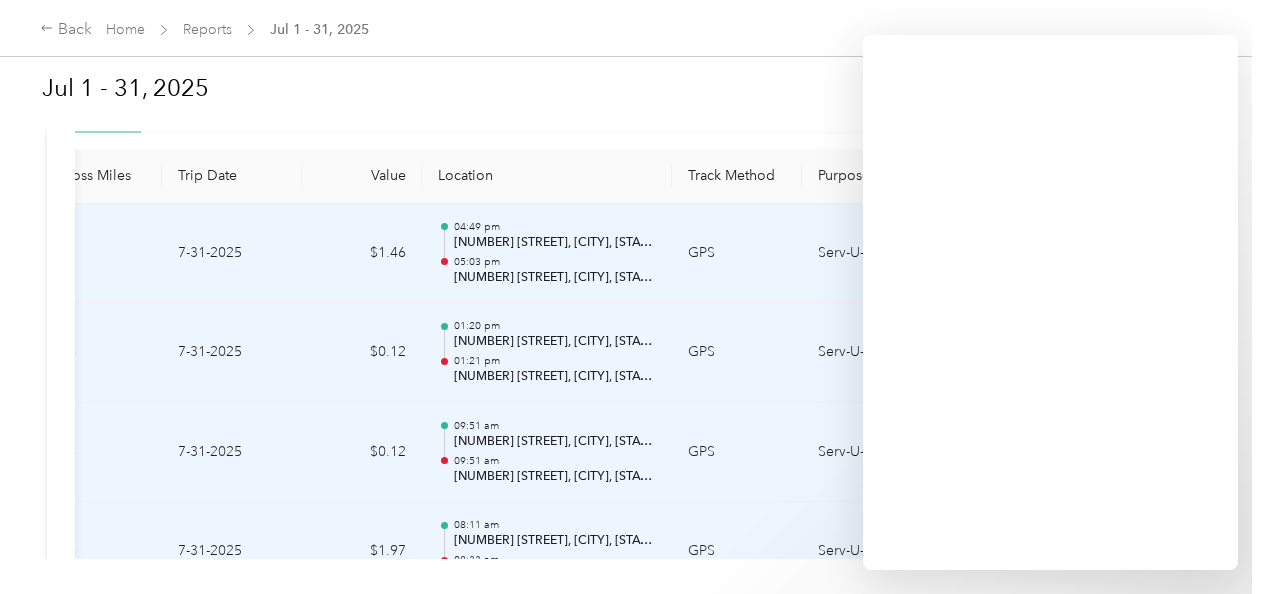 click on "Back Home Reports [MONTH] 1 - 31, 2025" at bounding box center [631, 28] 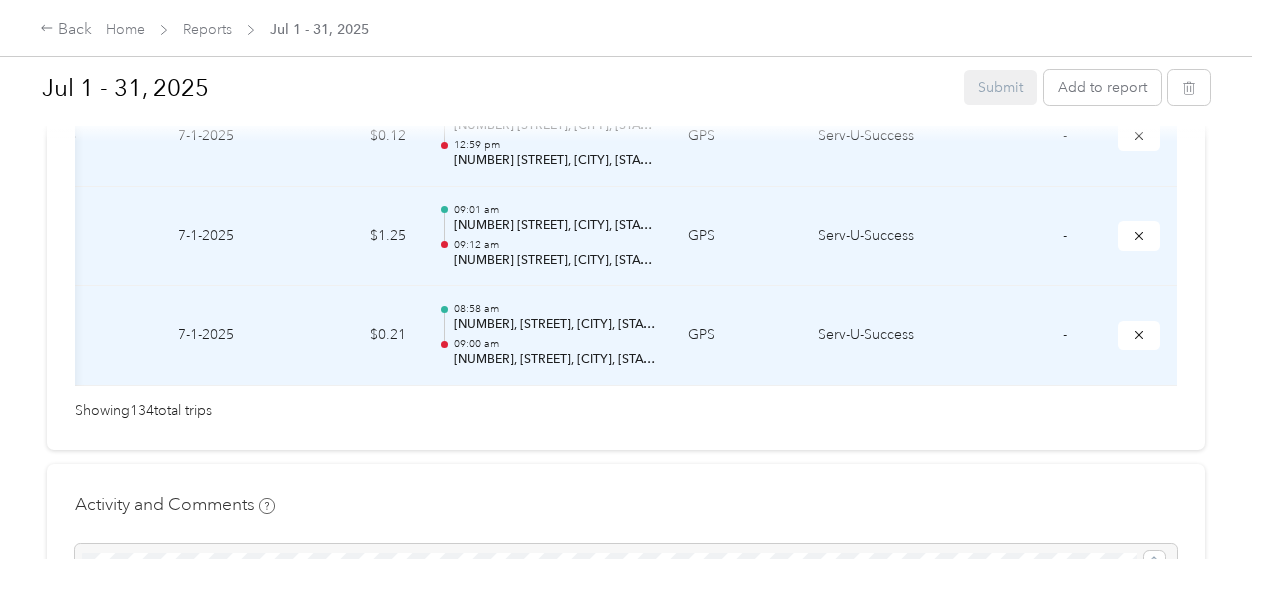 scroll, scrollTop: 13767, scrollLeft: 0, axis: vertical 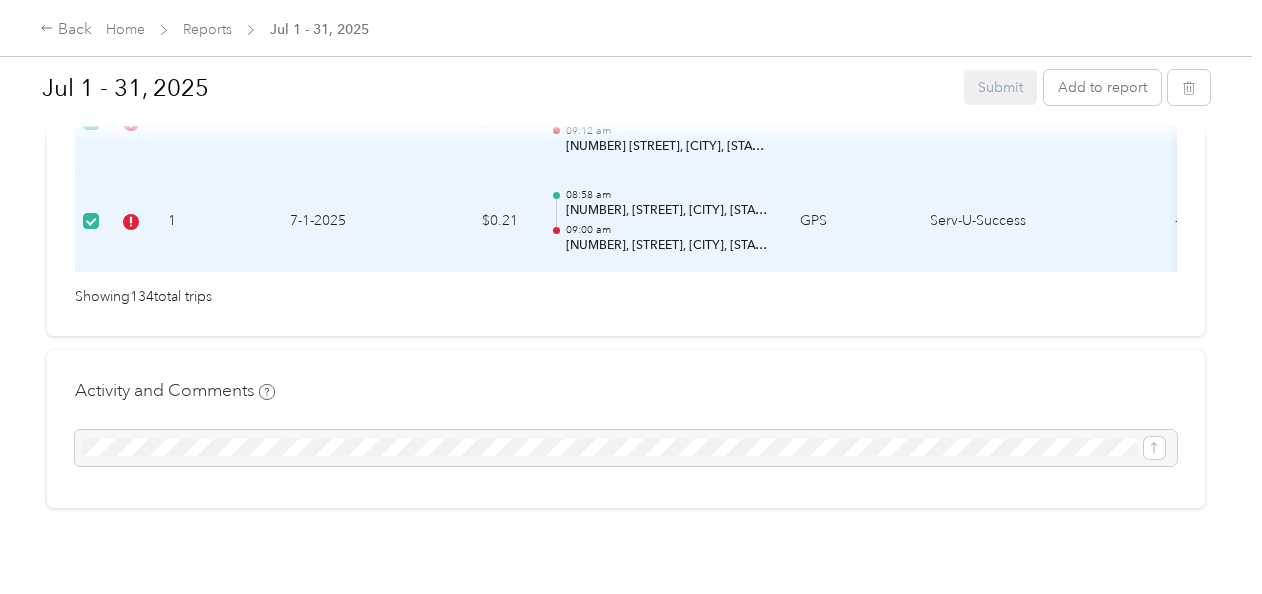 click at bounding box center [626, 448] 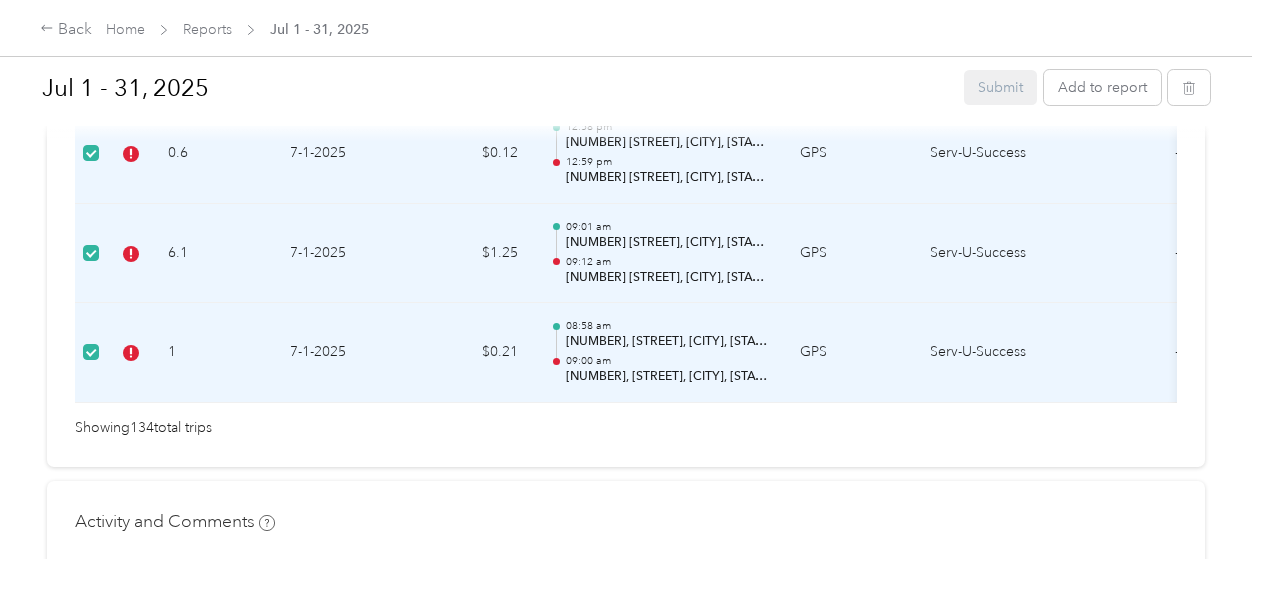 scroll, scrollTop: 13734, scrollLeft: 0, axis: vertical 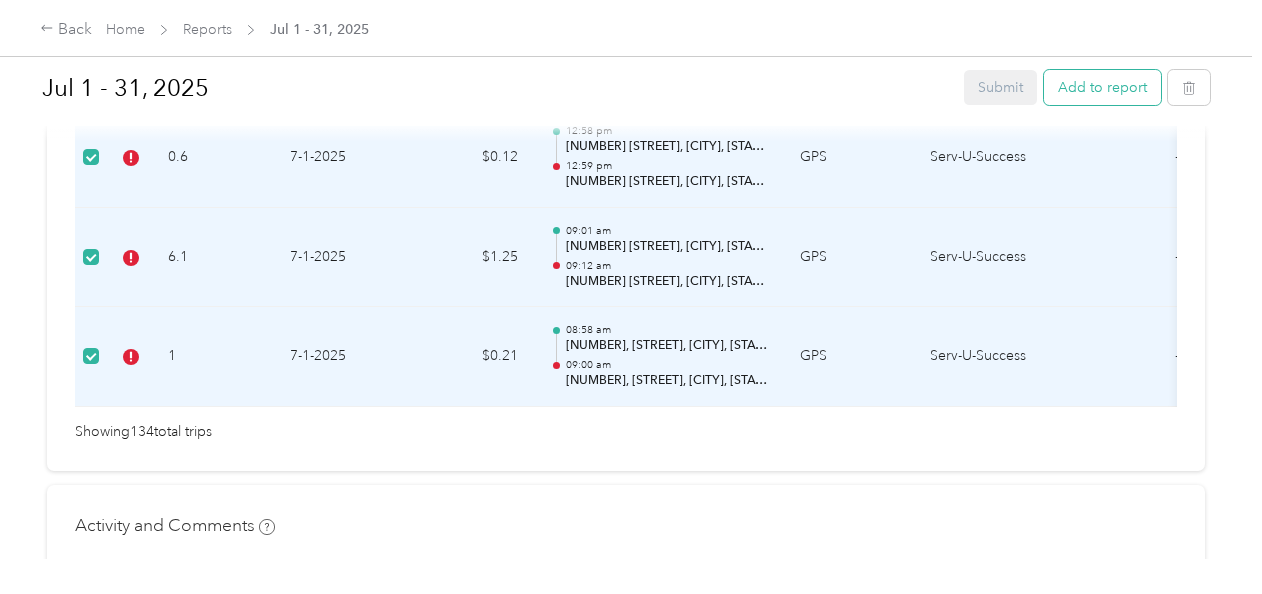 click on "Add to report" at bounding box center (1102, 87) 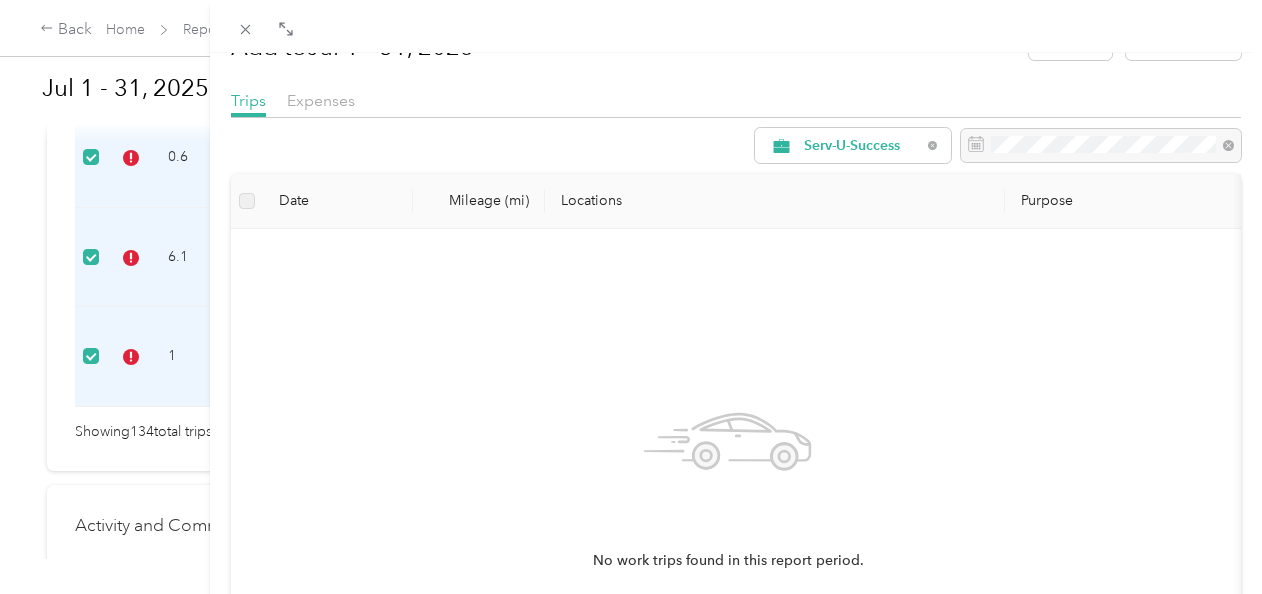 scroll, scrollTop: 58, scrollLeft: 0, axis: vertical 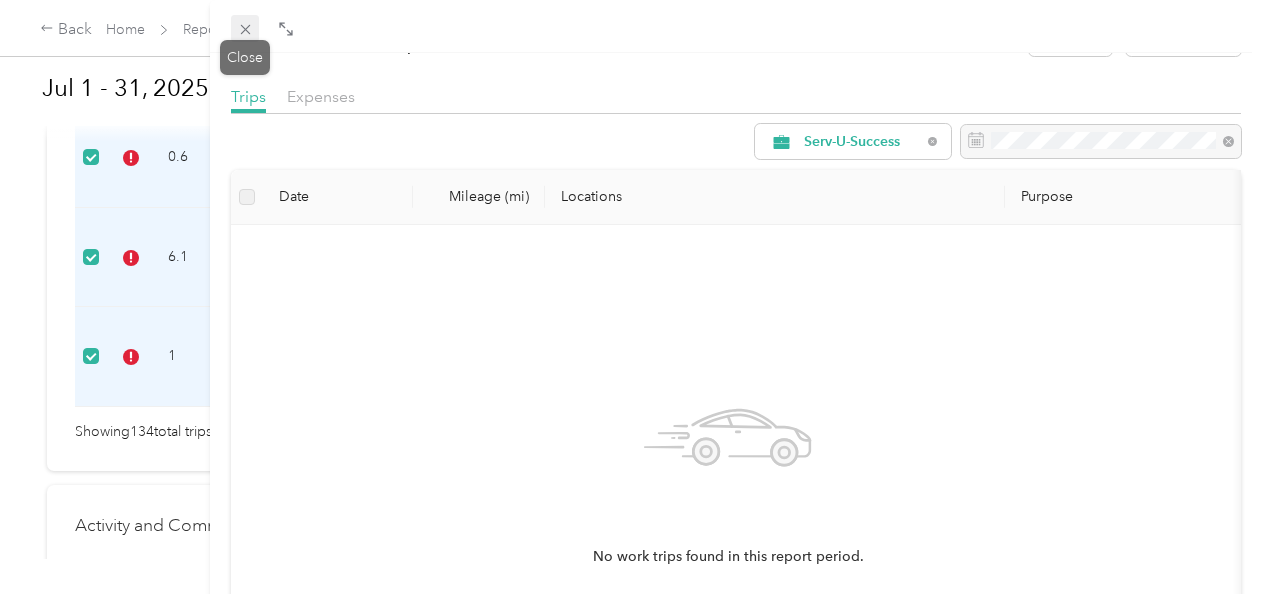 click 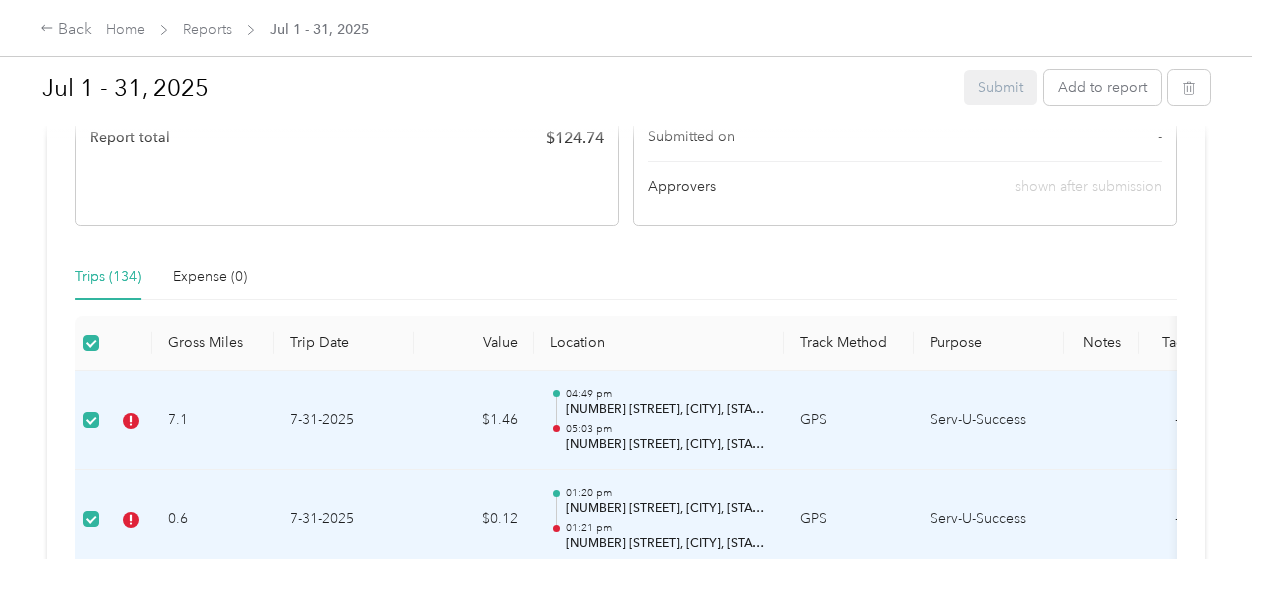 scroll, scrollTop: 436, scrollLeft: 0, axis: vertical 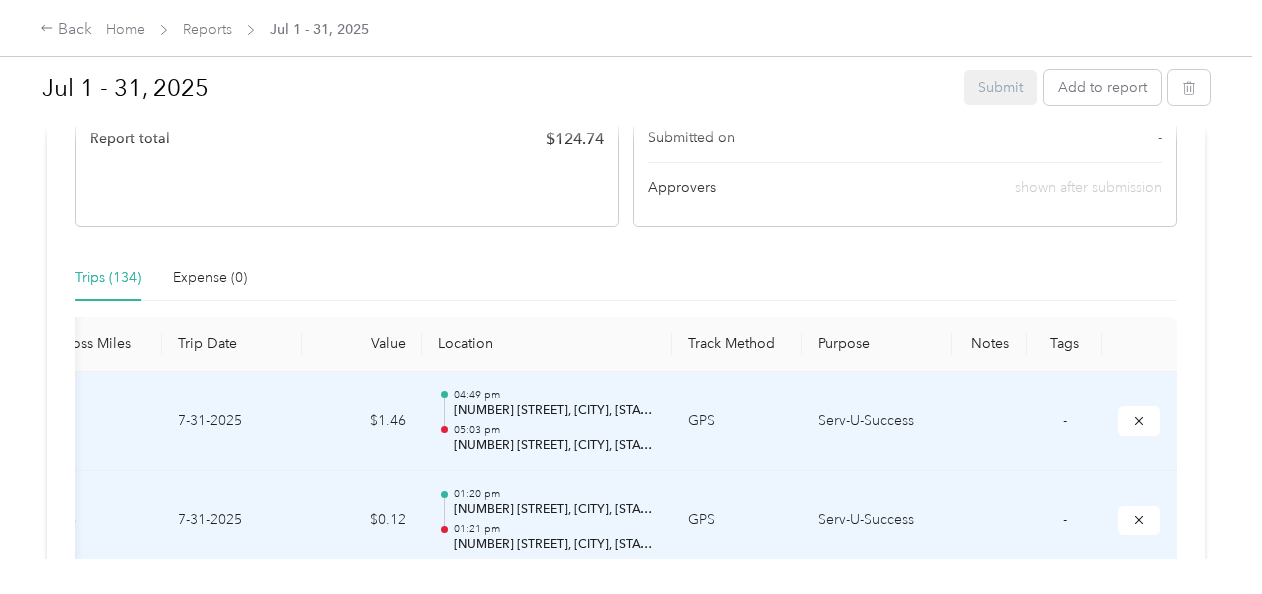 click on "Serv-U-Success" at bounding box center (877, 422) 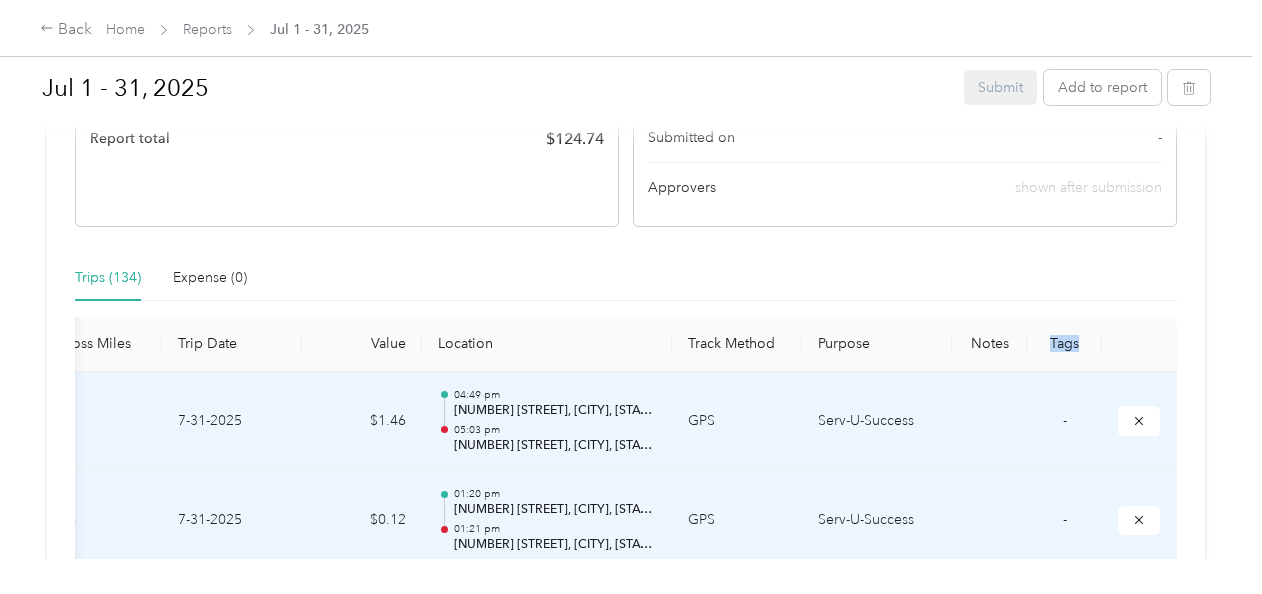 click on "Tags" at bounding box center [1064, 344] 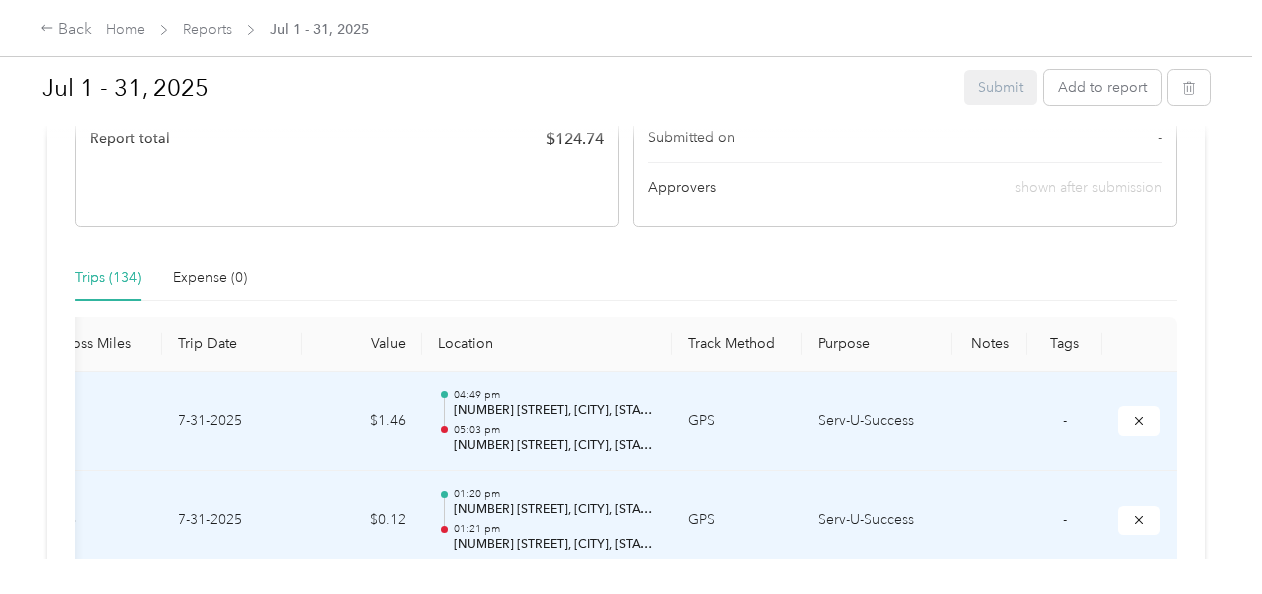 click on "Tags" at bounding box center (1064, 344) 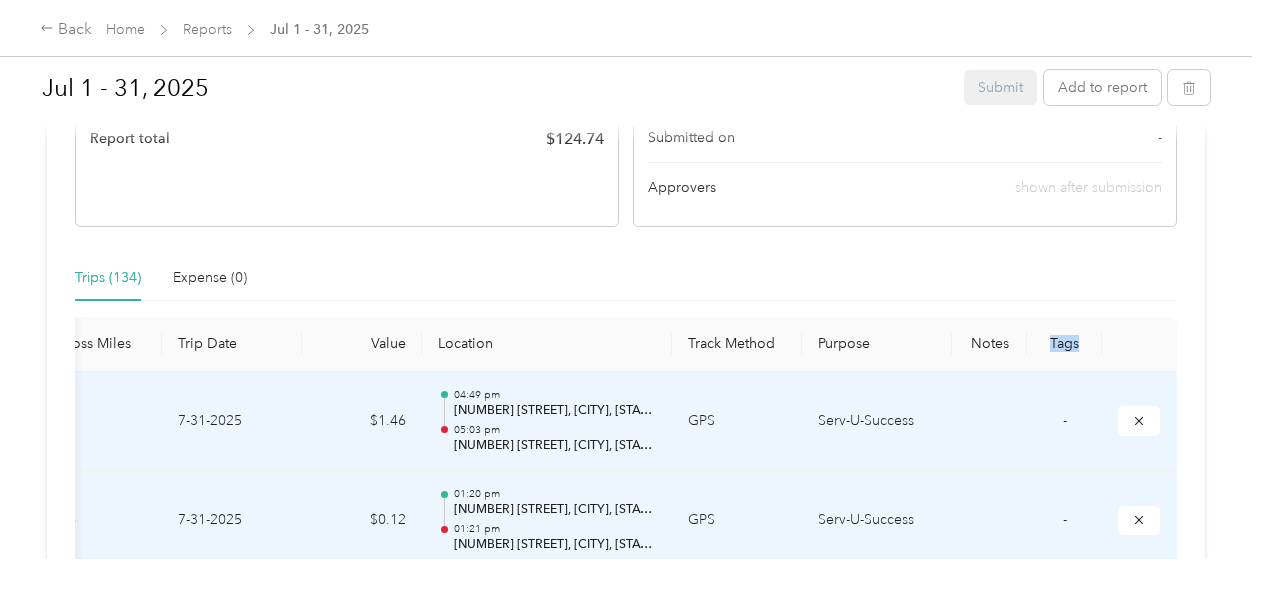 click on "Tags" at bounding box center [1064, 344] 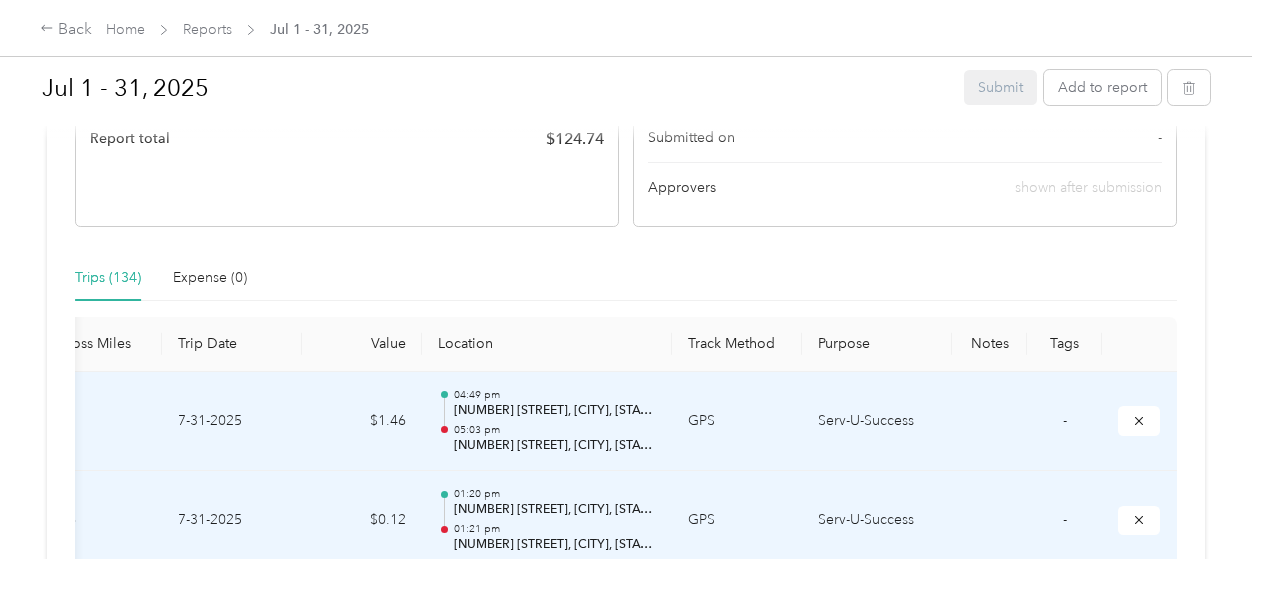 drag, startPoint x: 1068, startPoint y: 330, endPoint x: 1053, endPoint y: 430, distance: 101.118744 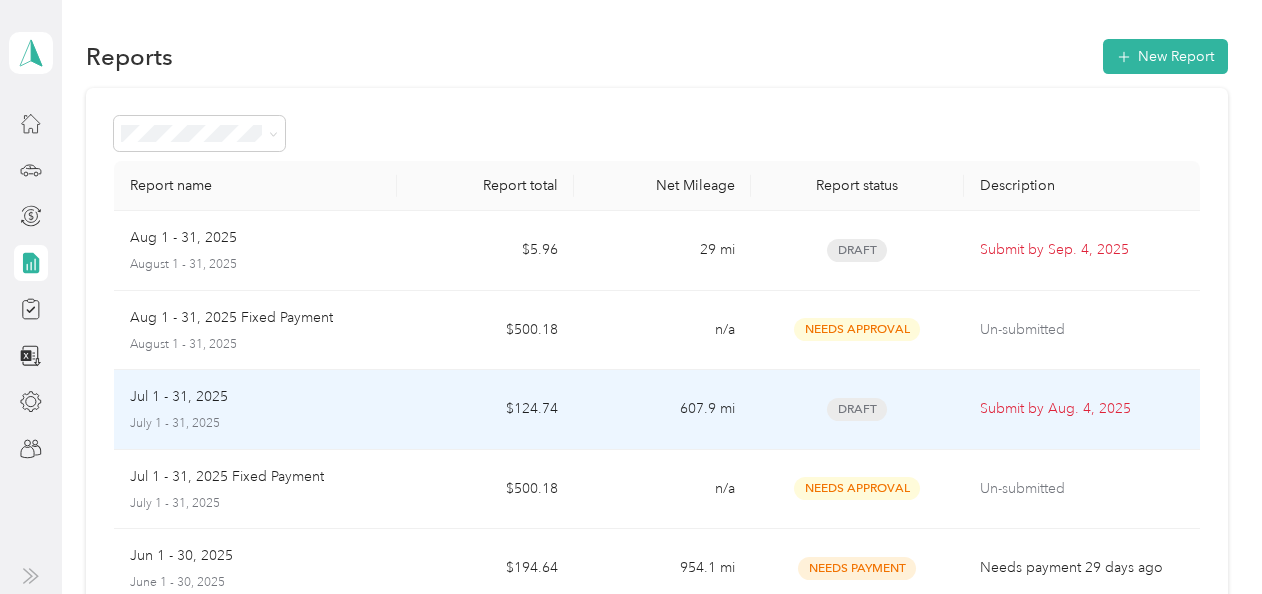 click on "Jul 1 - 31, 2025" at bounding box center (255, 397) 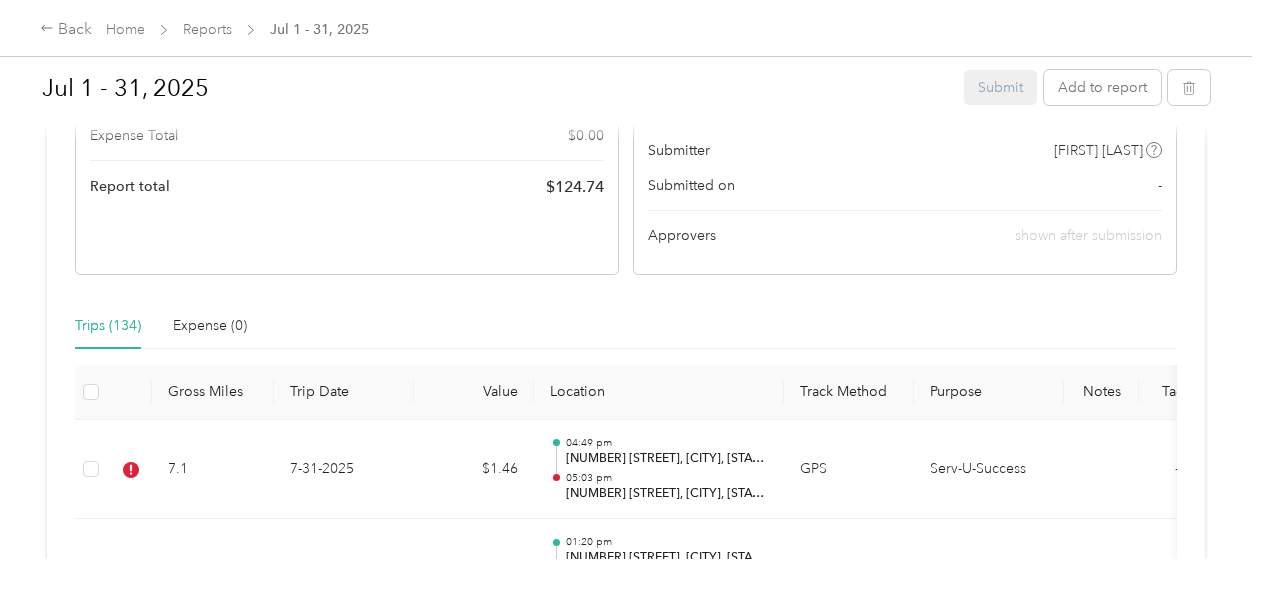 scroll, scrollTop: 485, scrollLeft: 0, axis: vertical 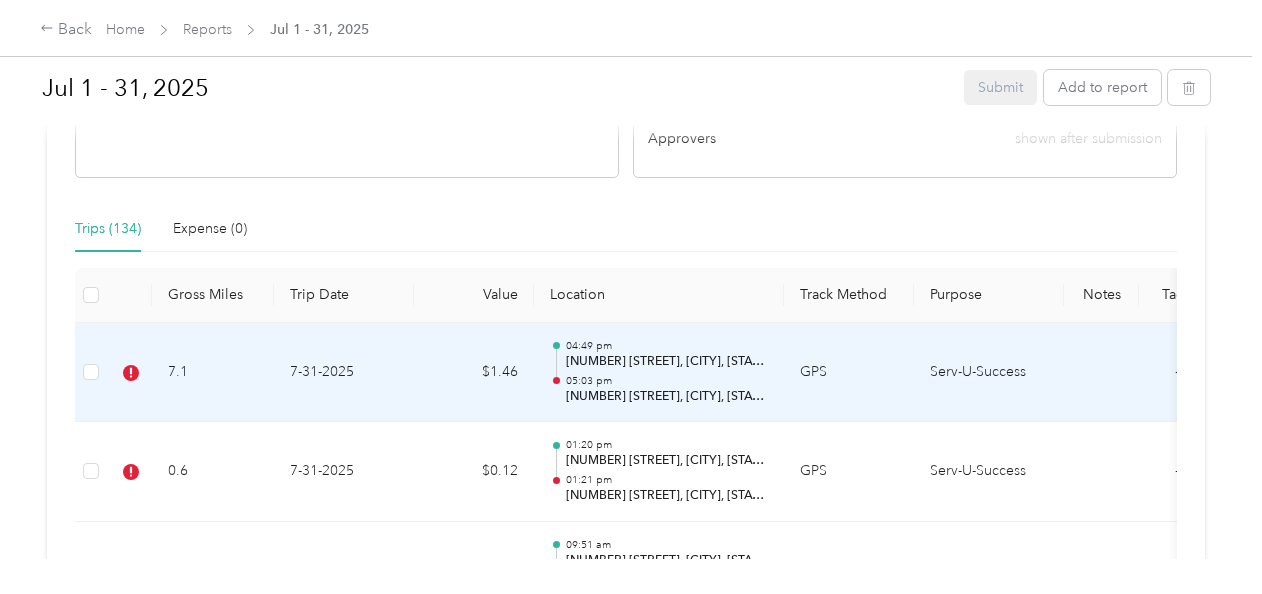 drag, startPoint x: 227, startPoint y: 378, endPoint x: 206, endPoint y: 390, distance: 24.186773 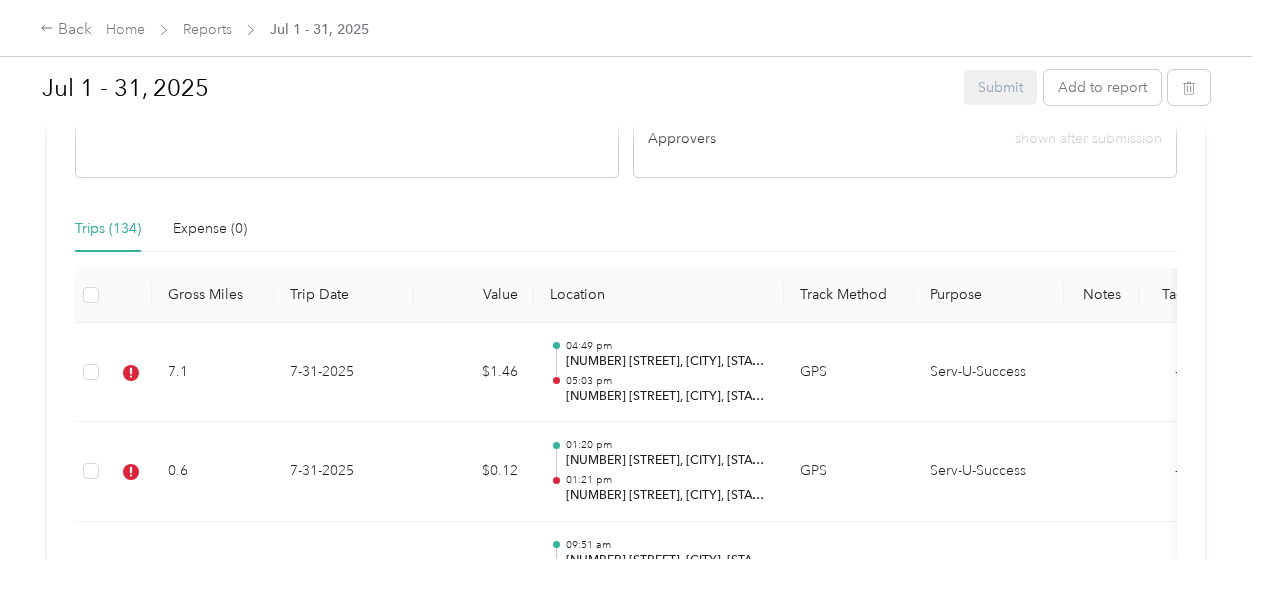 click on "Trip details Save This trip cannot be edited because it is either under review, approved, or paid. Contact your Team Manager to edit it. Miles 1.46 Value  TO Add photo" at bounding box center [963, 297] 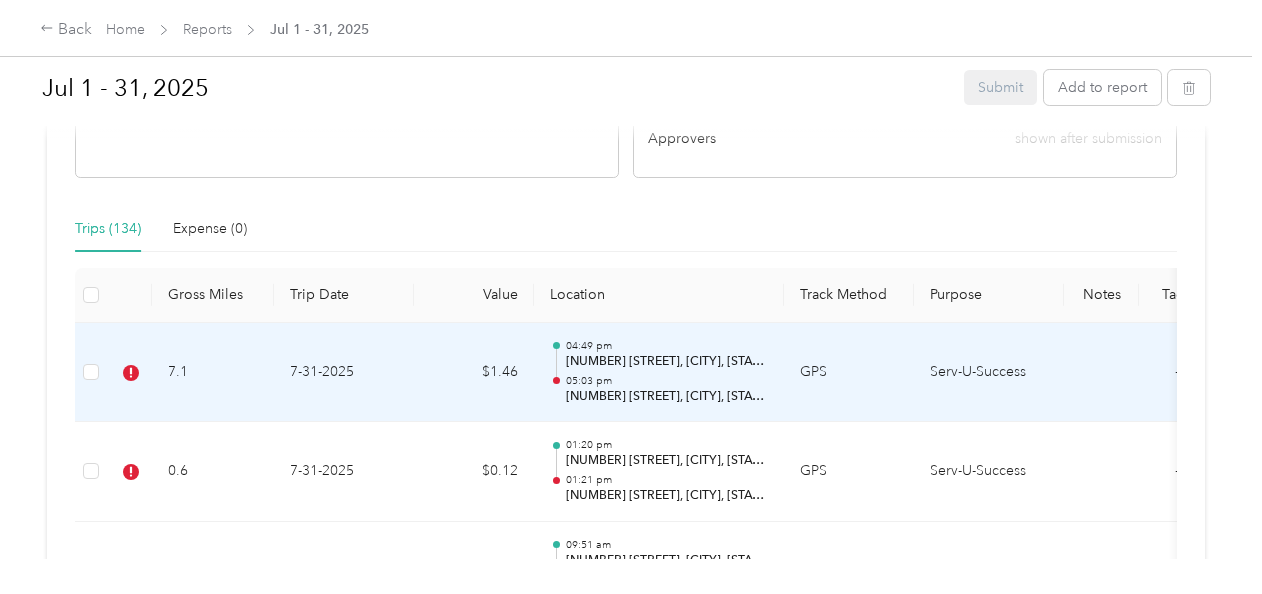 click on "7.1" at bounding box center [213, 373] 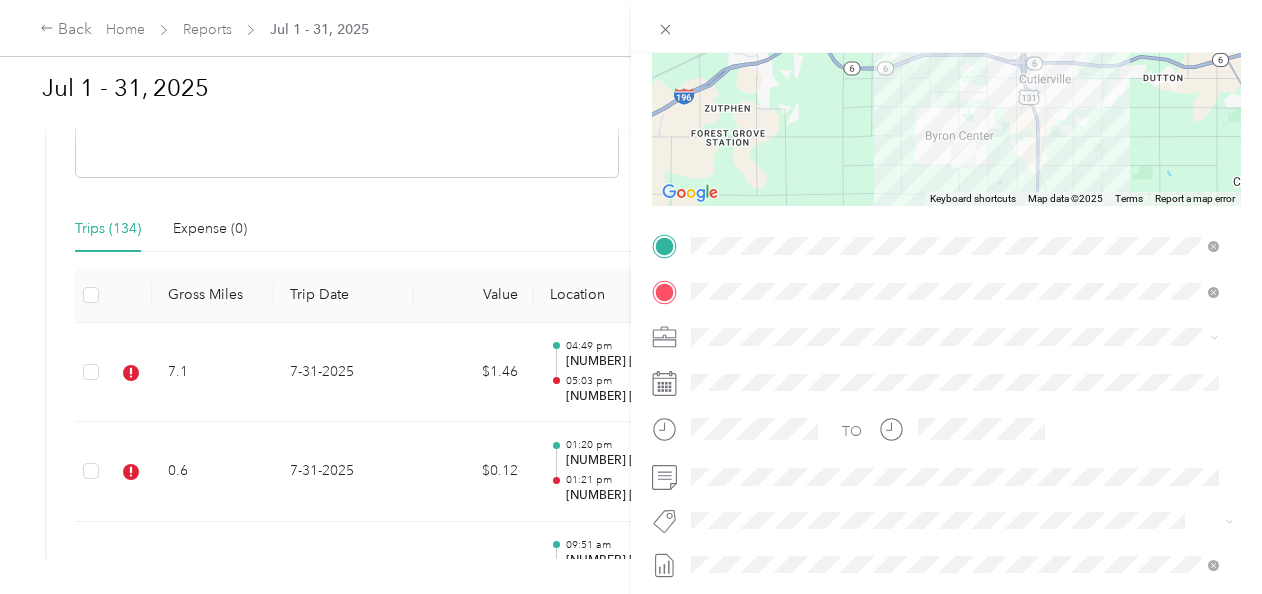 scroll, scrollTop: 327, scrollLeft: 0, axis: vertical 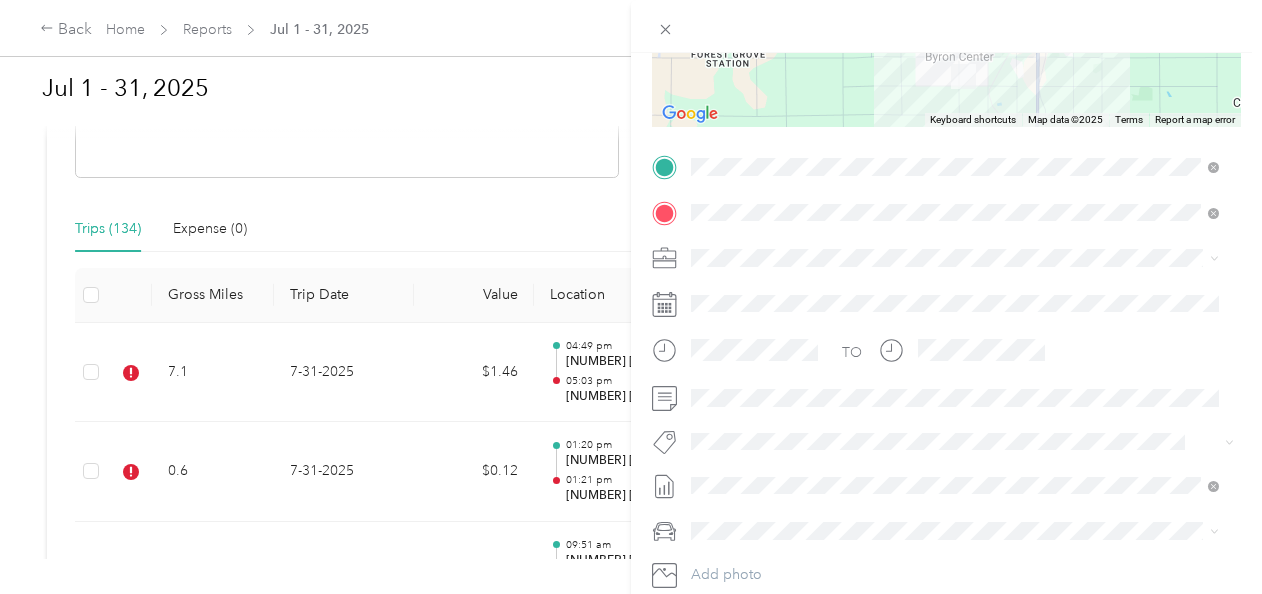 click on "Trip details Save This trip cannot be edited because it is either under review, approved, or paid. Contact your Team Manager to edit it. Miles 1.46 Value  ← Move left → Move right ↑ Move up ↓ Move down + Zoom in - Zoom out Home Jump left by 75% End Jump right by 75% Page Up Jump up by 75% Page Down Jump down by 75% Keyboard shortcuts Map Data Map data ©2025 Map data ©2025 2 km  Click to toggle between metric and imperial units Terms Report a map error TO Add photo" at bounding box center [631, 297] 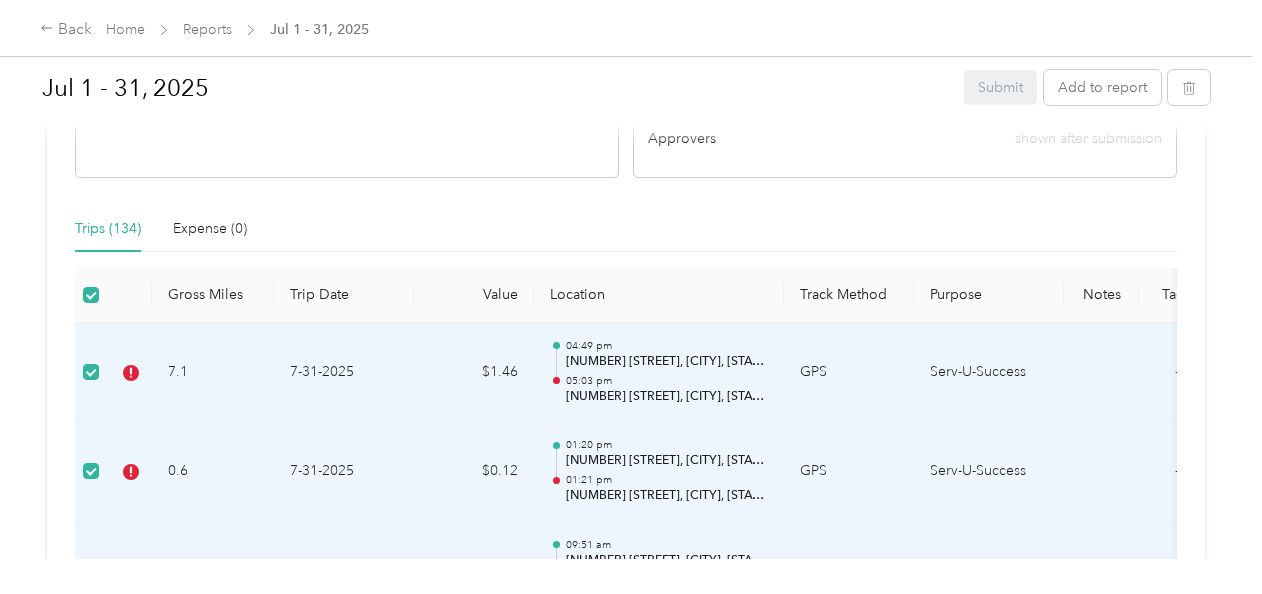 click on "7.1" at bounding box center [213, 373] 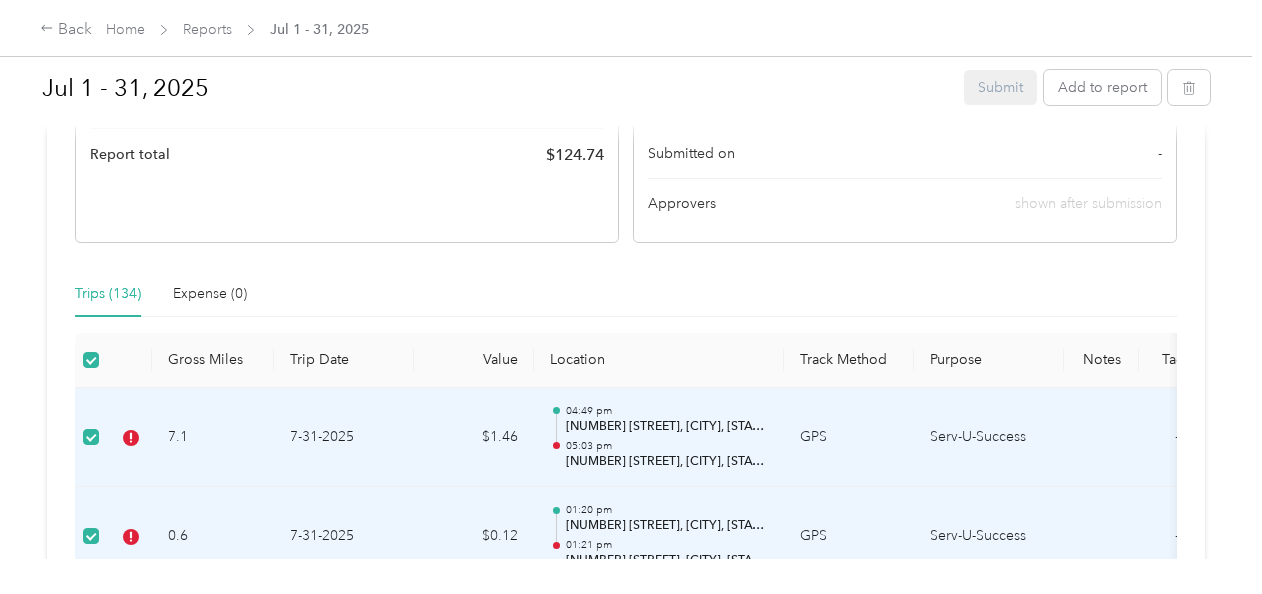 scroll, scrollTop: 356, scrollLeft: 0, axis: vertical 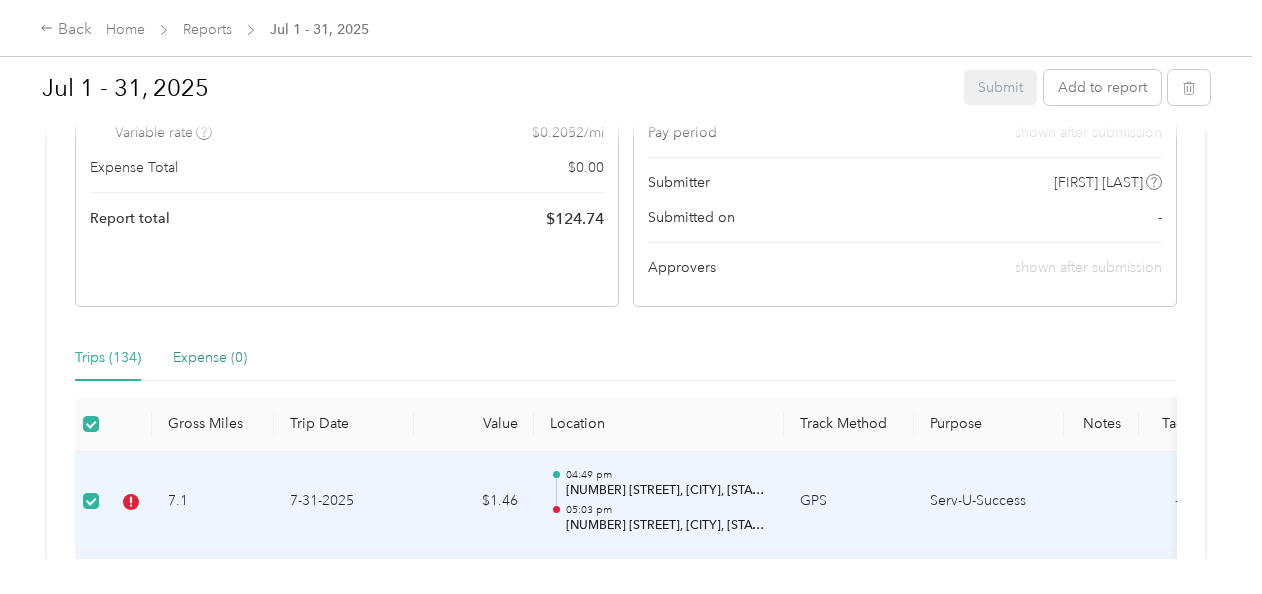 click on "Expense (0)" at bounding box center [210, 358] 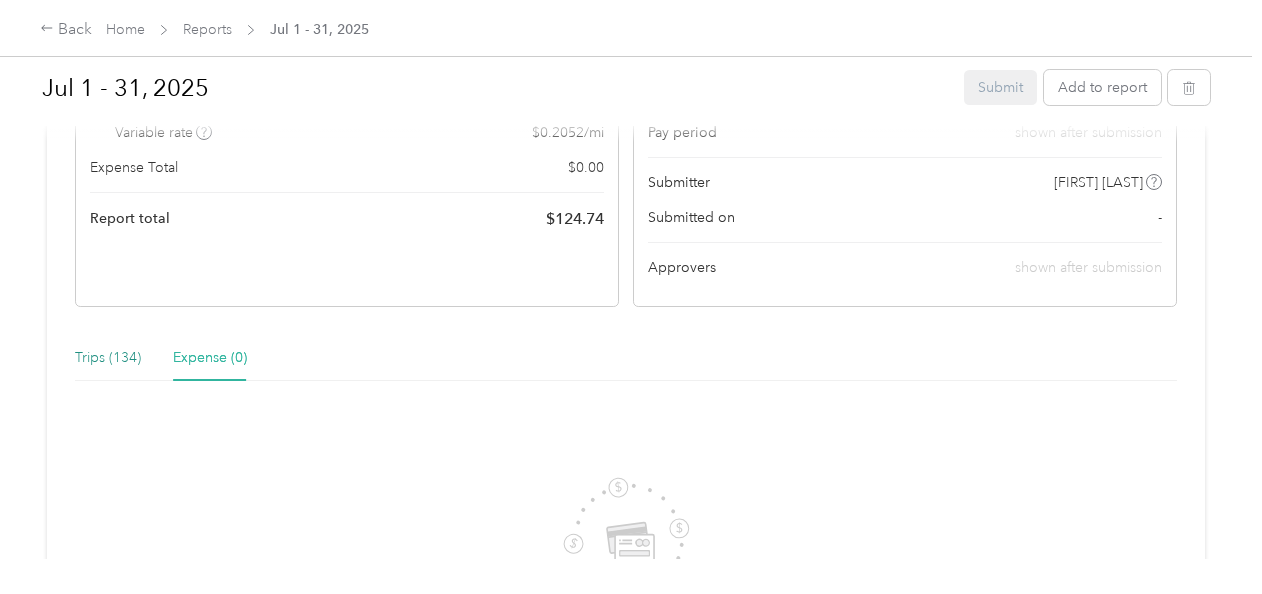 click on "Trips (134)" at bounding box center [108, 358] 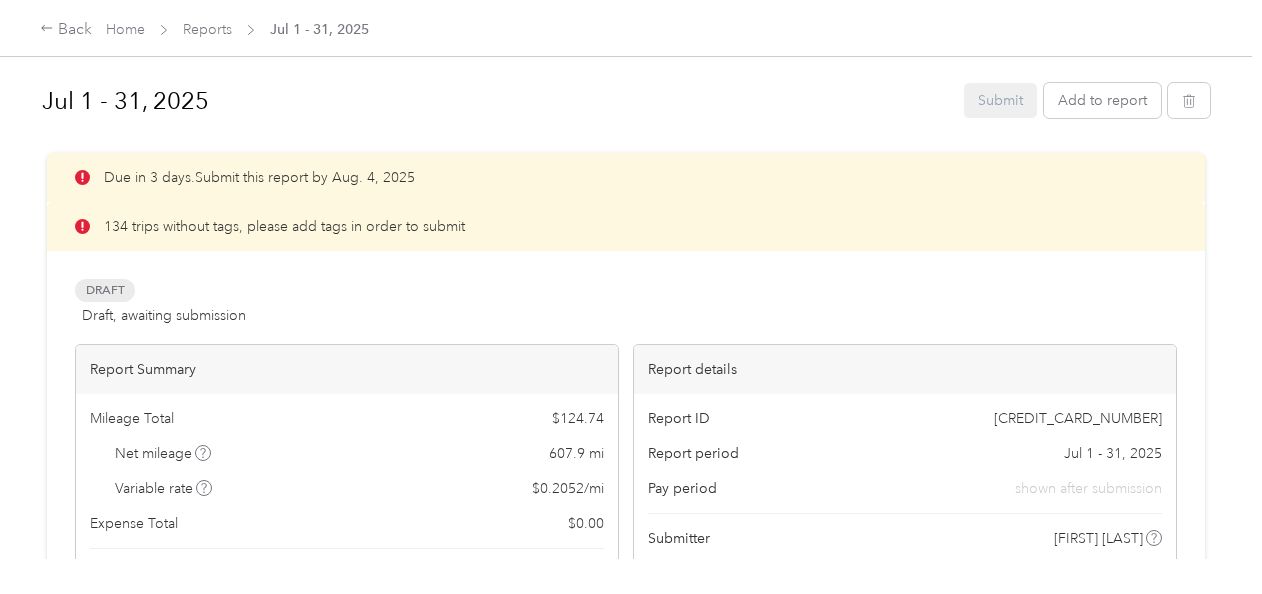 scroll, scrollTop: 1, scrollLeft: 0, axis: vertical 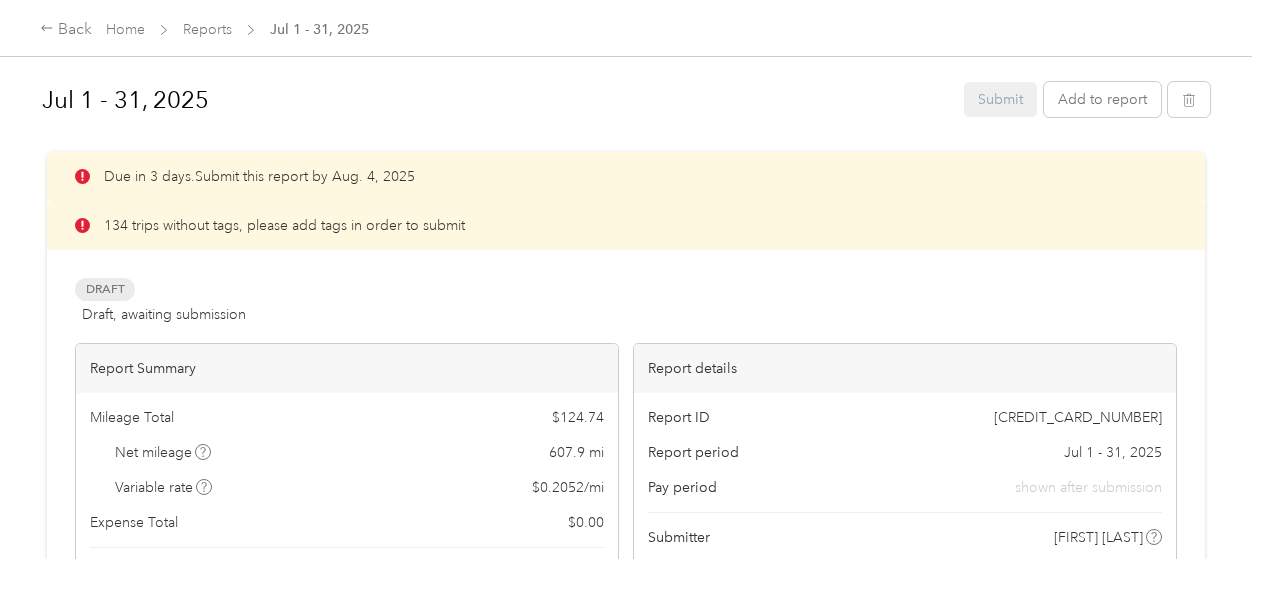 click 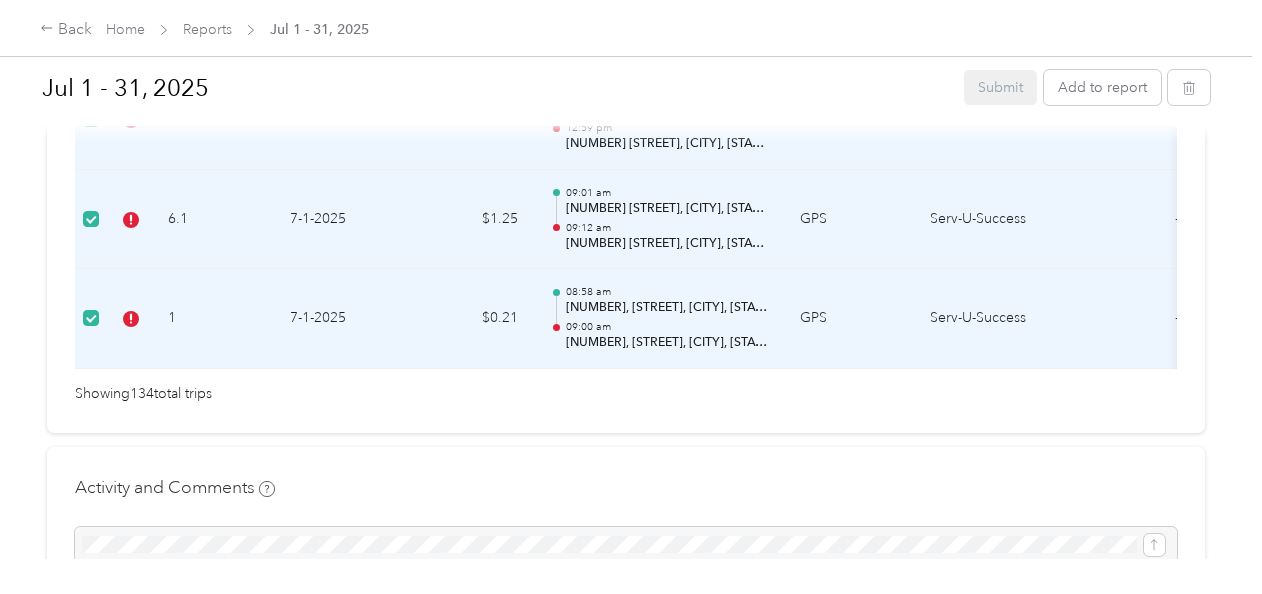 scroll, scrollTop: 13763, scrollLeft: 0, axis: vertical 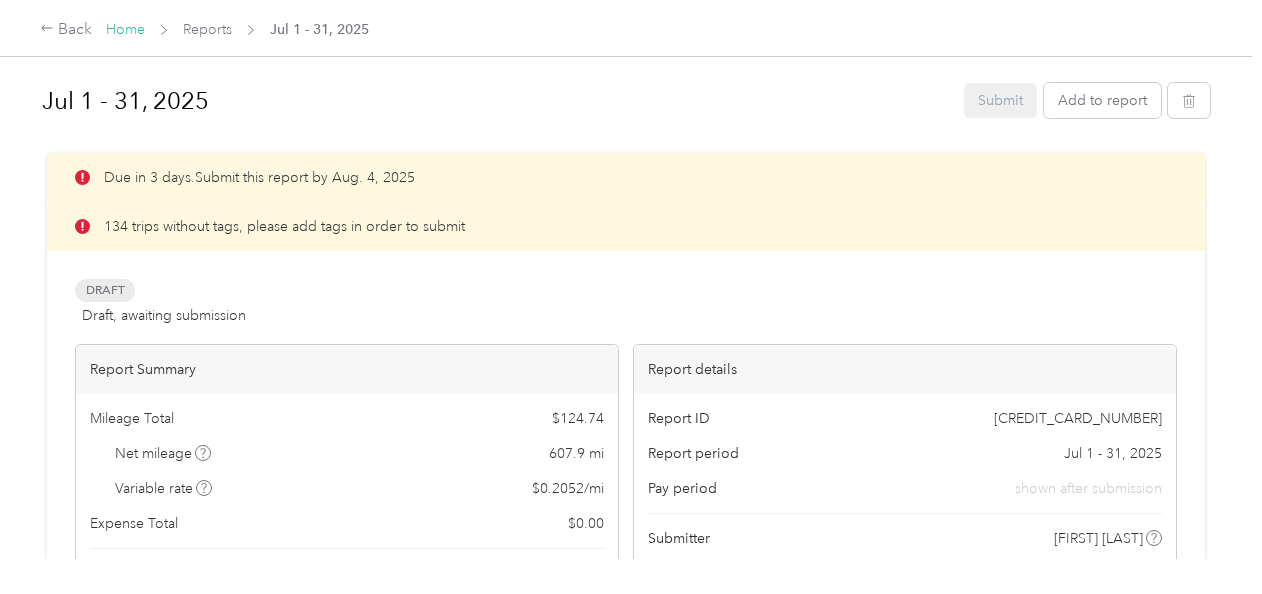 click on "Home" at bounding box center [125, 29] 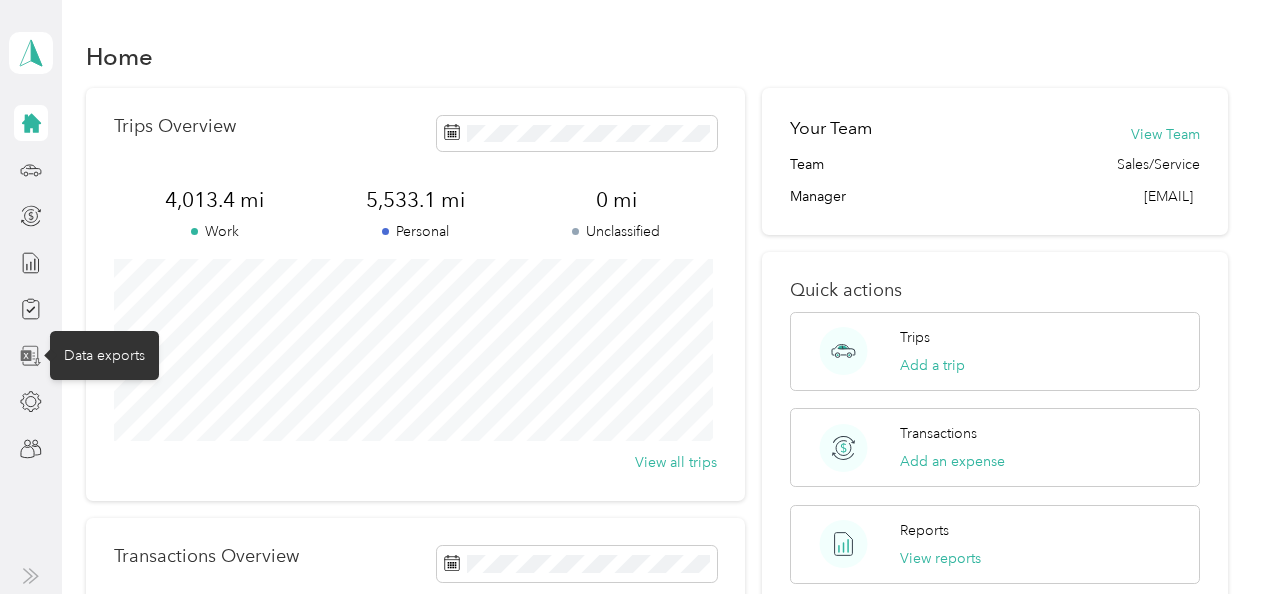 click 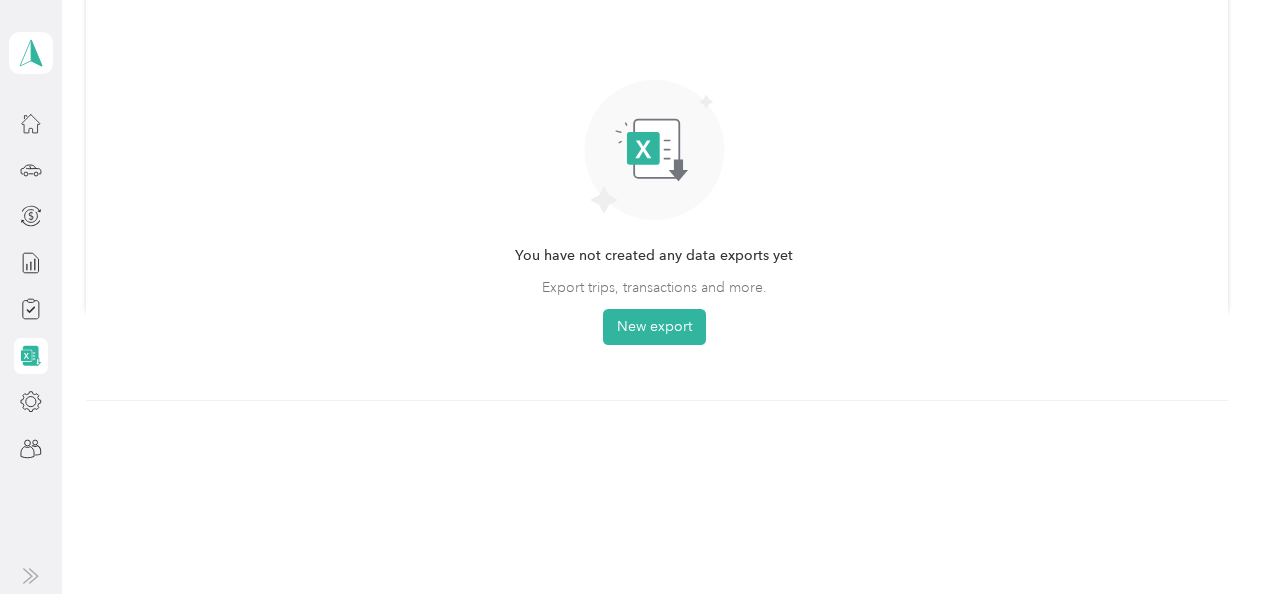 scroll, scrollTop: 0, scrollLeft: 0, axis: both 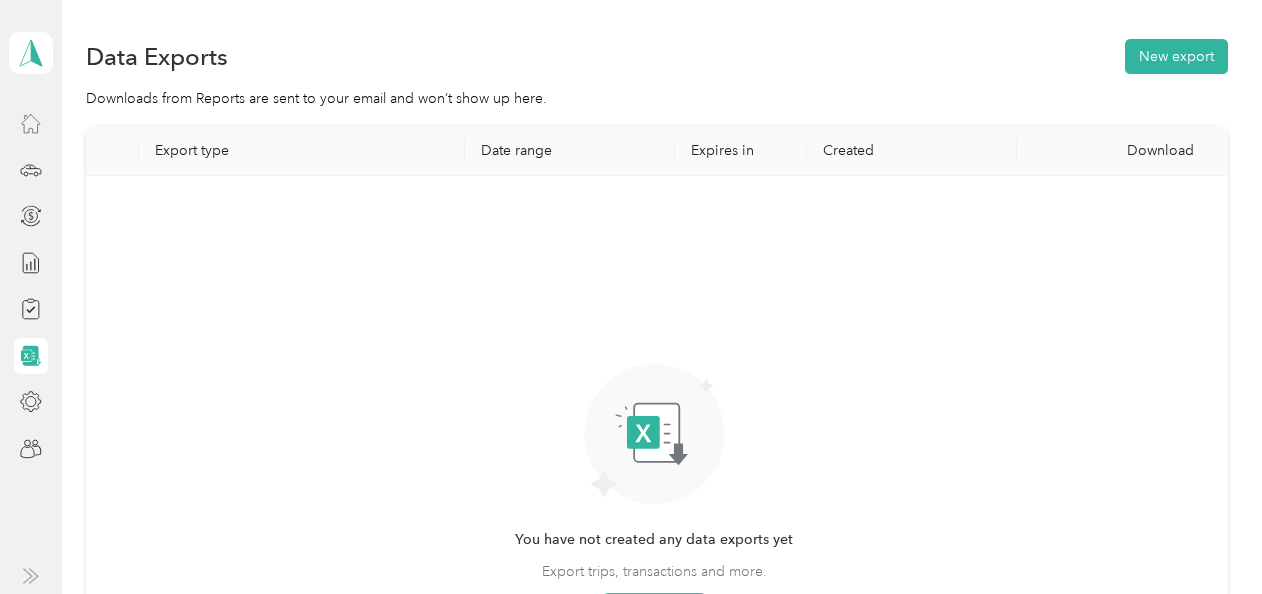 click 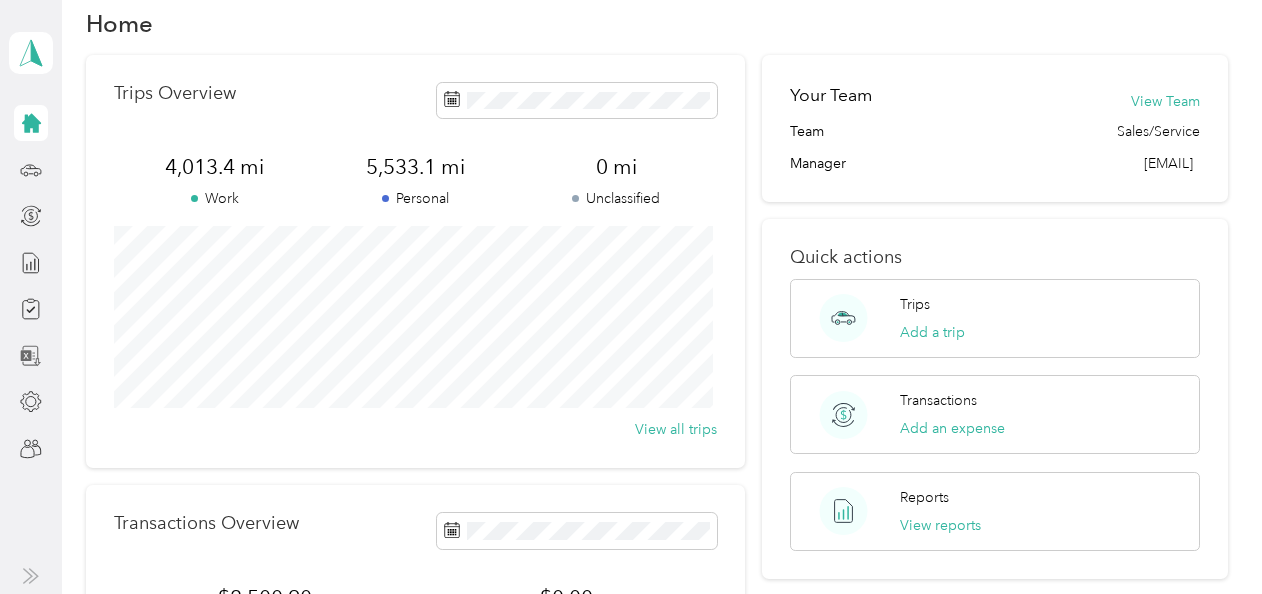 scroll, scrollTop: 33, scrollLeft: 0, axis: vertical 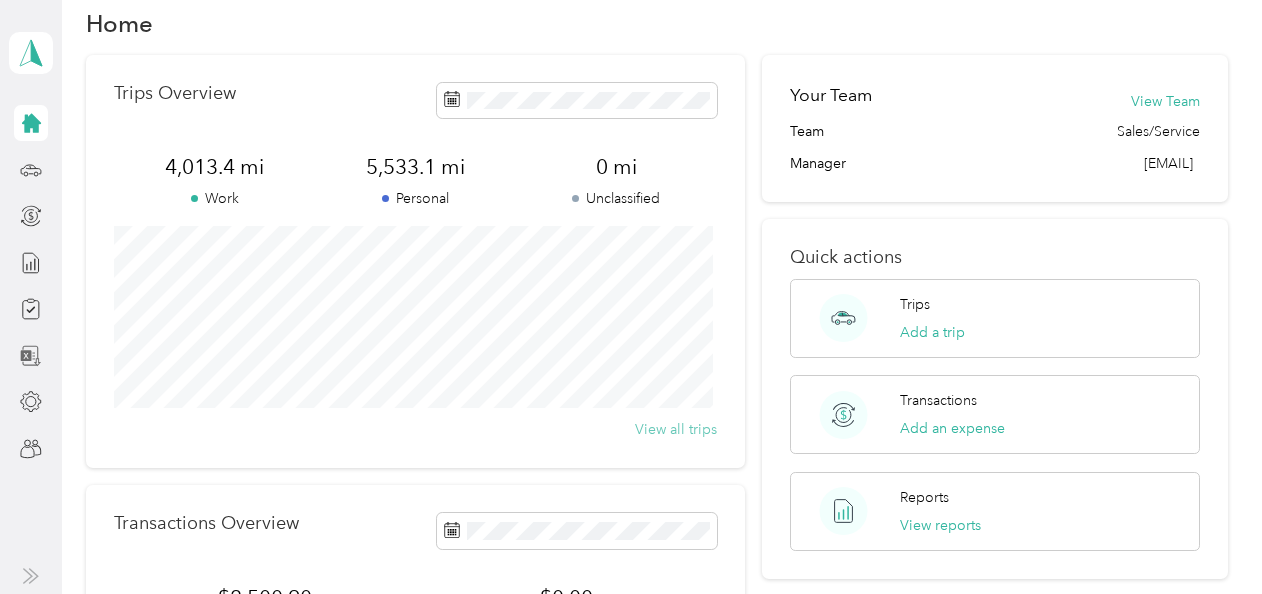 click on "View all trips" at bounding box center [676, 429] 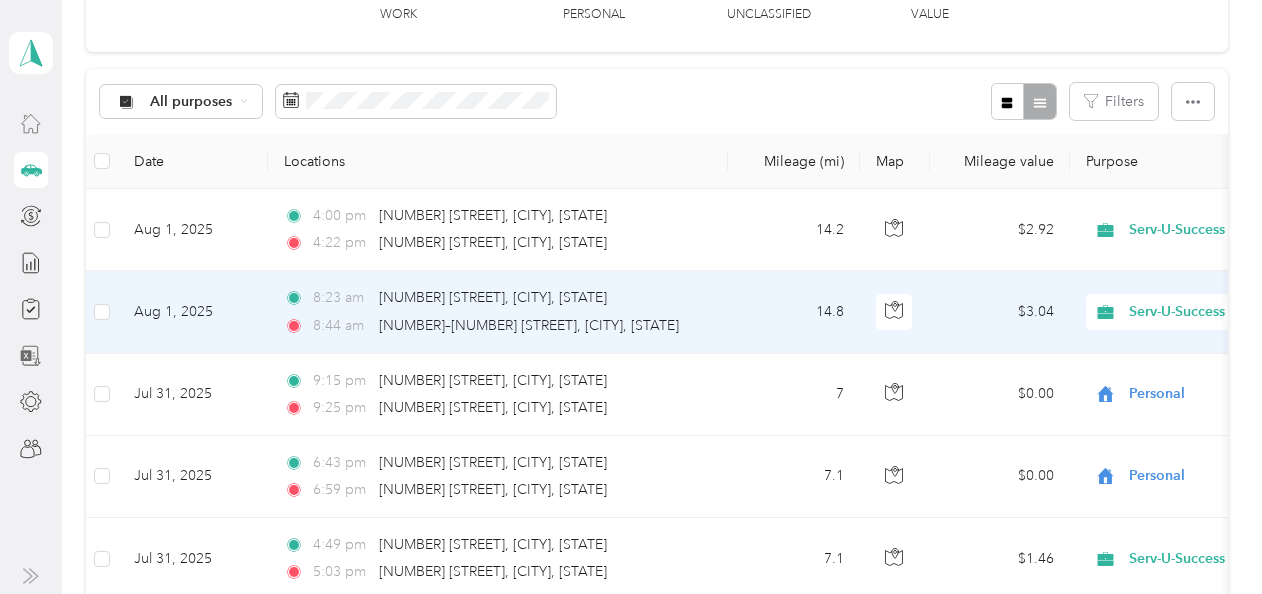 scroll, scrollTop: 147, scrollLeft: 0, axis: vertical 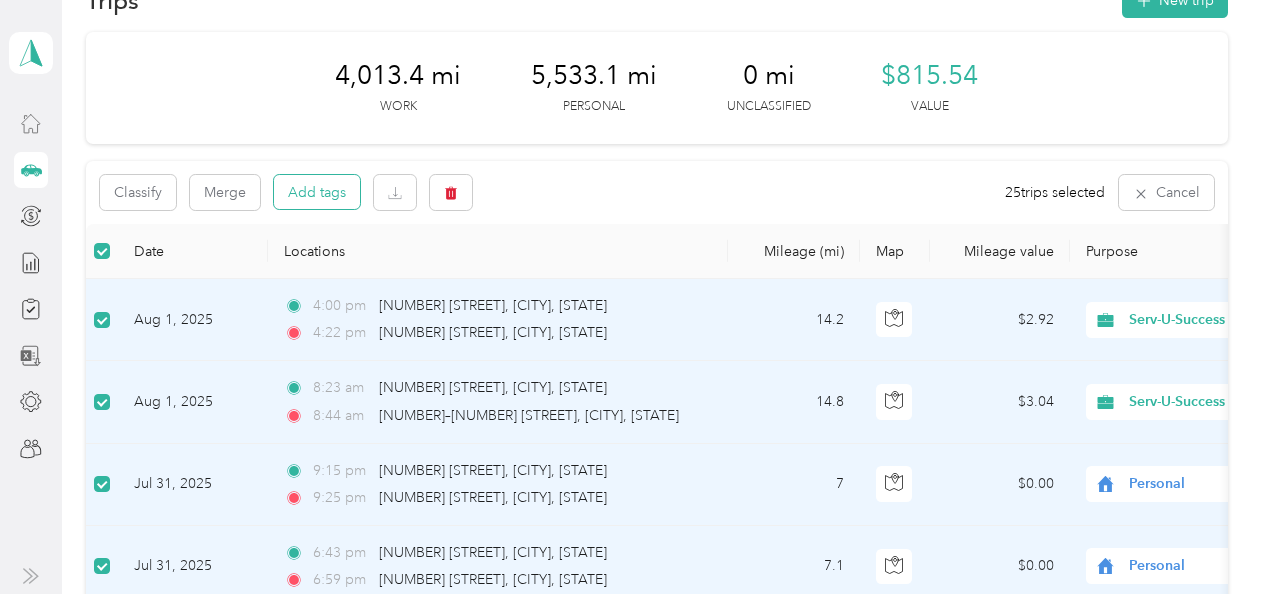 click on "Add tags" at bounding box center (317, 192) 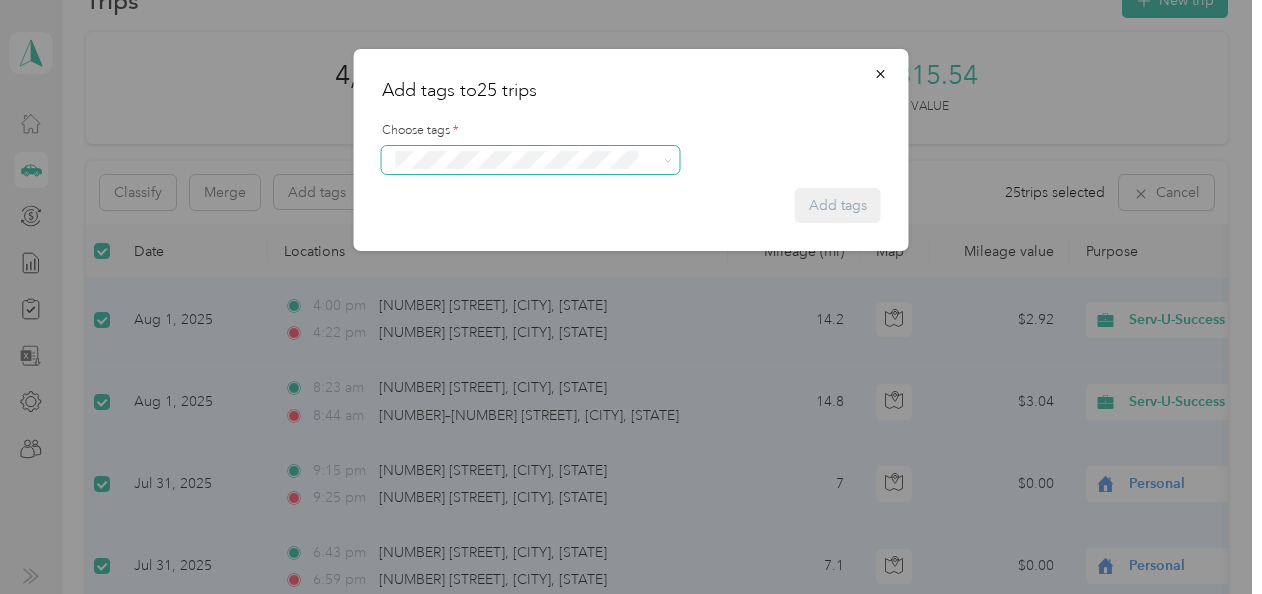 click at bounding box center (664, 160) 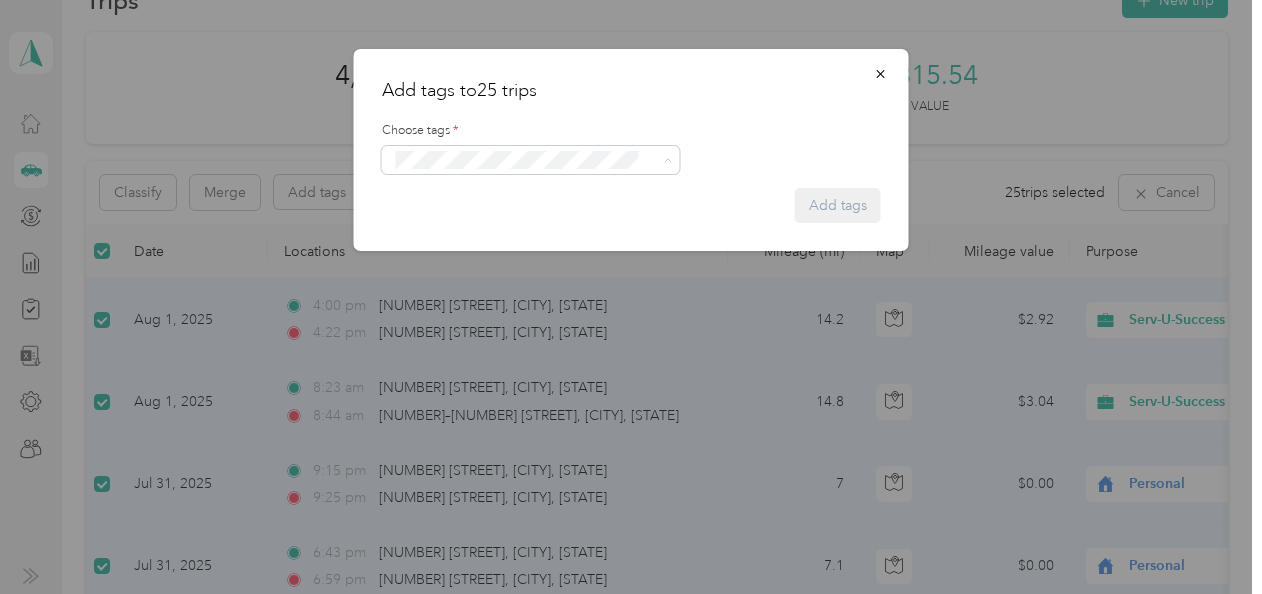 click at bounding box center (631, 297) 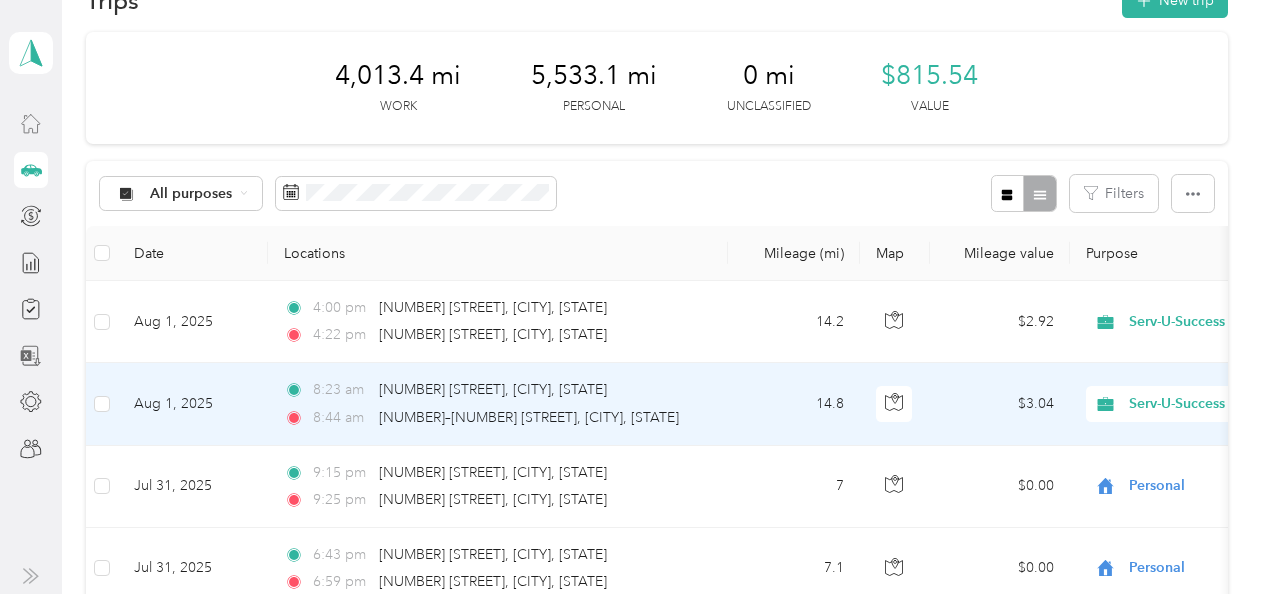 scroll, scrollTop: 0, scrollLeft: 0, axis: both 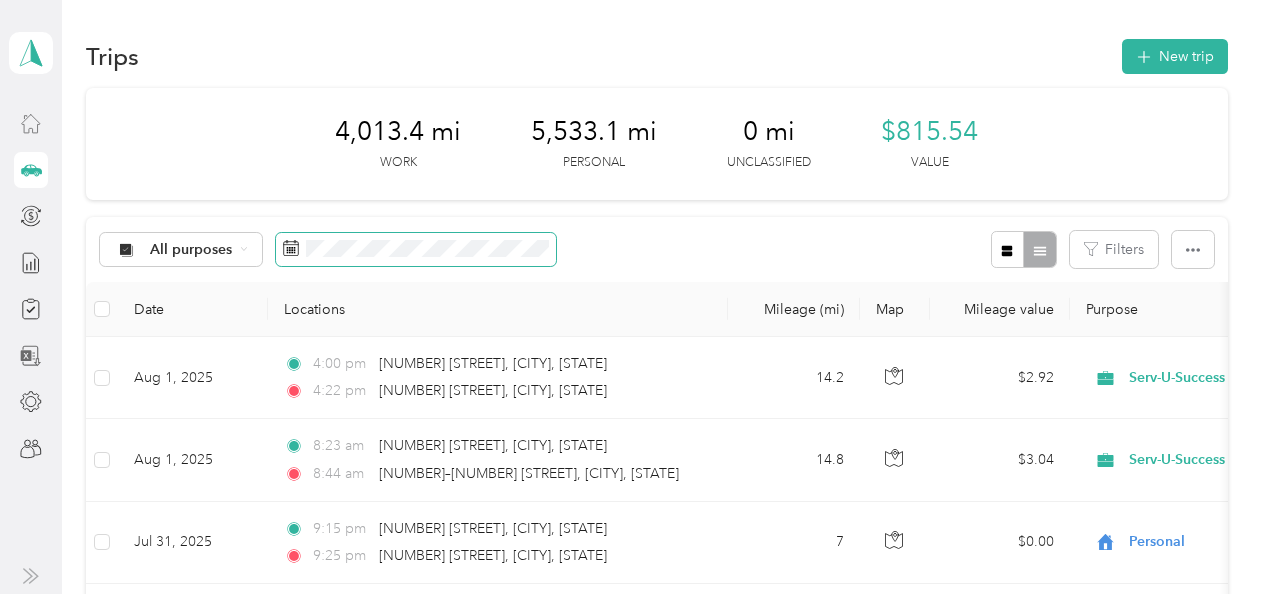 click 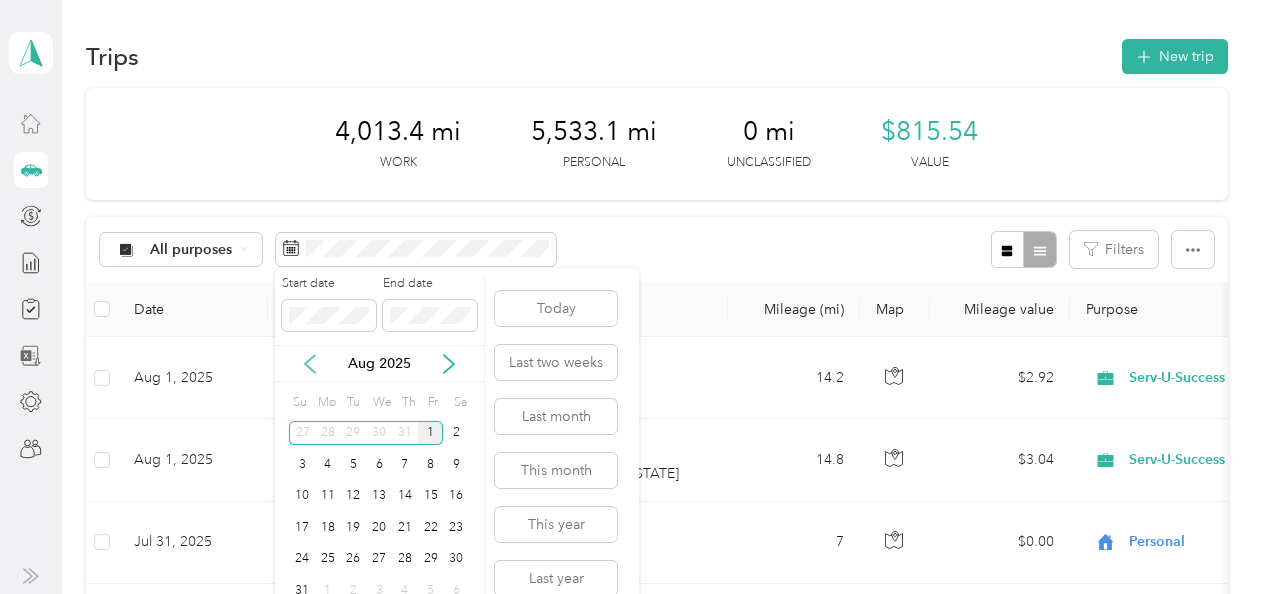 click 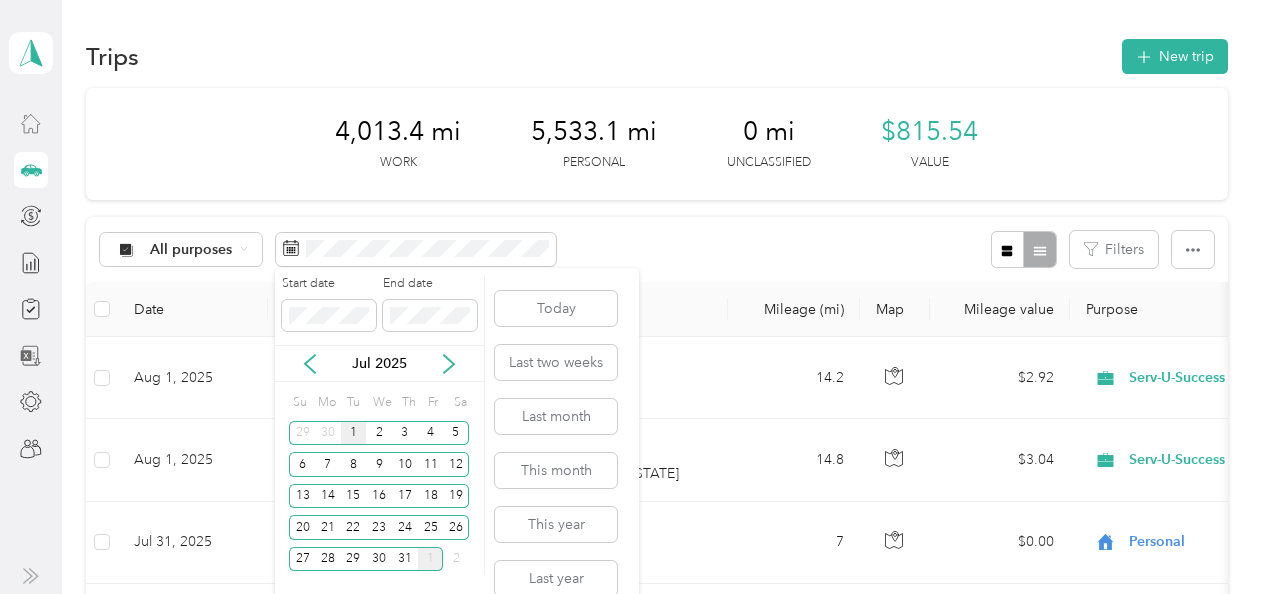 click on "1" at bounding box center [354, 433] 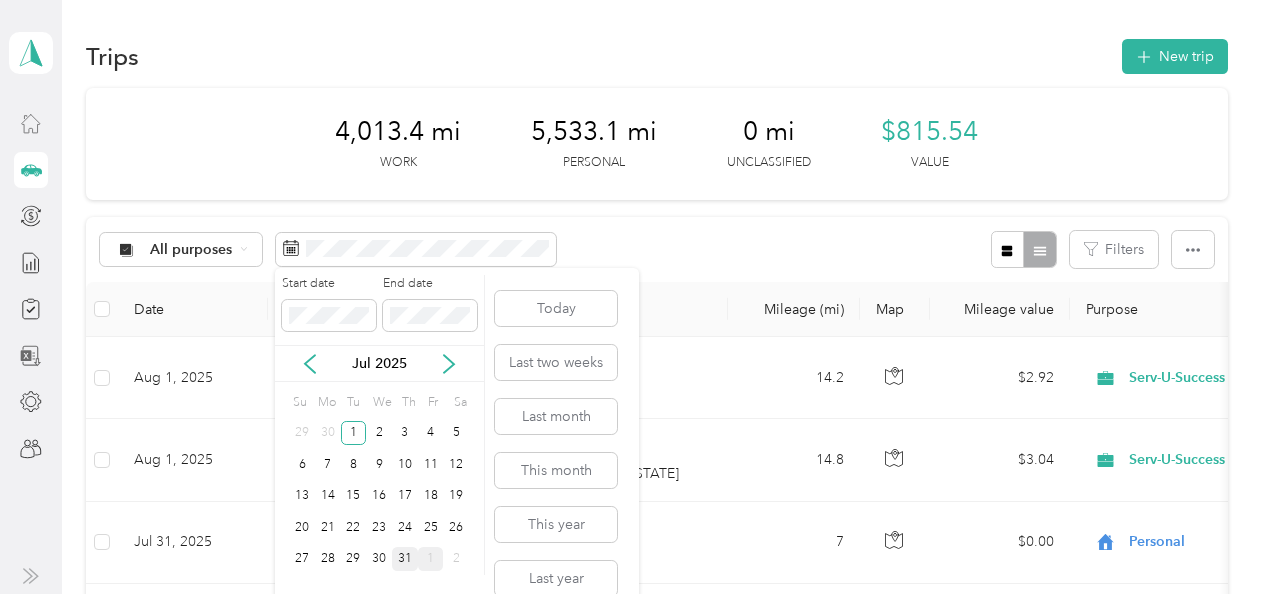 click on "31" at bounding box center [405, 559] 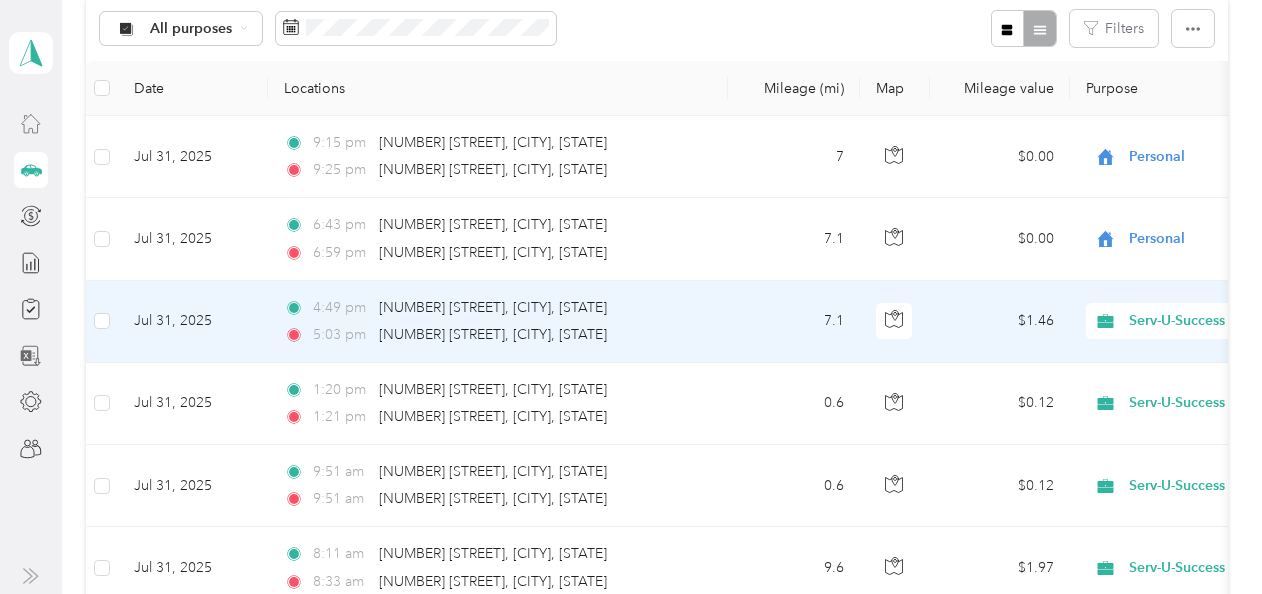 scroll, scrollTop: 0, scrollLeft: 0, axis: both 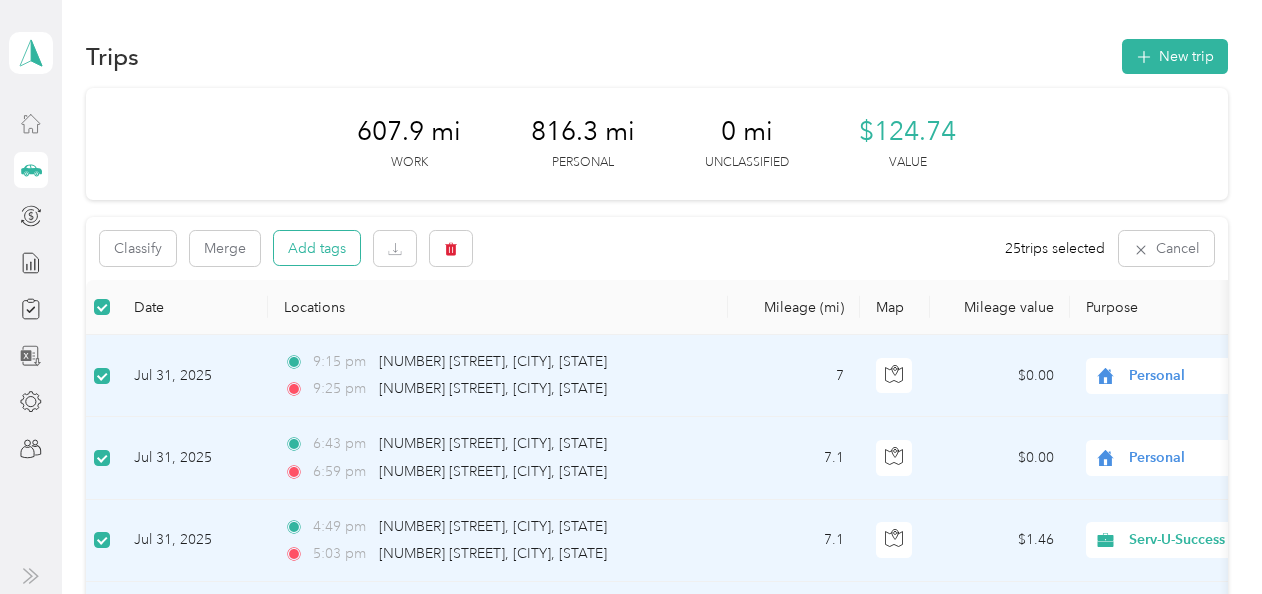 click on "Add tags" at bounding box center (317, 248) 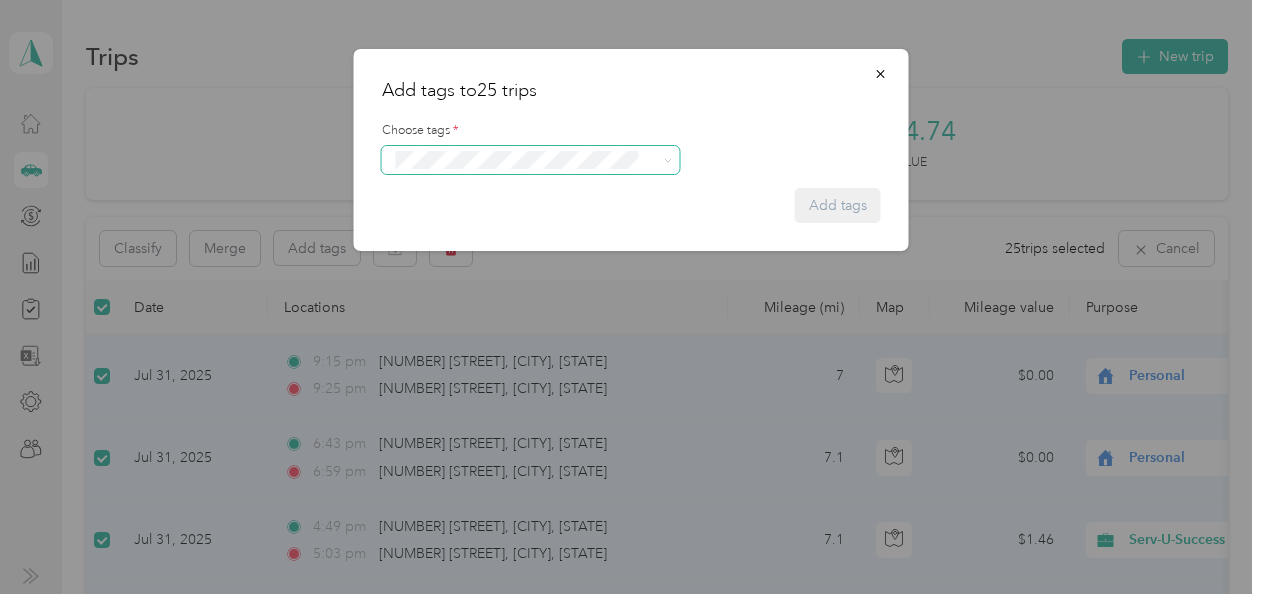 click on "Crp-corporate" at bounding box center [531, 265] 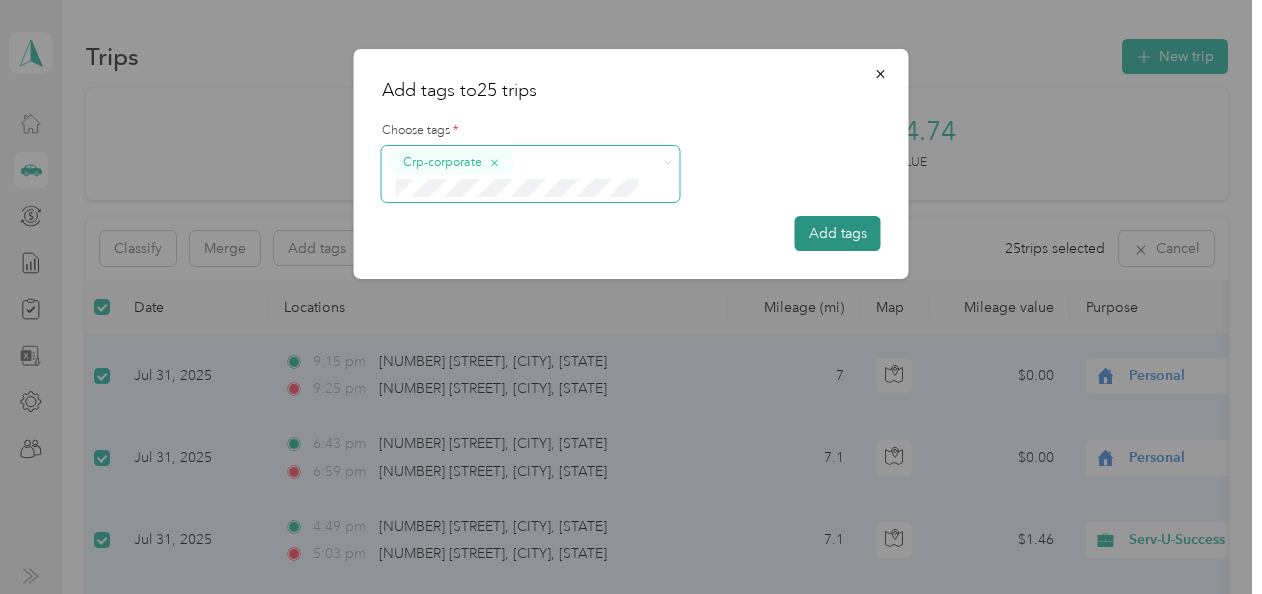 click on "Add tags" at bounding box center [838, 233] 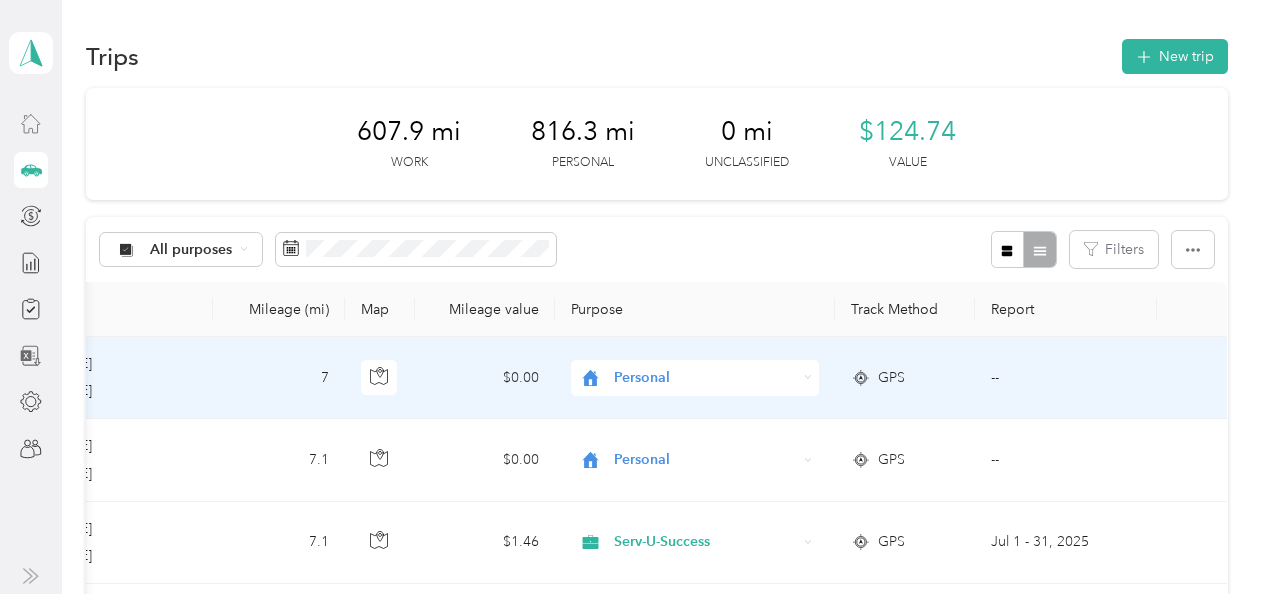 scroll, scrollTop: 0, scrollLeft: 519, axis: horizontal 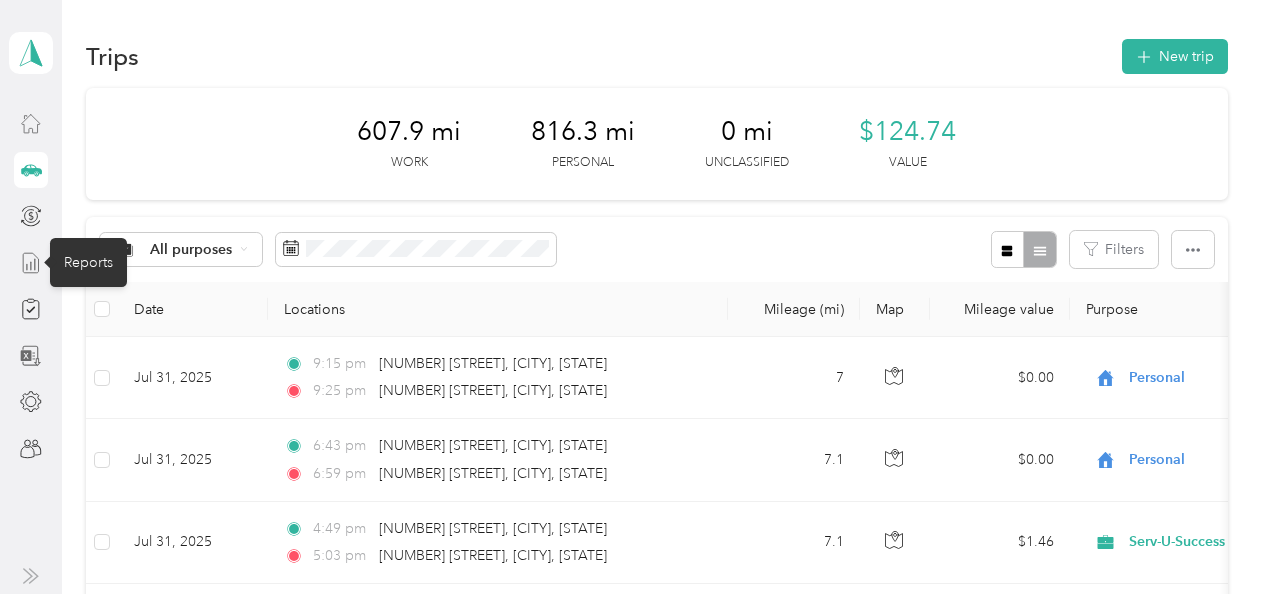 click 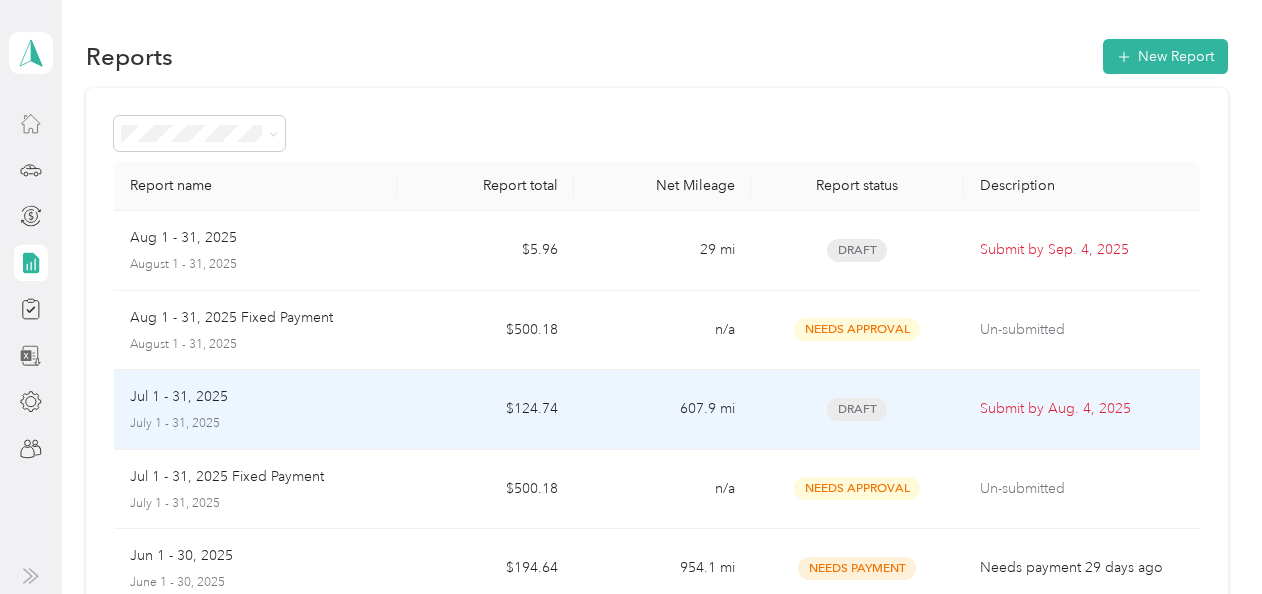 scroll, scrollTop: 12, scrollLeft: 0, axis: vertical 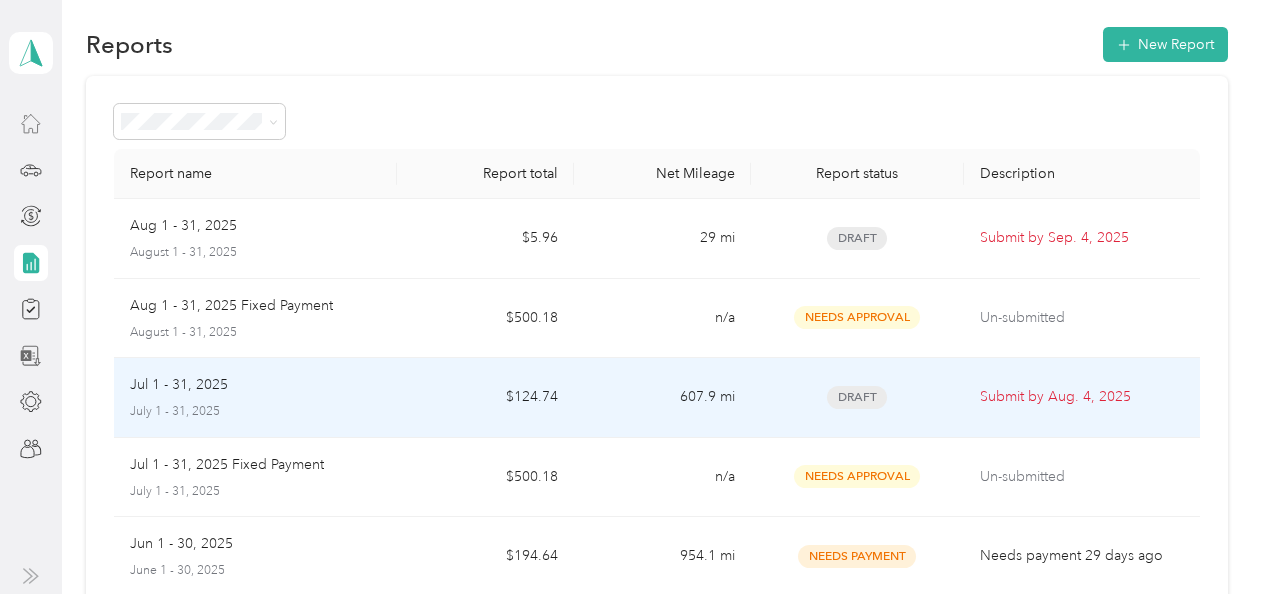 click on "Jul 1 - 31, 2025" at bounding box center [255, 385] 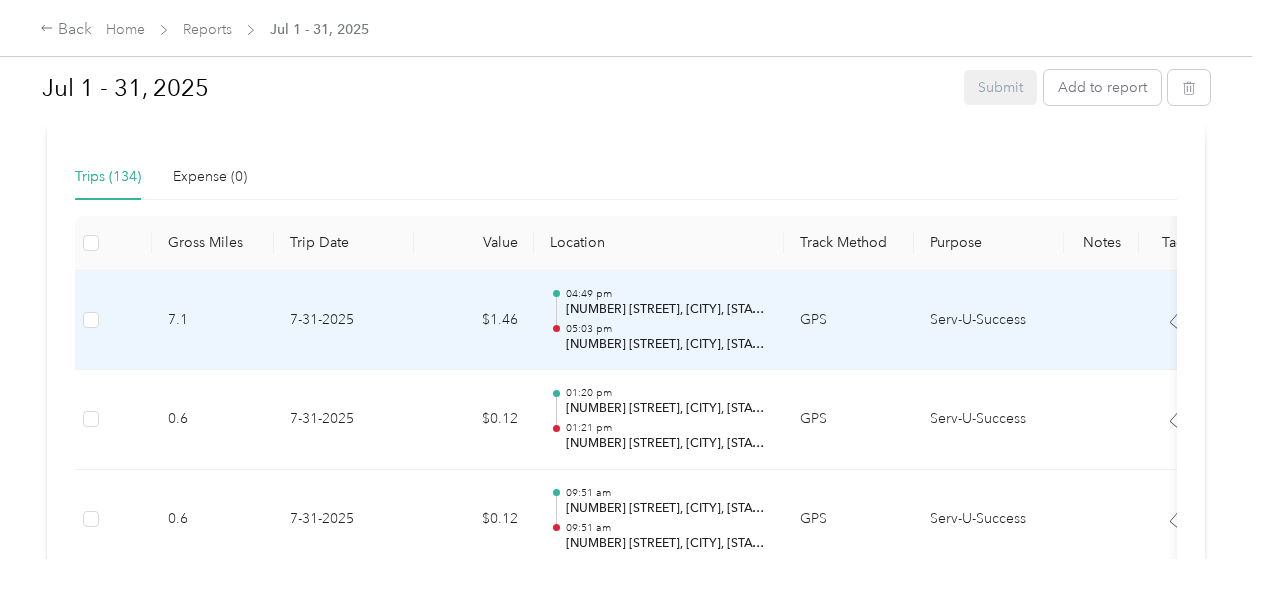 scroll, scrollTop: 554, scrollLeft: 0, axis: vertical 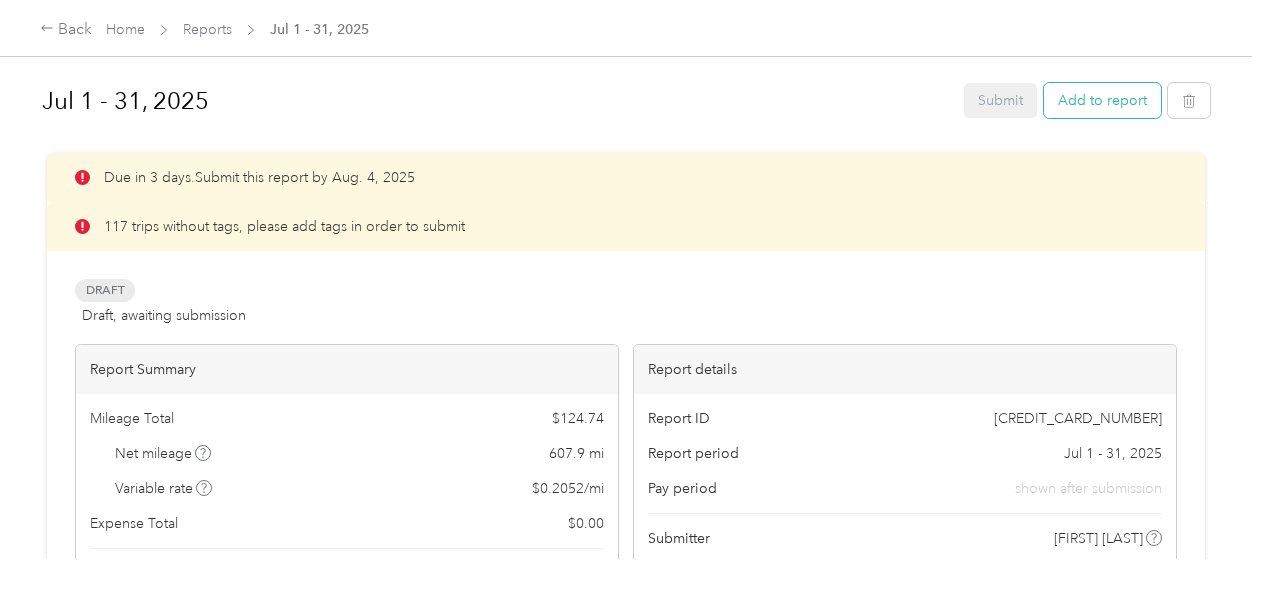 click on "Add to report" at bounding box center (1102, 100) 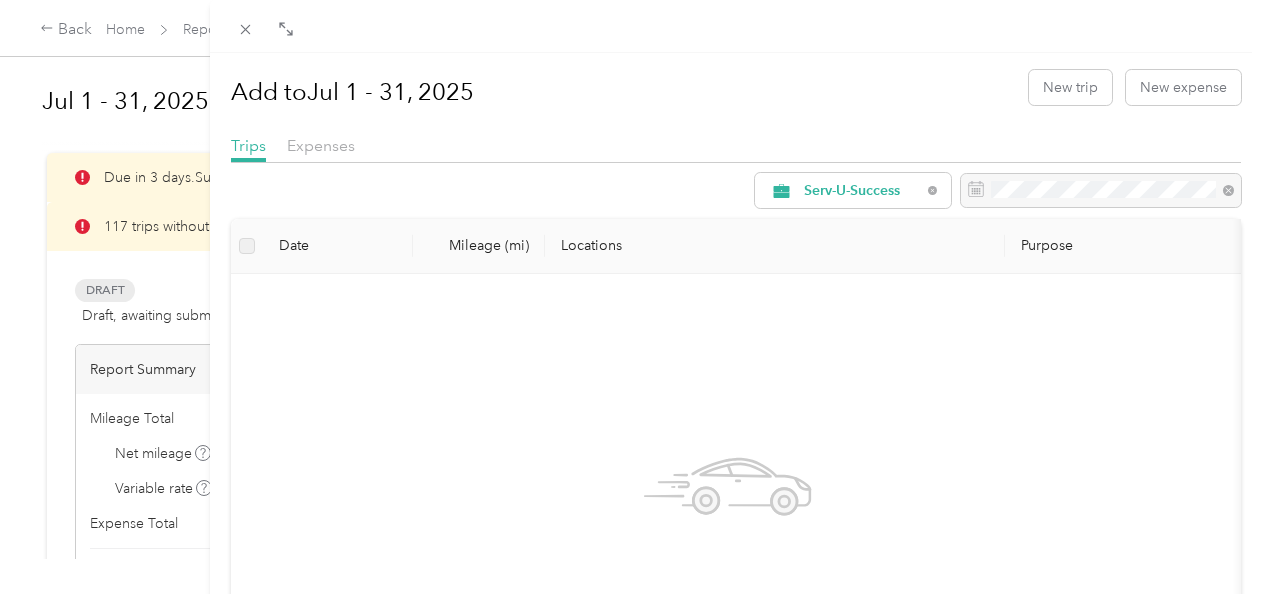 scroll, scrollTop: 0, scrollLeft: 0, axis: both 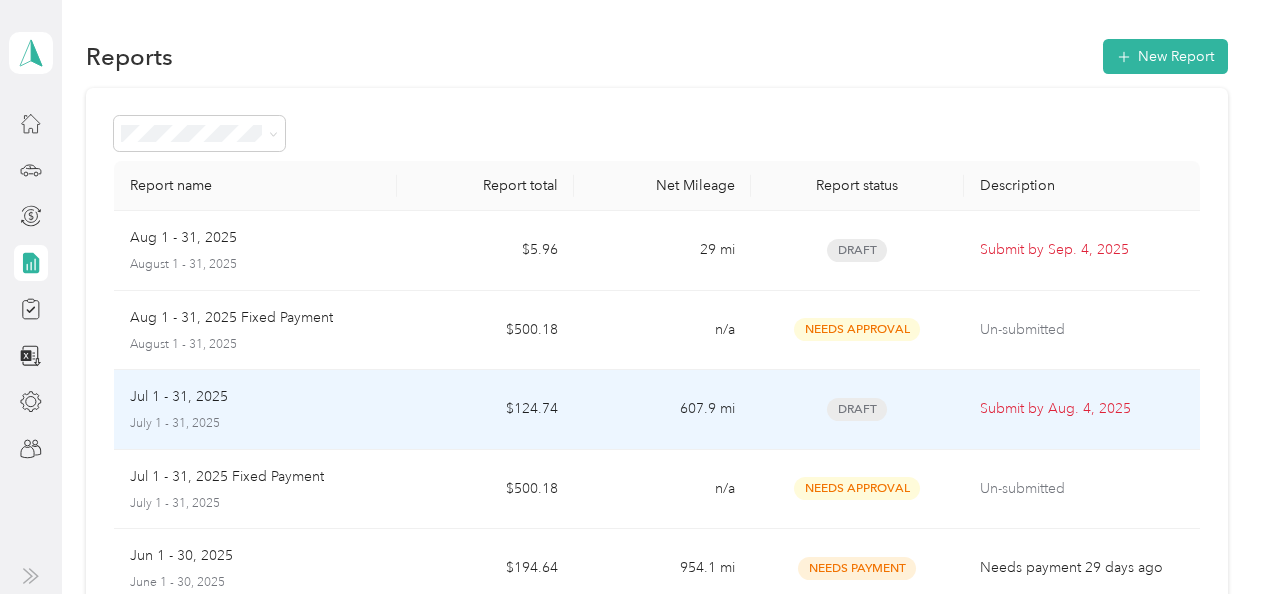 click on "Jul 1 - 31, 2025 July 1 - 31, 2025" at bounding box center [255, 409] 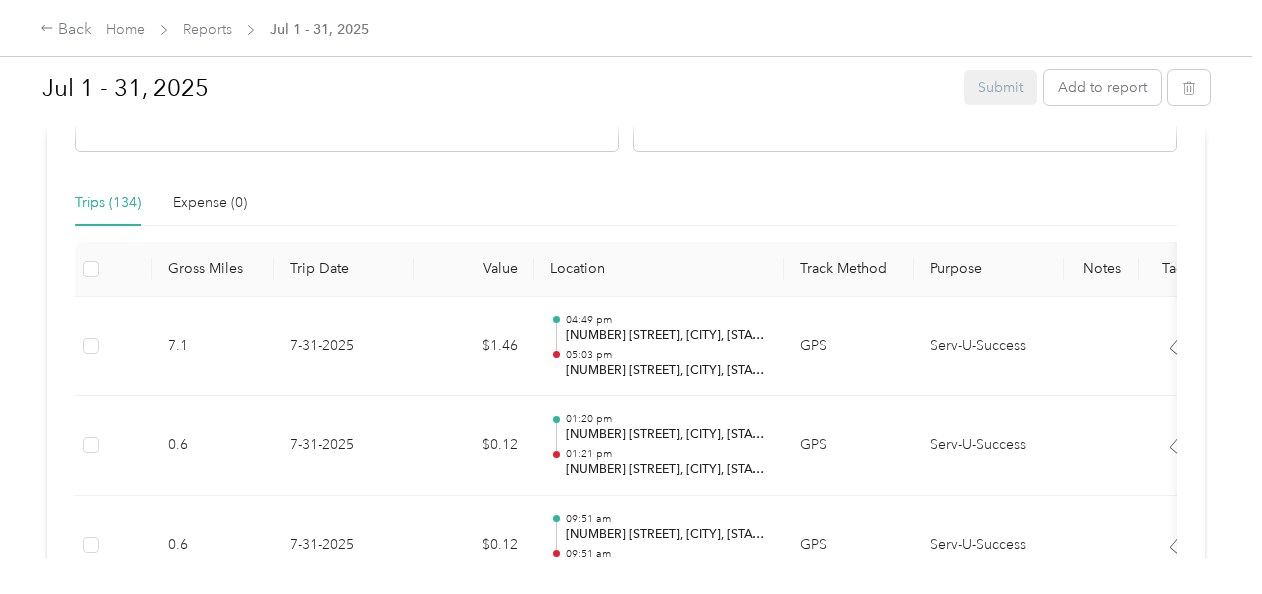 scroll, scrollTop: 510, scrollLeft: 0, axis: vertical 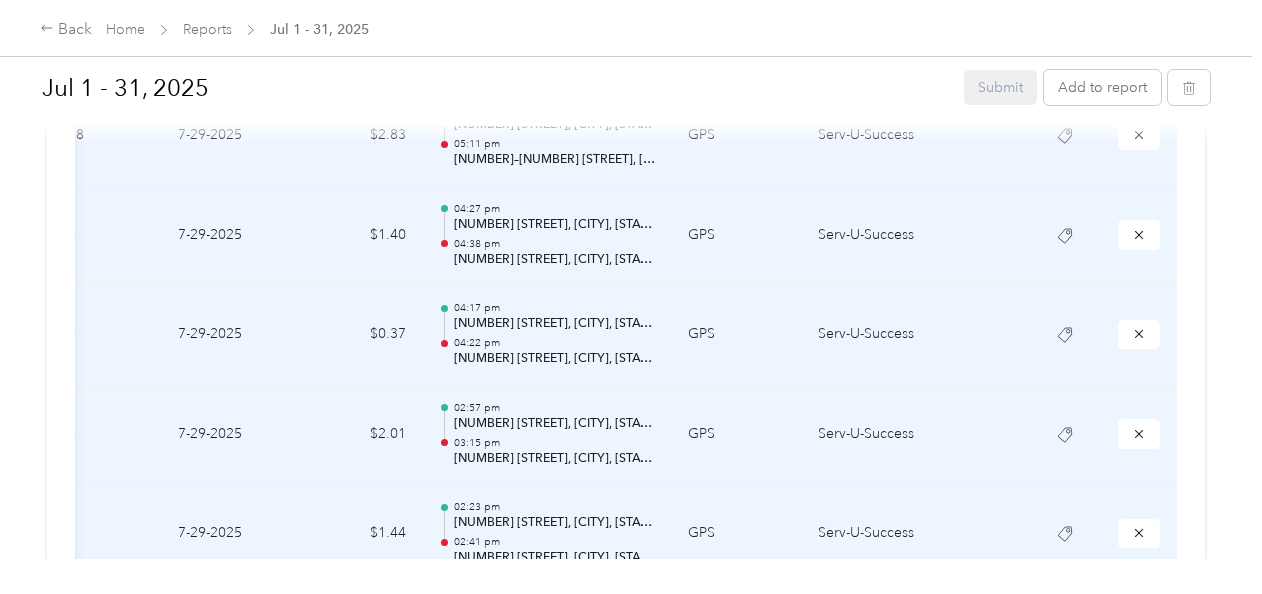 click on "$1.40" at bounding box center [362, 236] 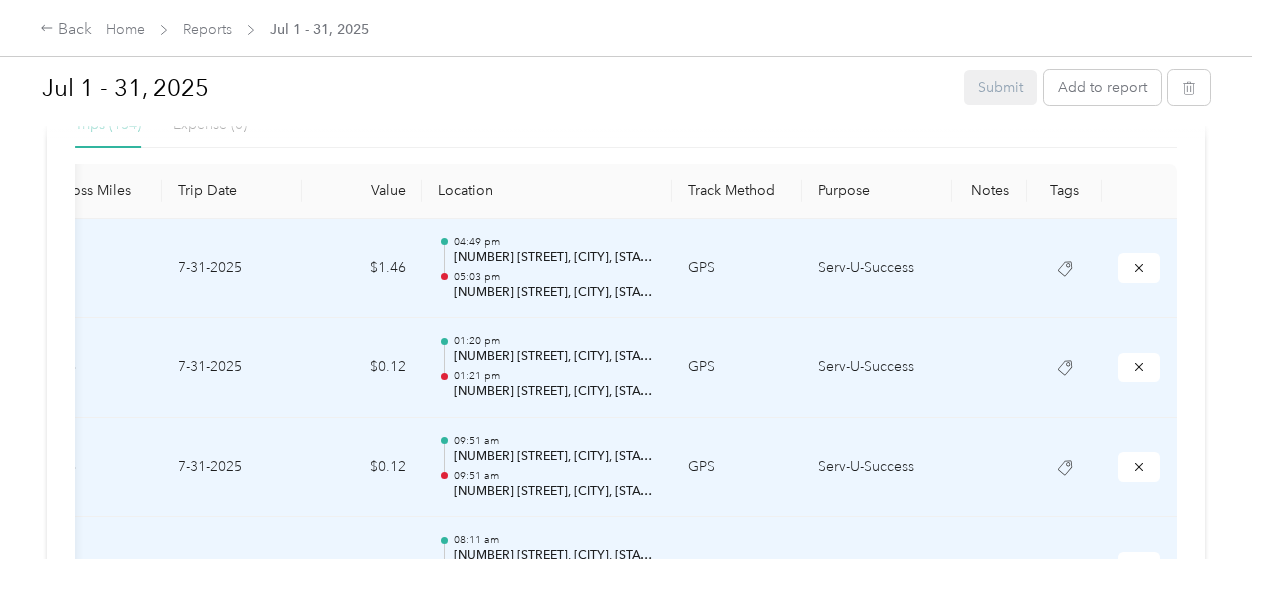 scroll, scrollTop: 0, scrollLeft: 0, axis: both 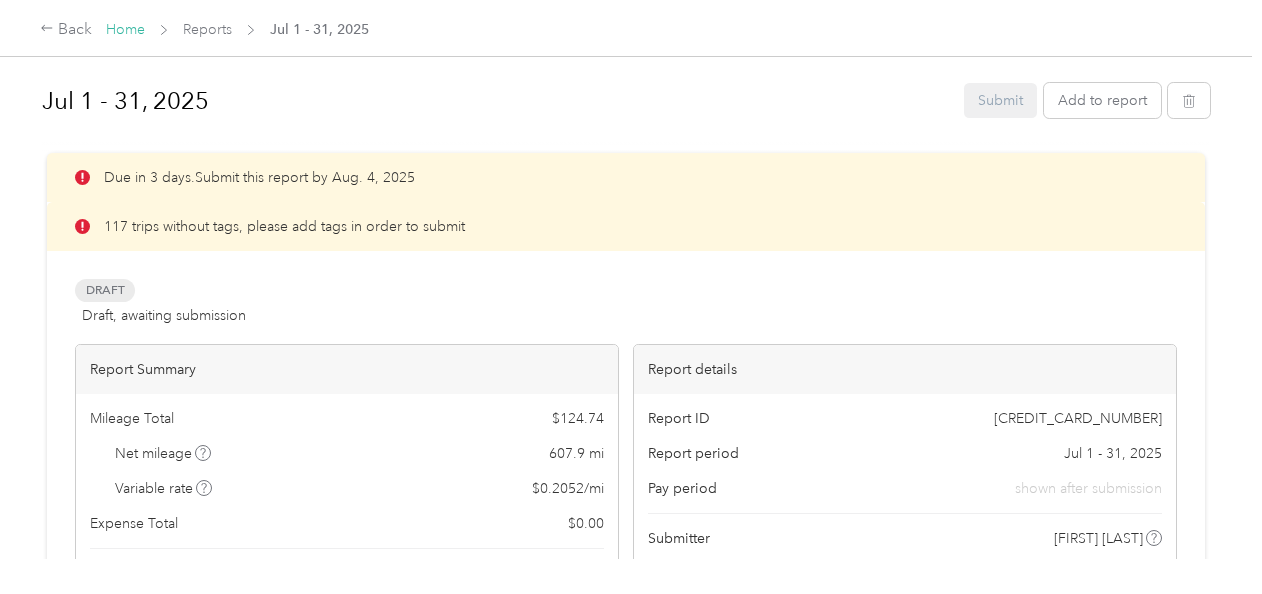 click on "Home" at bounding box center (125, 29) 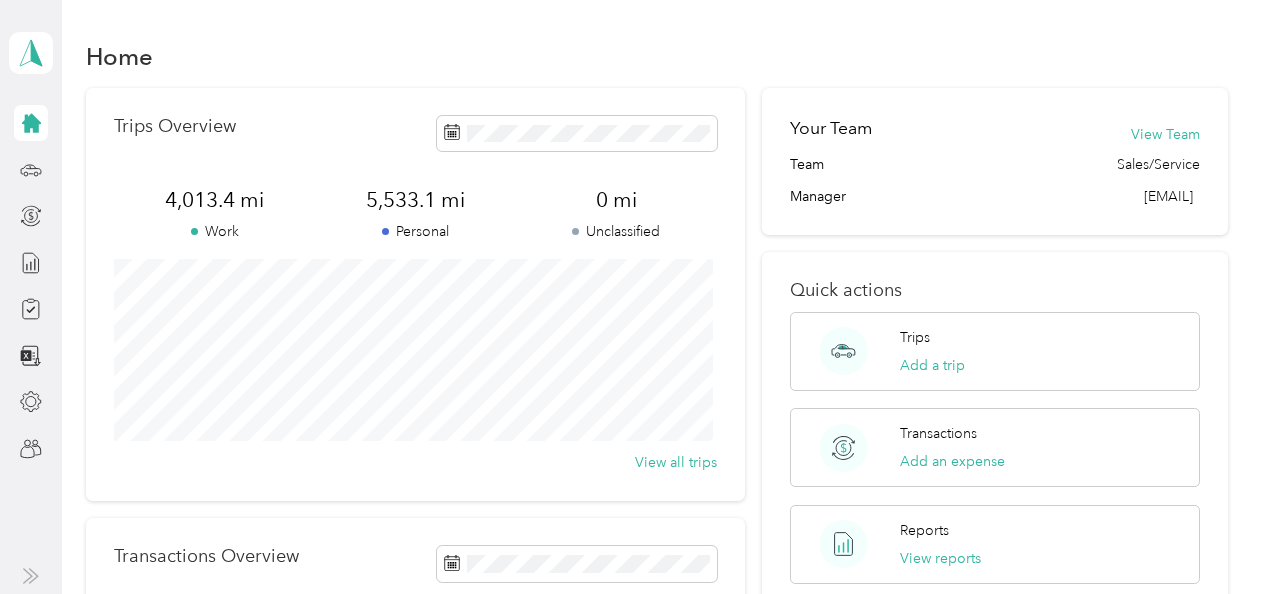 click 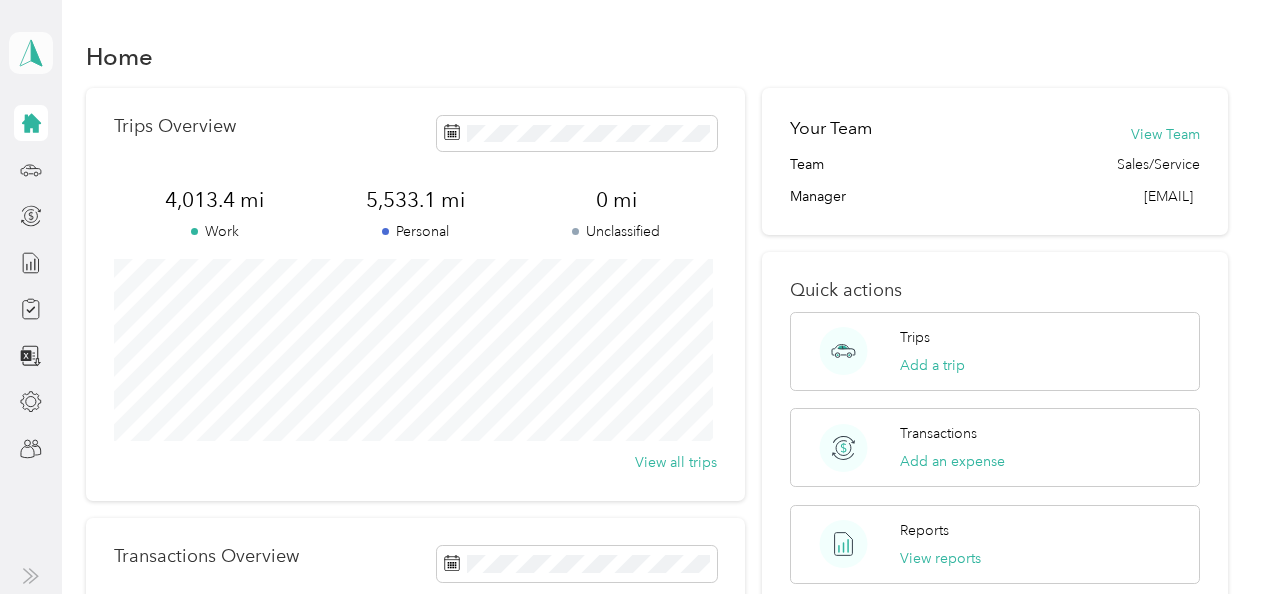 click 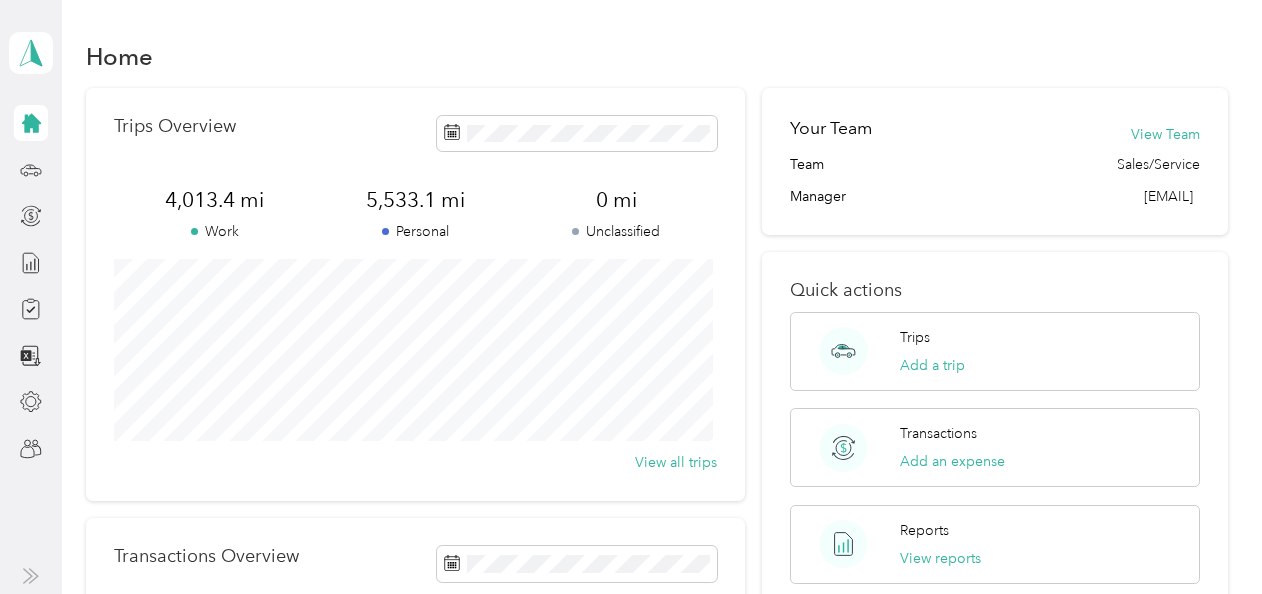 click on "View all trips" at bounding box center [415, 462] 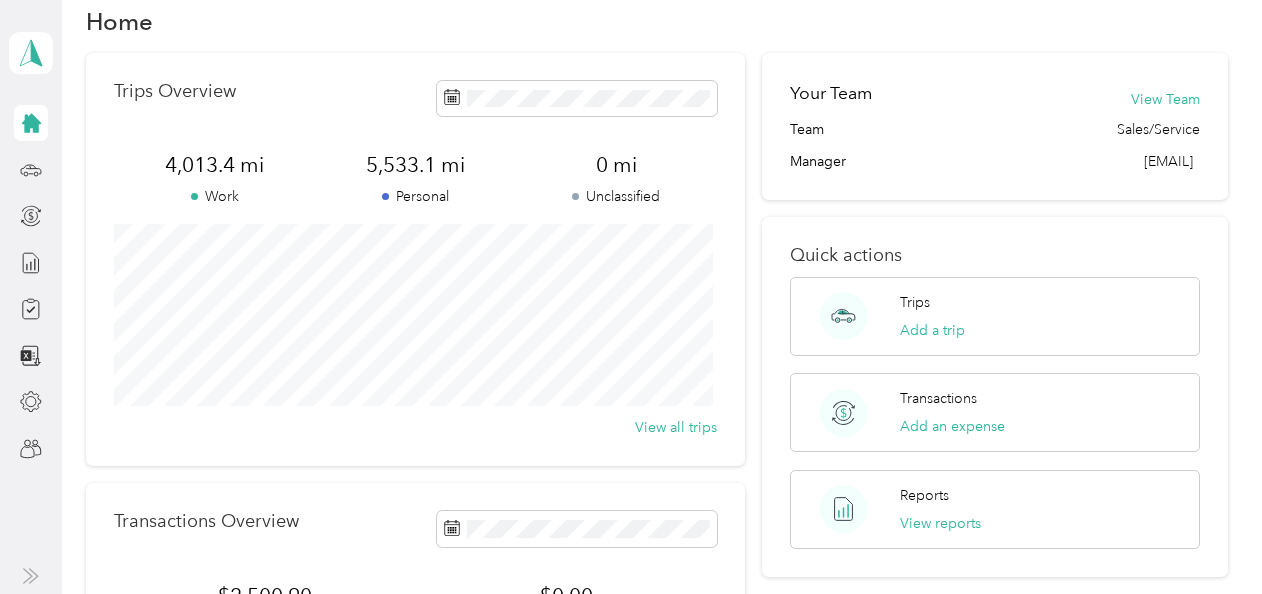 scroll, scrollTop: 28, scrollLeft: 0, axis: vertical 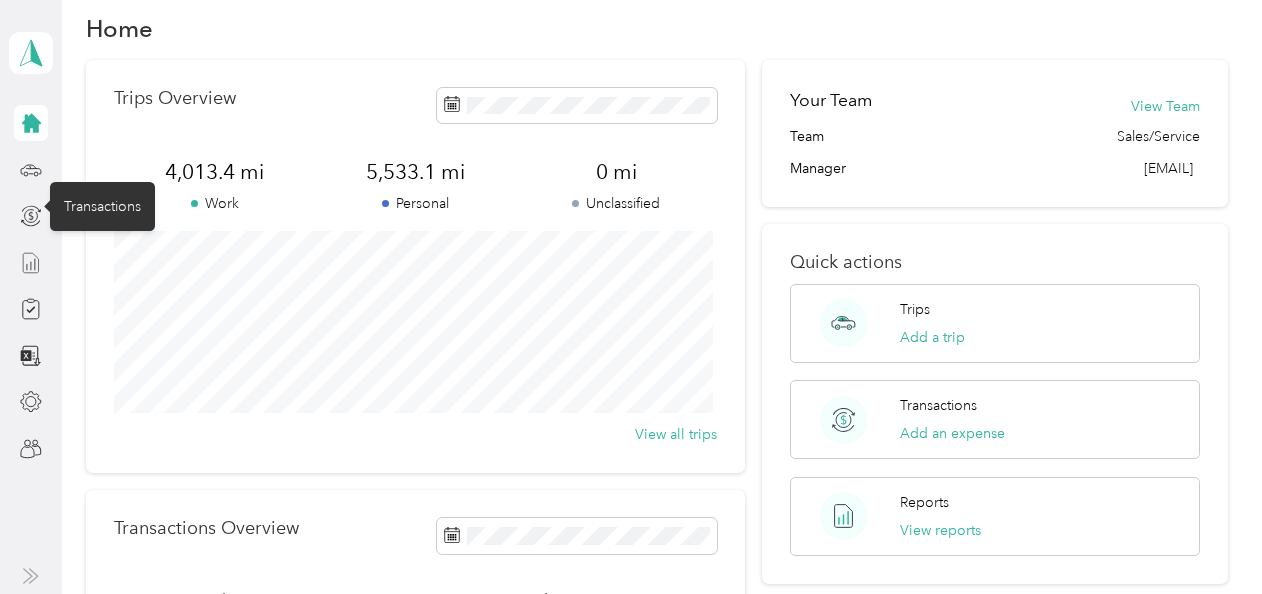 click 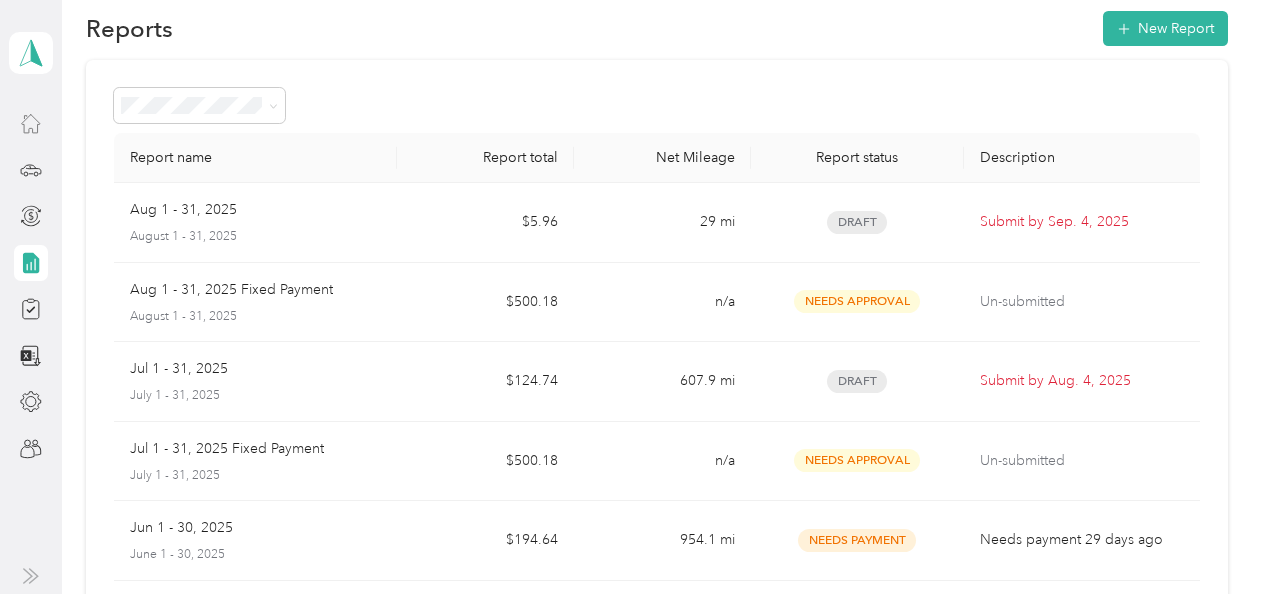 click 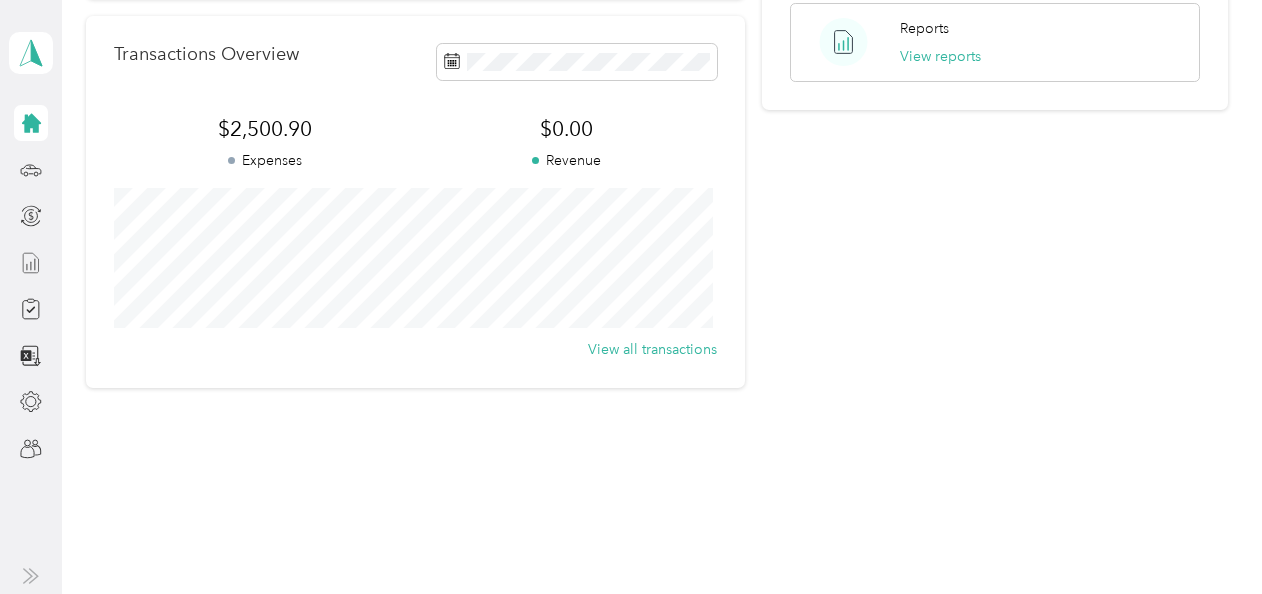 scroll, scrollTop: 0, scrollLeft: 0, axis: both 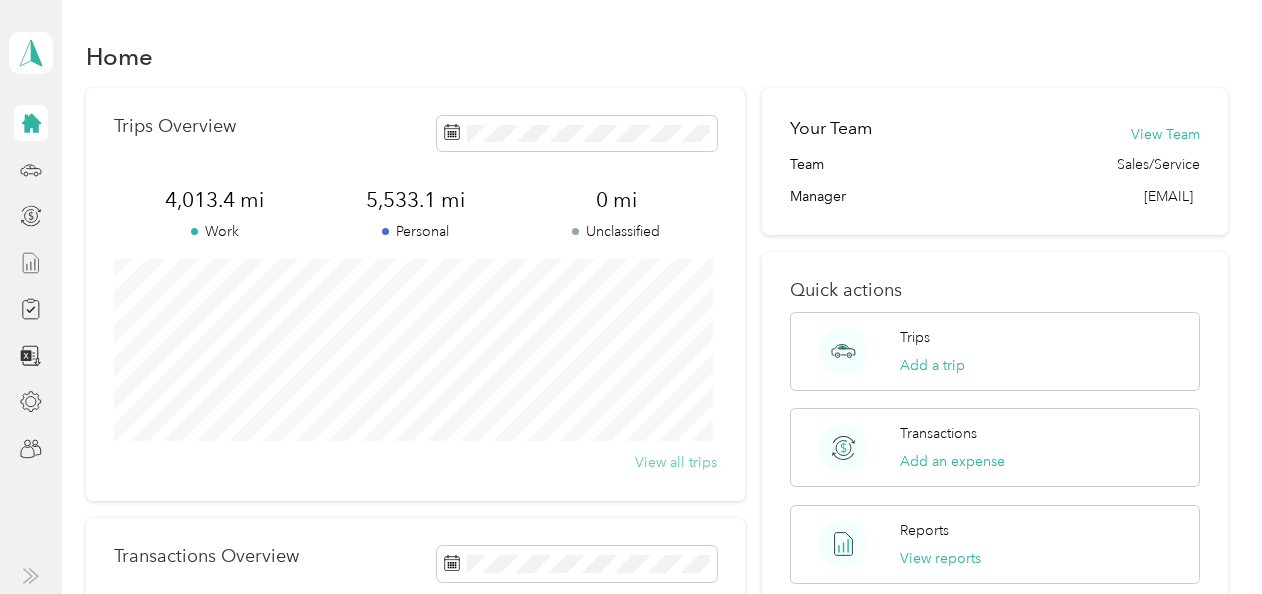 click on "View all trips" at bounding box center (676, 462) 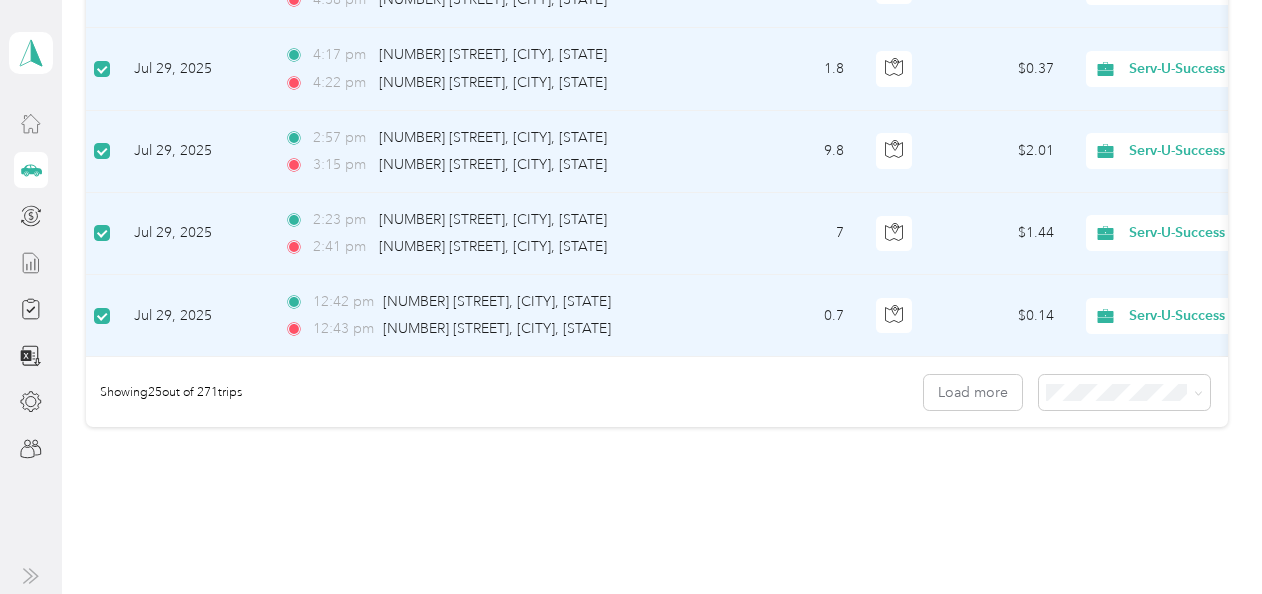 scroll, scrollTop: 2035, scrollLeft: 0, axis: vertical 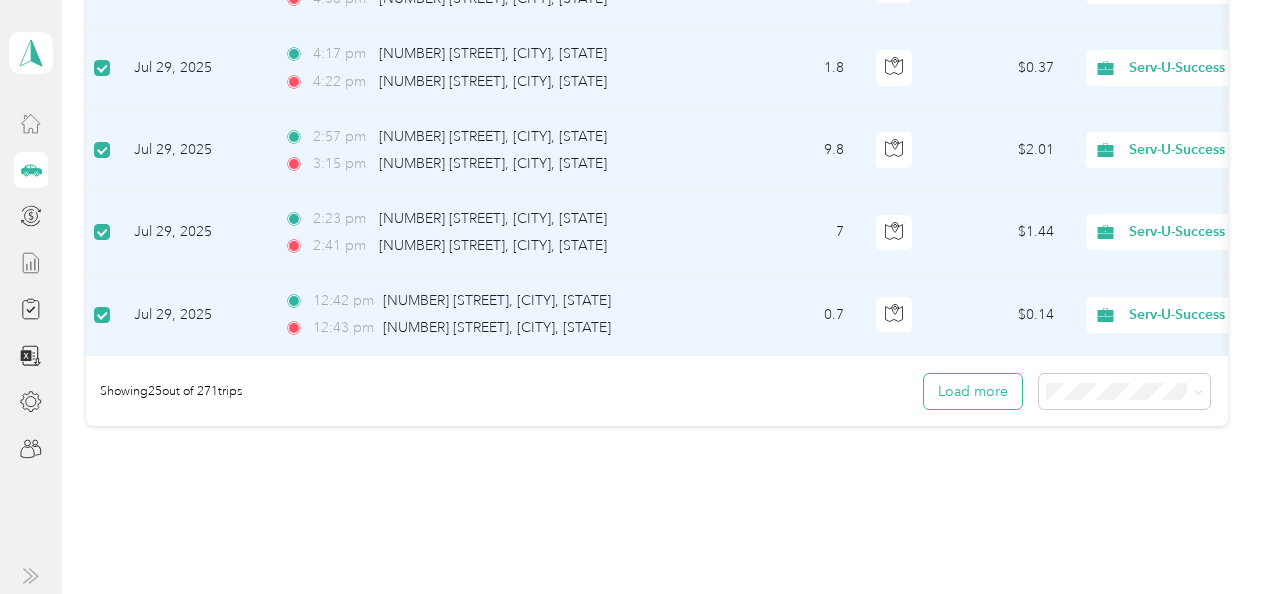 click on "Load more" at bounding box center (973, 391) 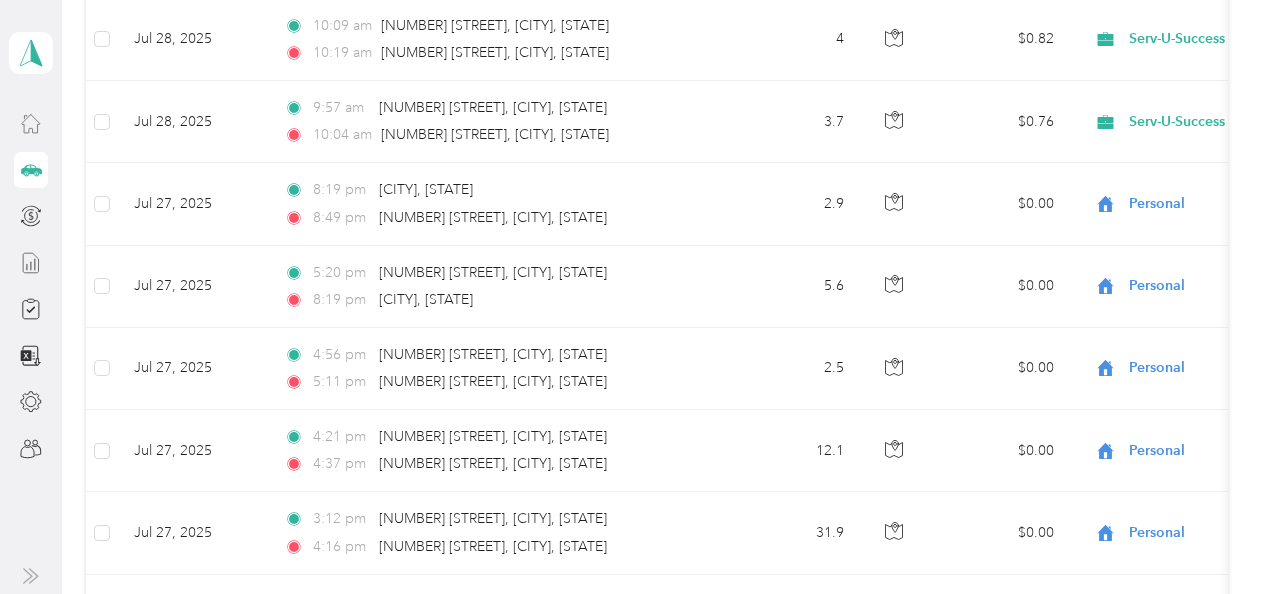 scroll, scrollTop: 4198, scrollLeft: 0, axis: vertical 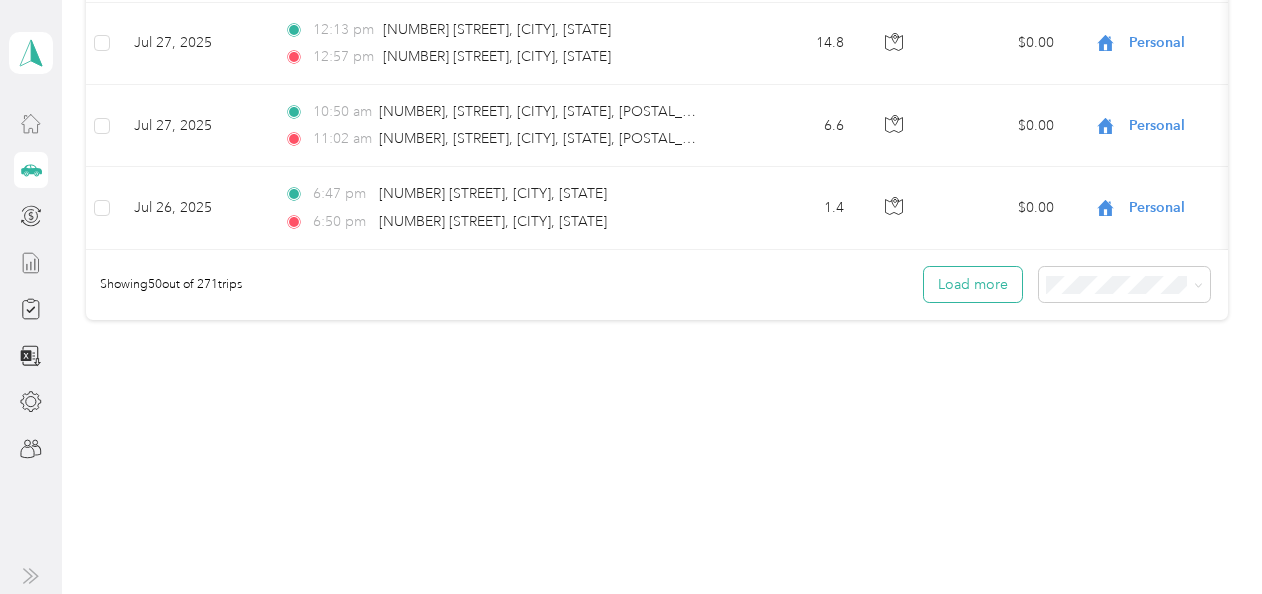 click on "Load more" at bounding box center [973, 284] 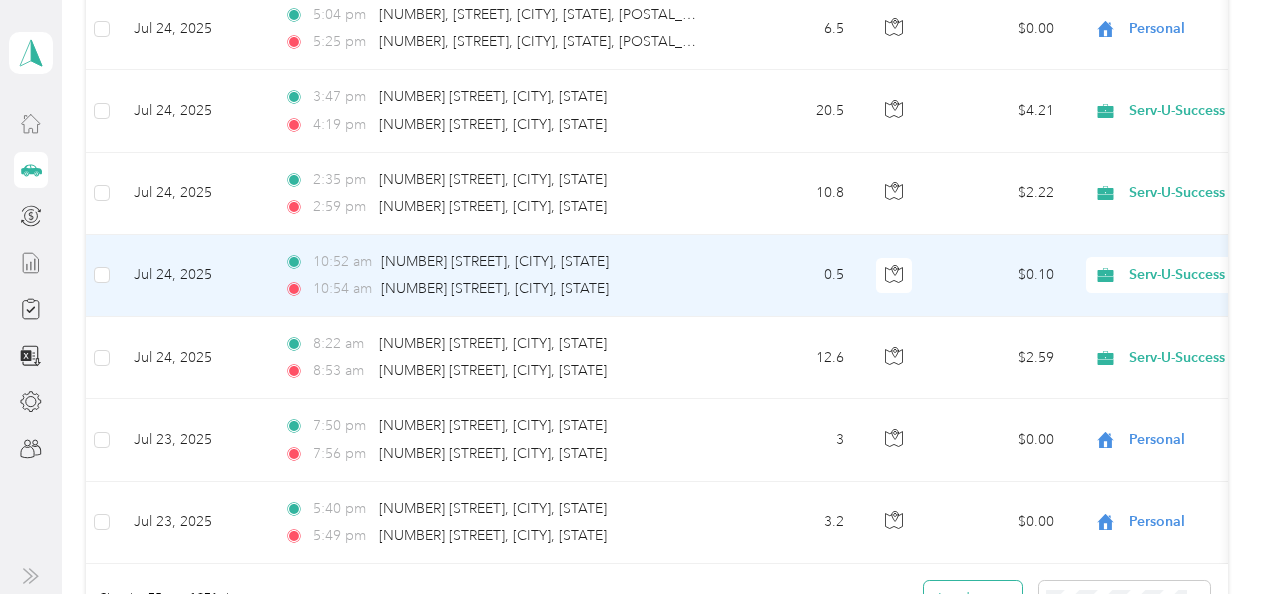 scroll, scrollTop: 6246, scrollLeft: 0, axis: vertical 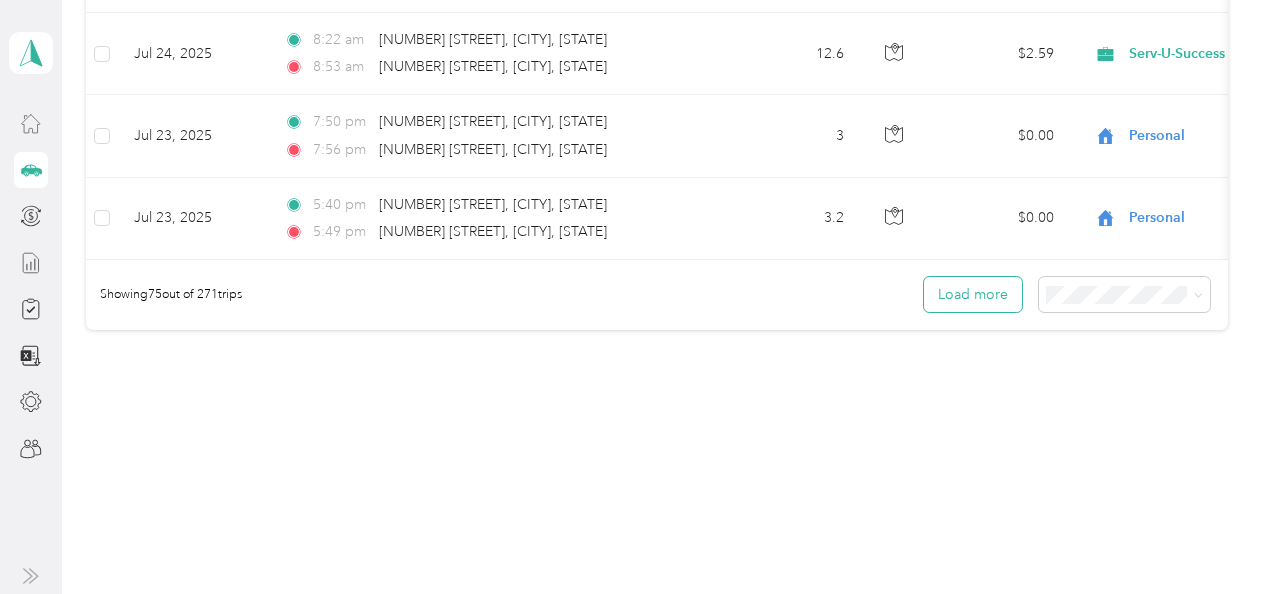 click on "Load more" at bounding box center (973, 294) 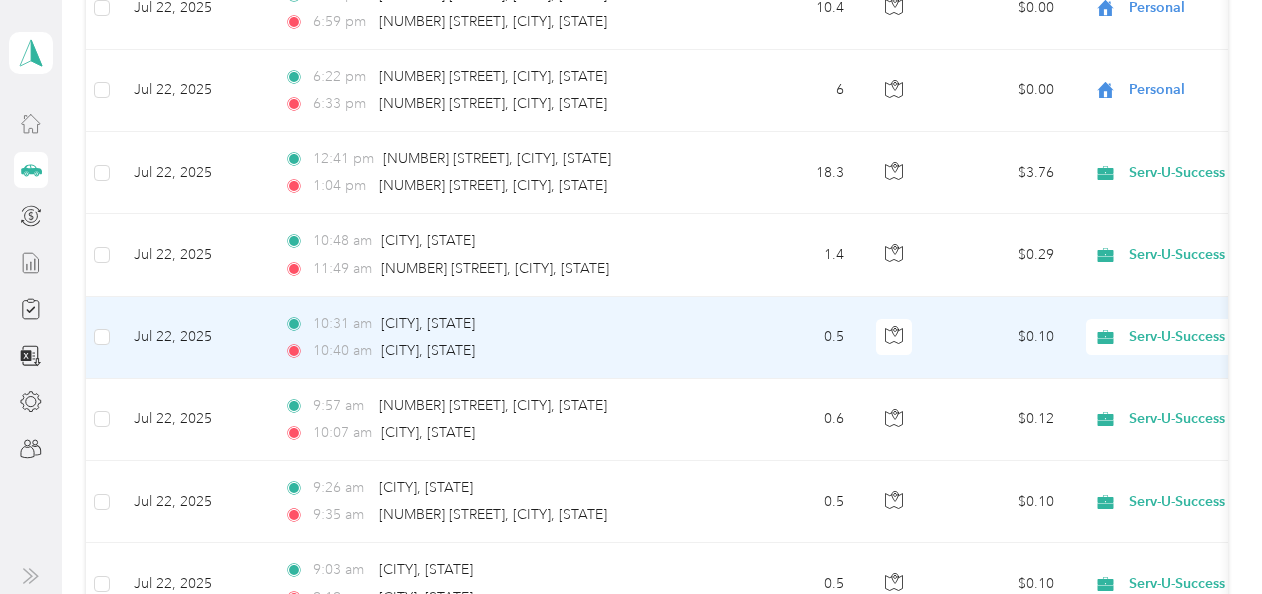 scroll, scrollTop: 8237, scrollLeft: 0, axis: vertical 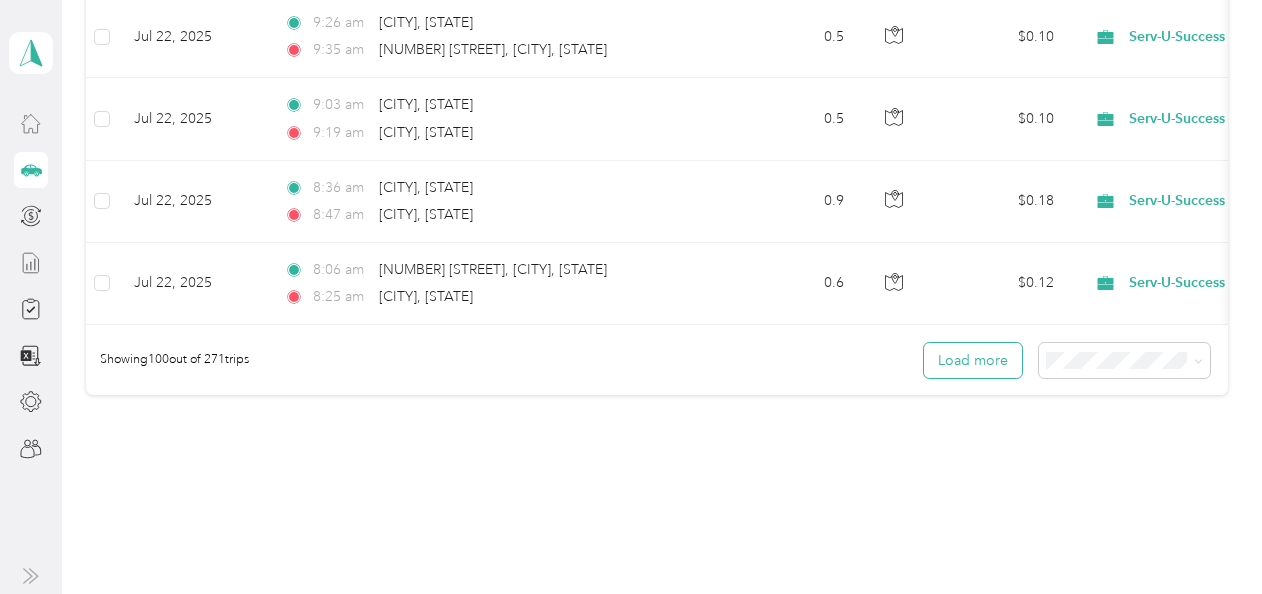 click on "Load more" at bounding box center (973, 360) 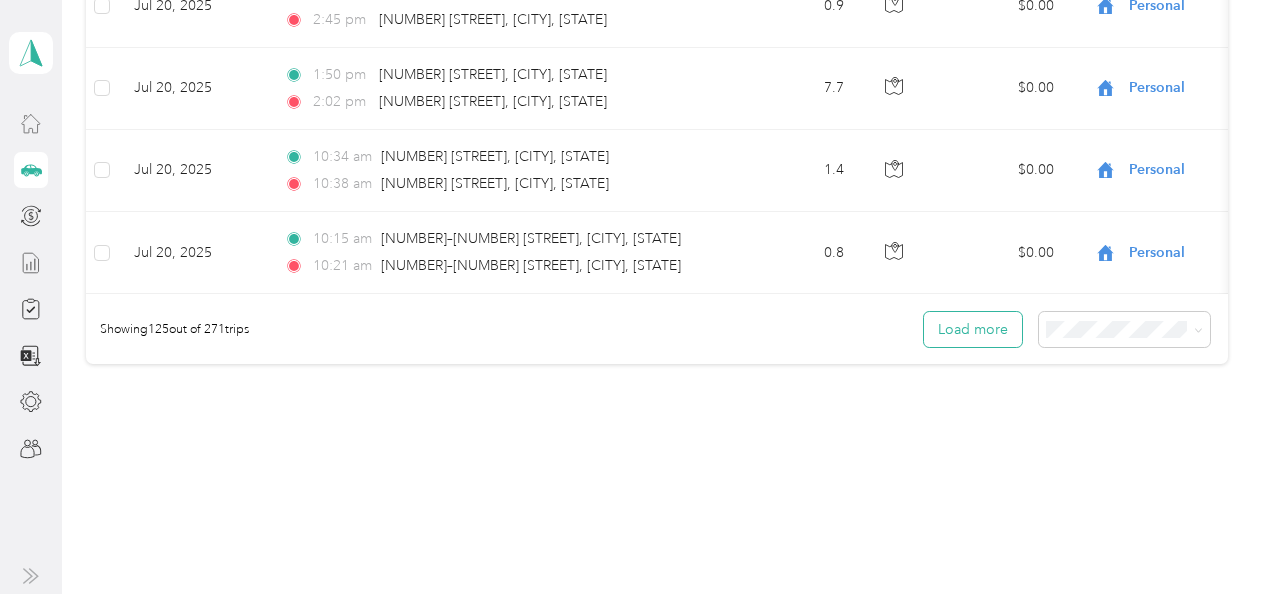 scroll, scrollTop: 10342, scrollLeft: 0, axis: vertical 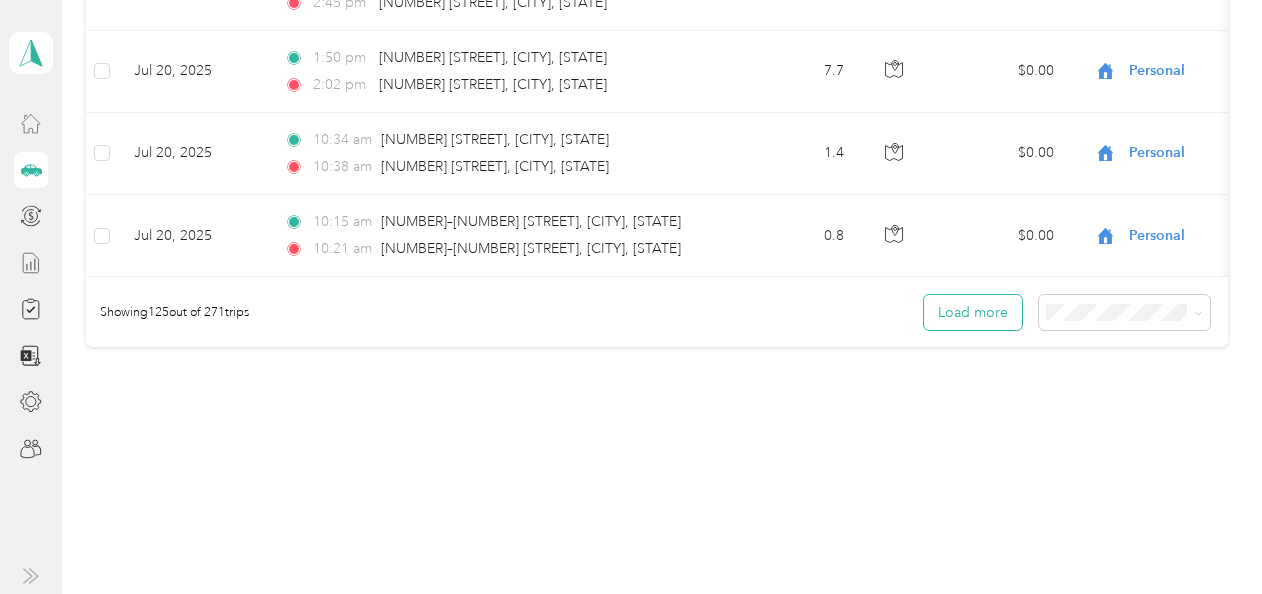 click on "Load more" at bounding box center [973, 312] 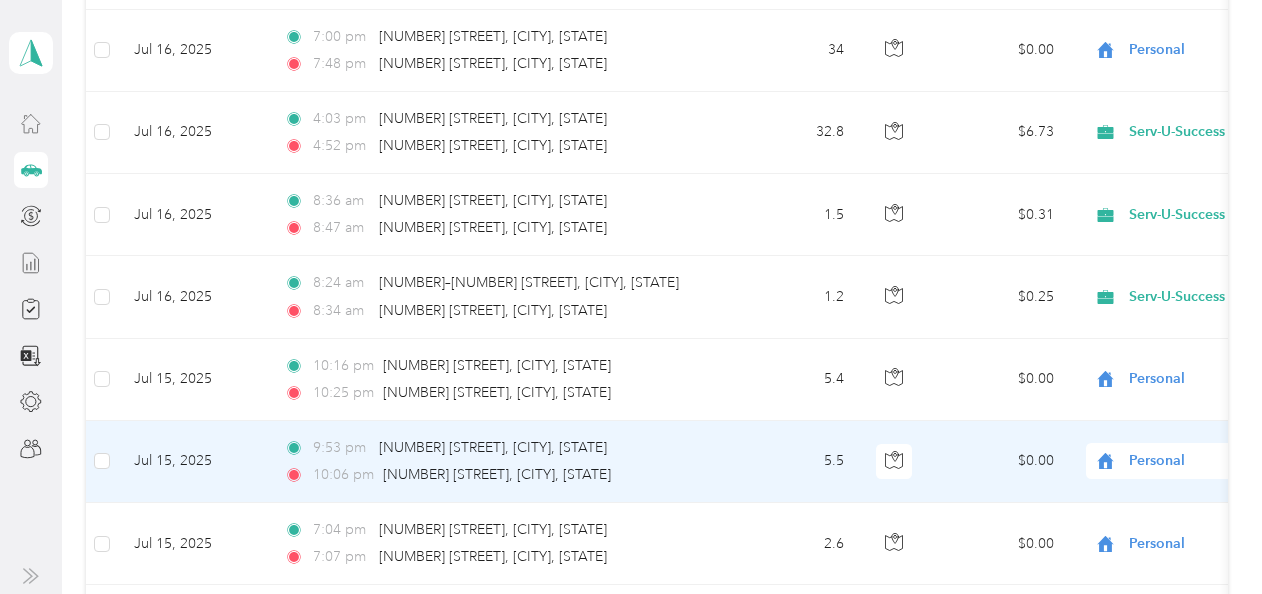 scroll, scrollTop: 12390, scrollLeft: 0, axis: vertical 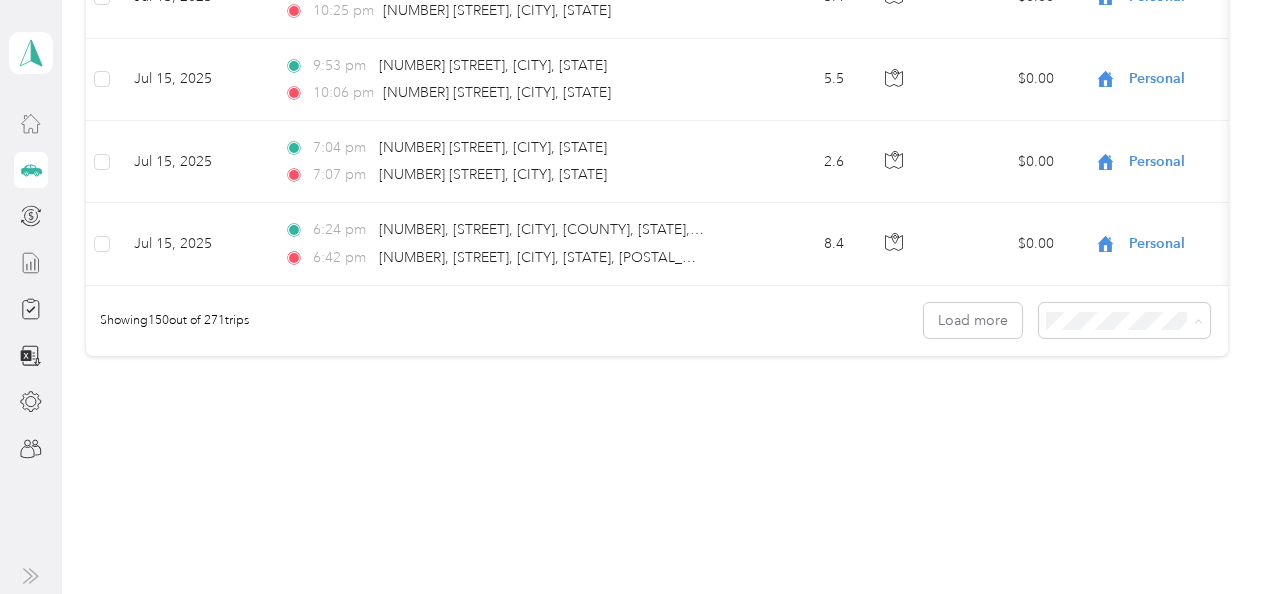 click on "100 per load" at bounding box center [1089, 389] 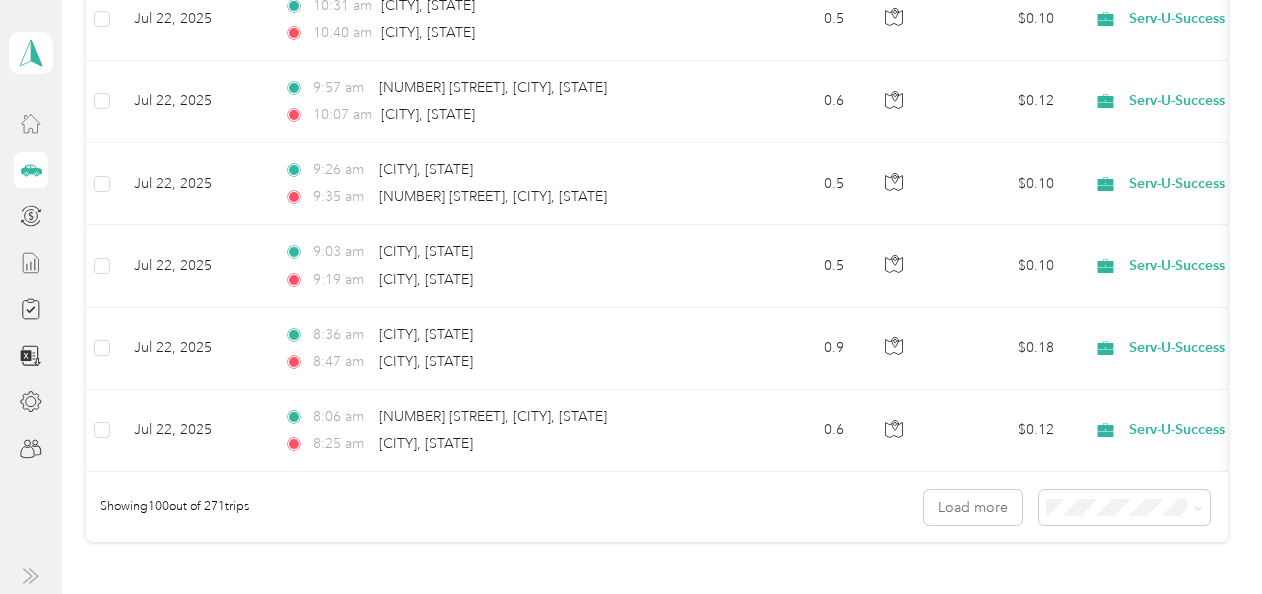 scroll, scrollTop: 8091, scrollLeft: 0, axis: vertical 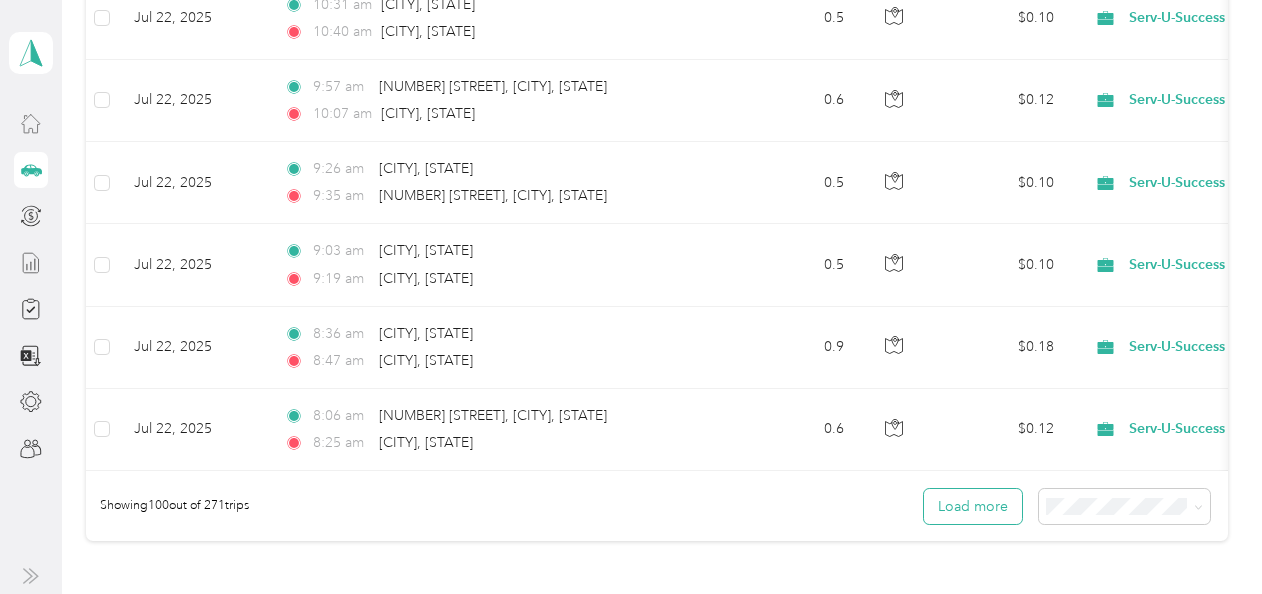 click on "Load more" at bounding box center [973, 506] 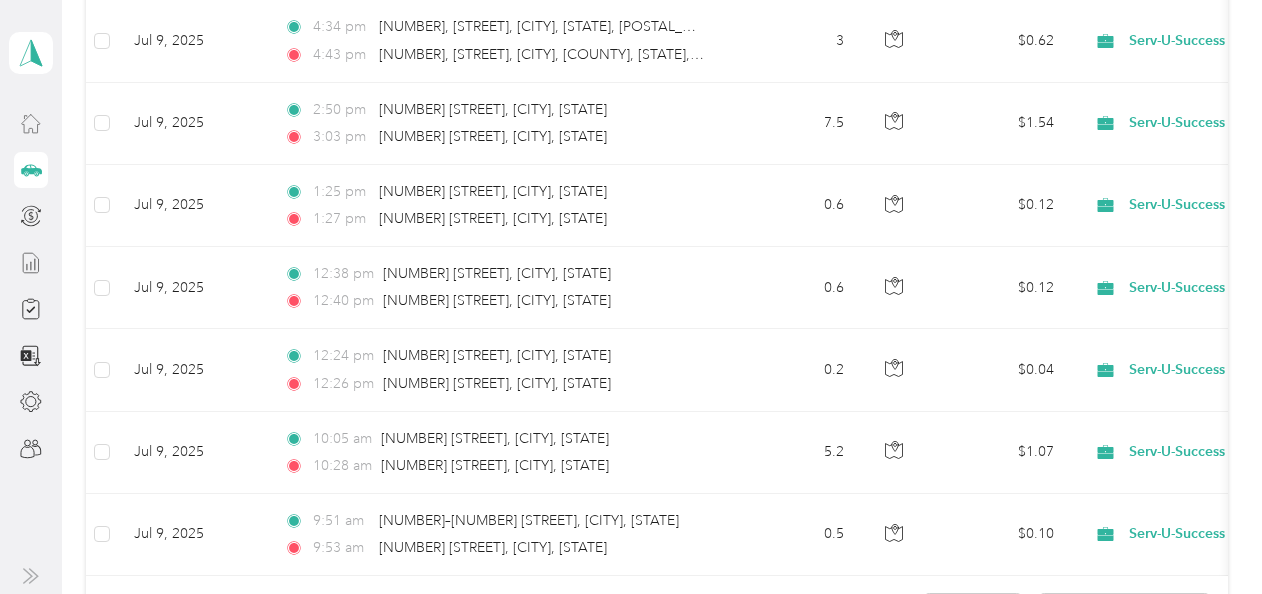 scroll, scrollTop: 16486, scrollLeft: 0, axis: vertical 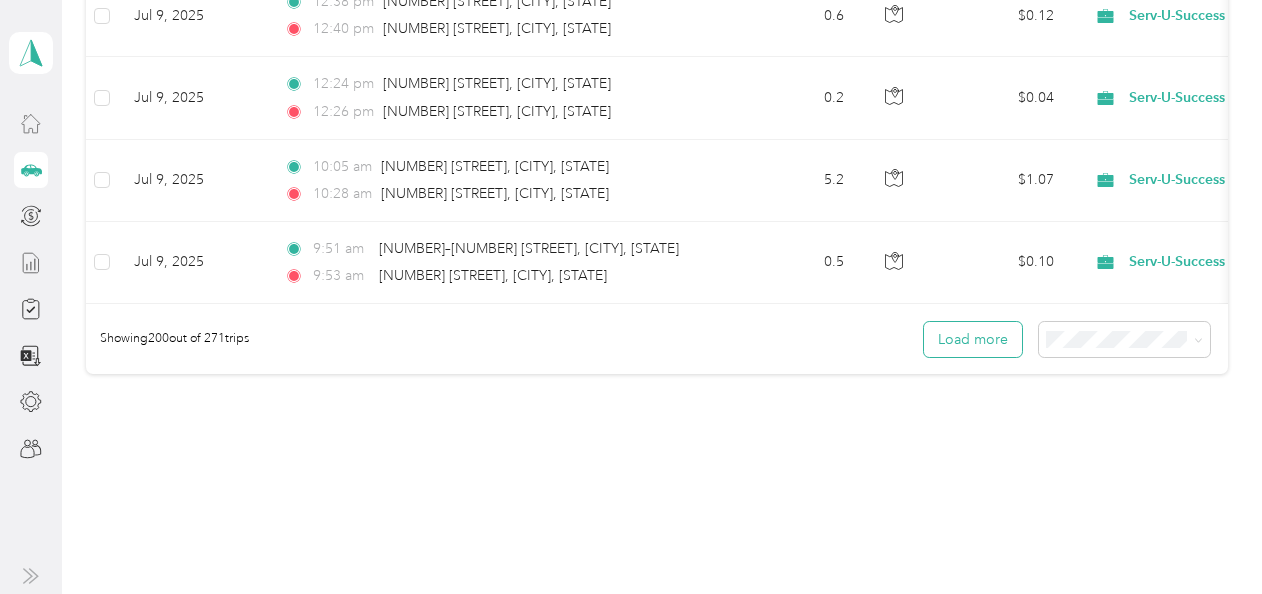 click on "Load more" at bounding box center (973, 339) 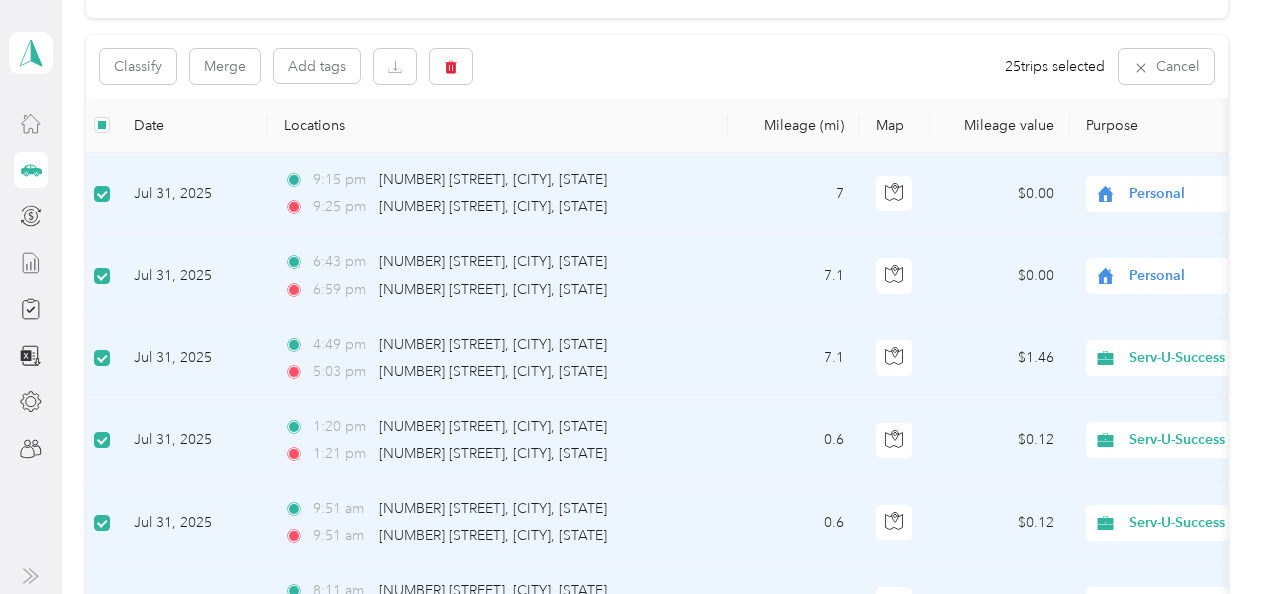 scroll, scrollTop: 0, scrollLeft: 0, axis: both 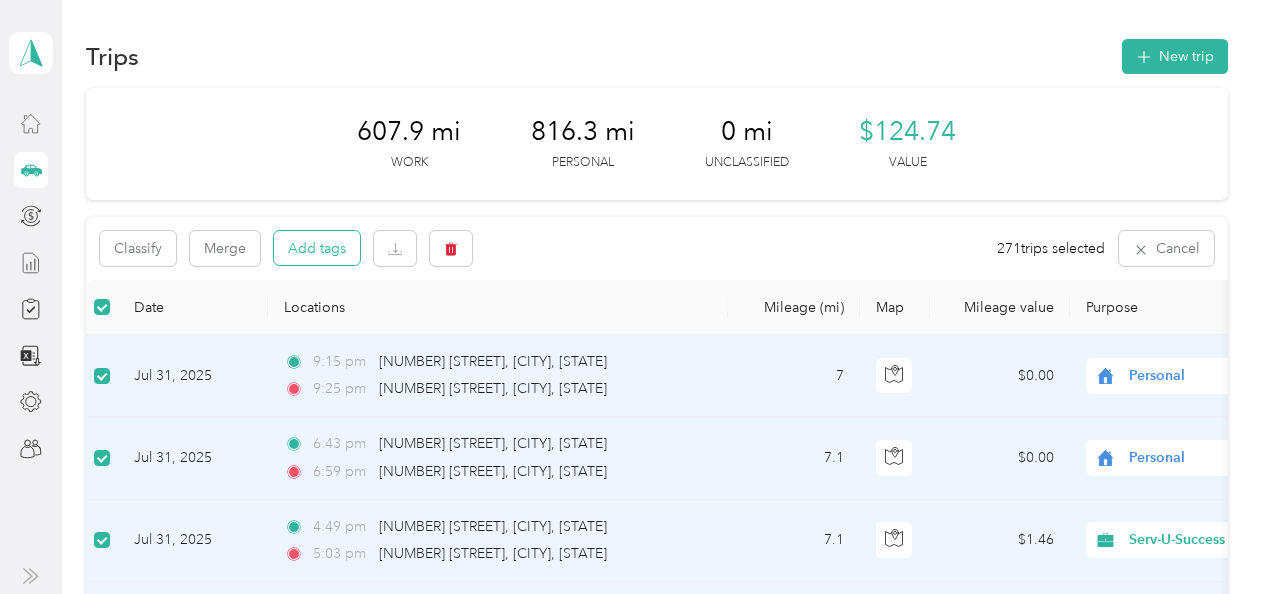 click on "Add tags" at bounding box center [317, 248] 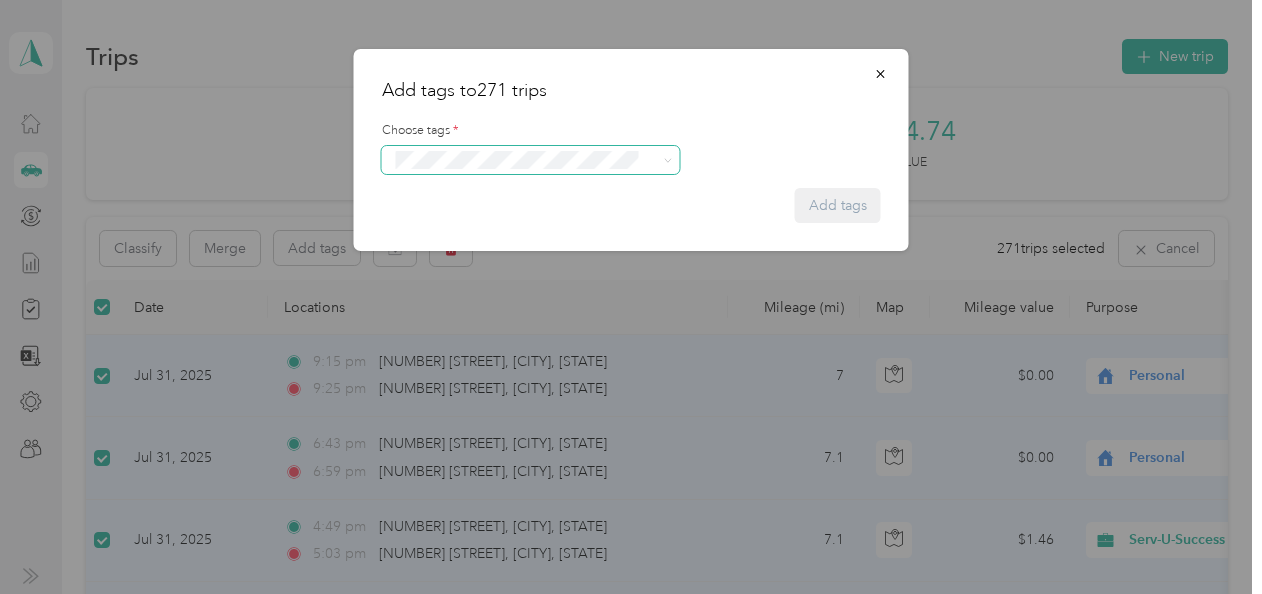 click at bounding box center (667, 159) 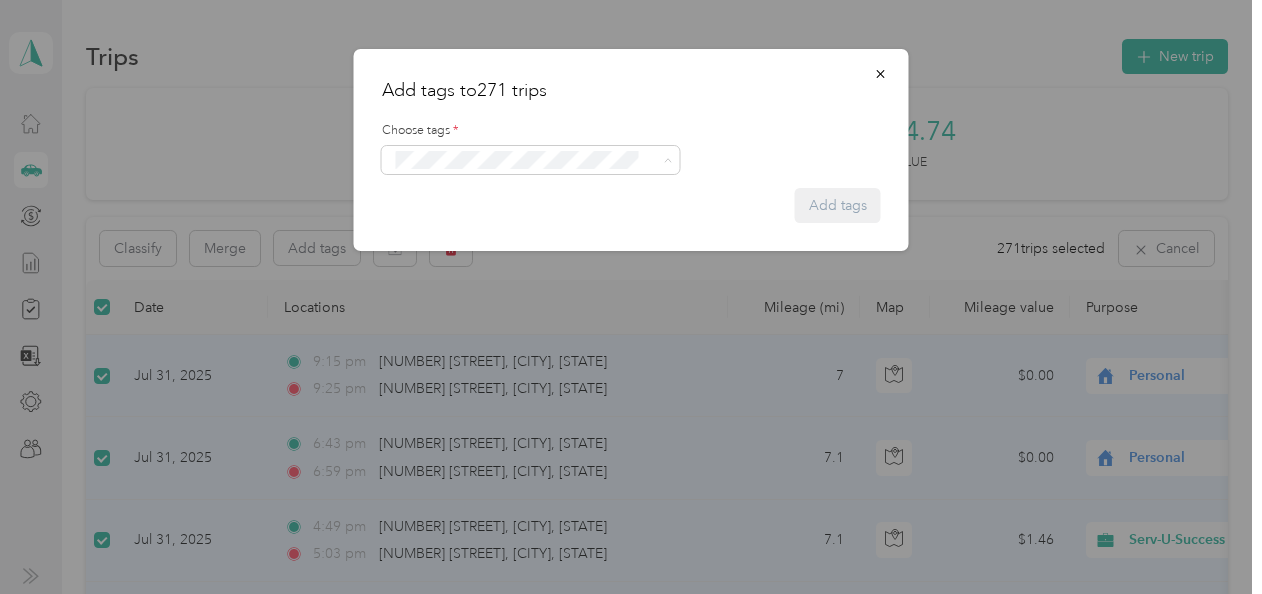 click on "Crp-corporate" at bounding box center (531, 272) 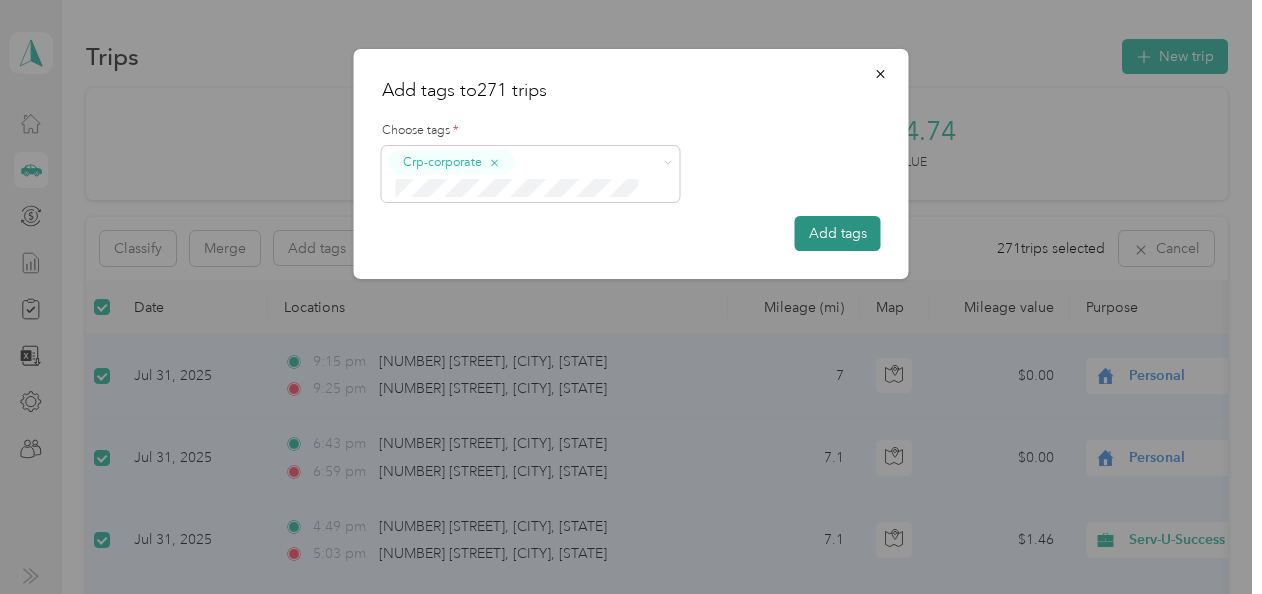 click on "Add tags" at bounding box center (838, 233) 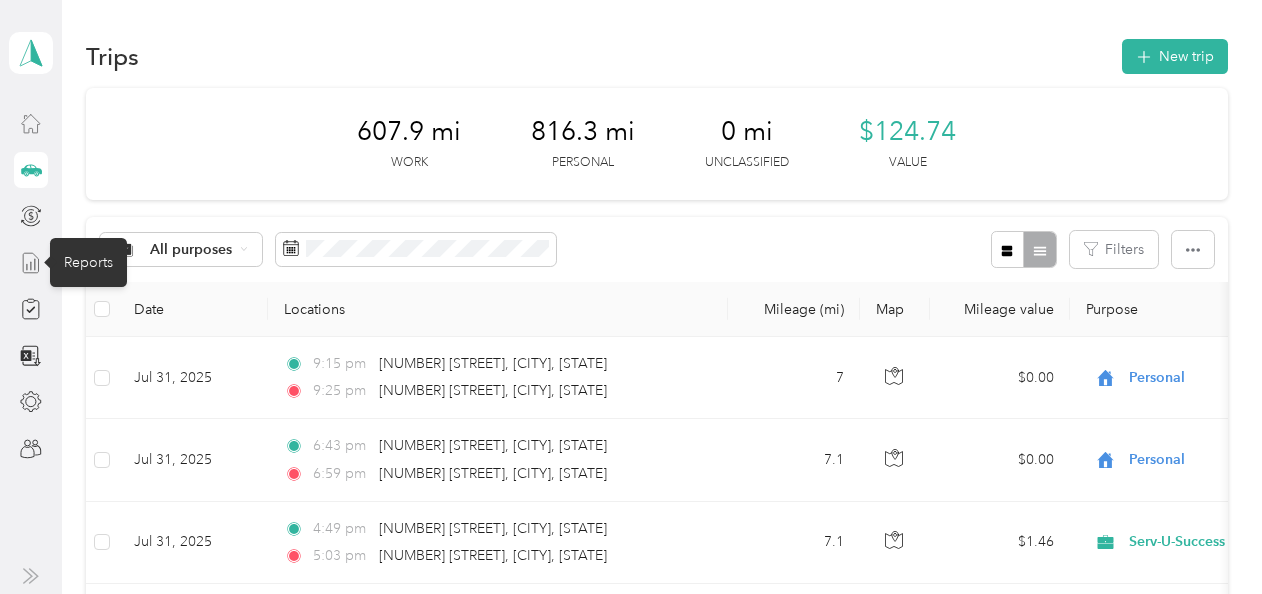 click 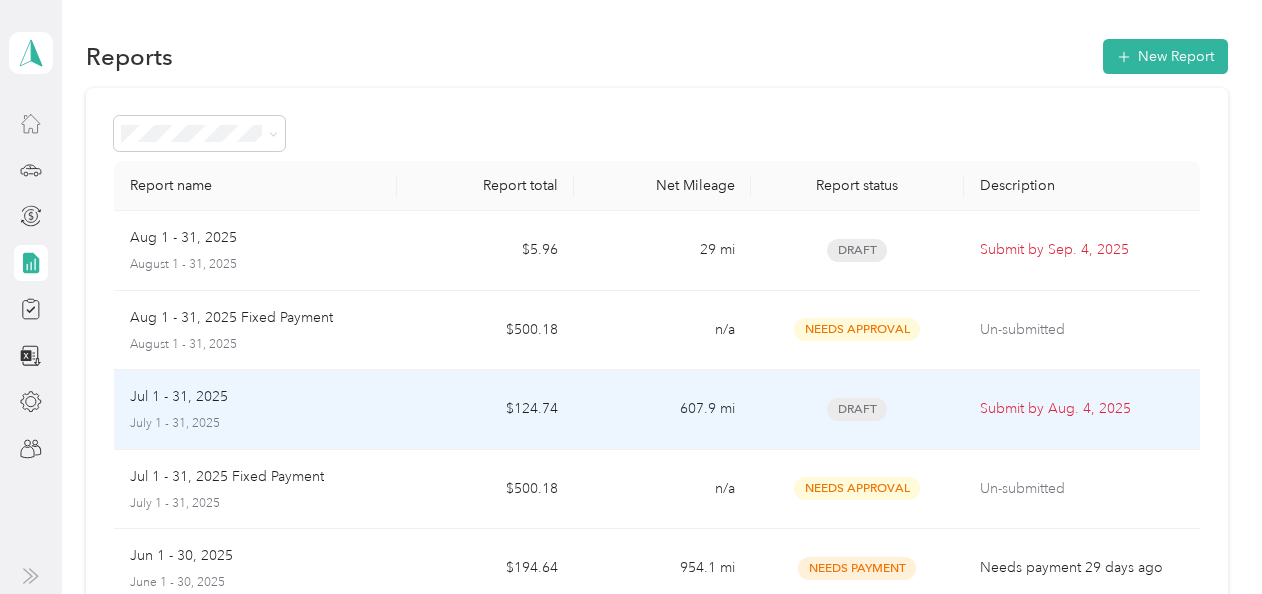 click on "Jul 1 - 31, 2025" at bounding box center [255, 397] 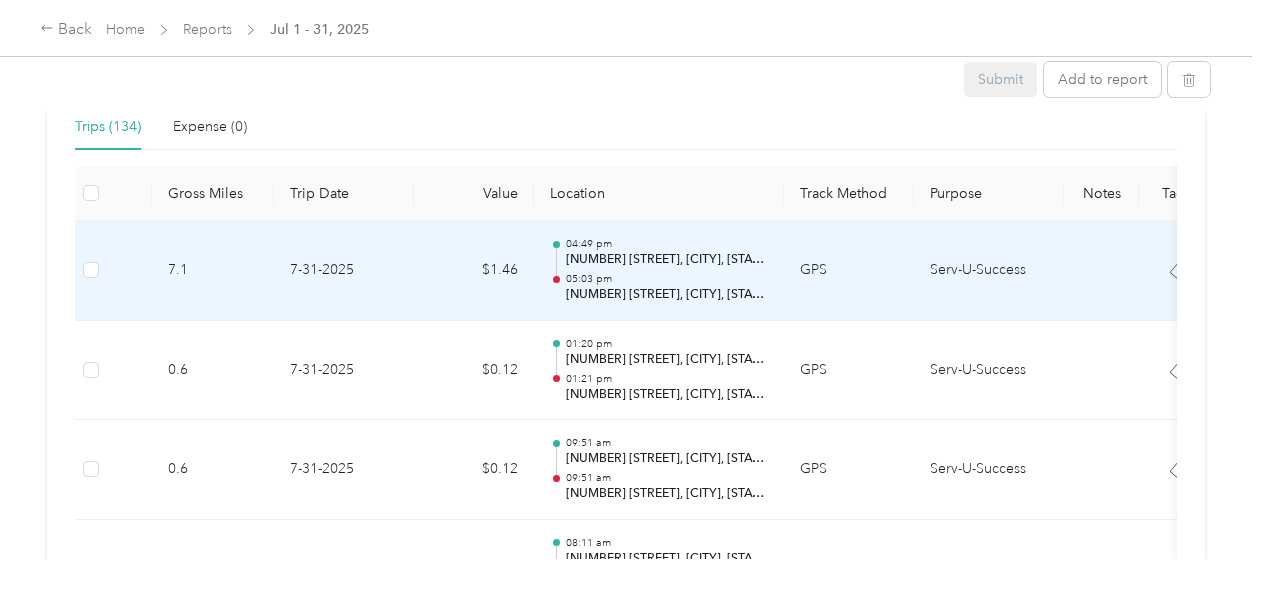 scroll, scrollTop: 569, scrollLeft: 0, axis: vertical 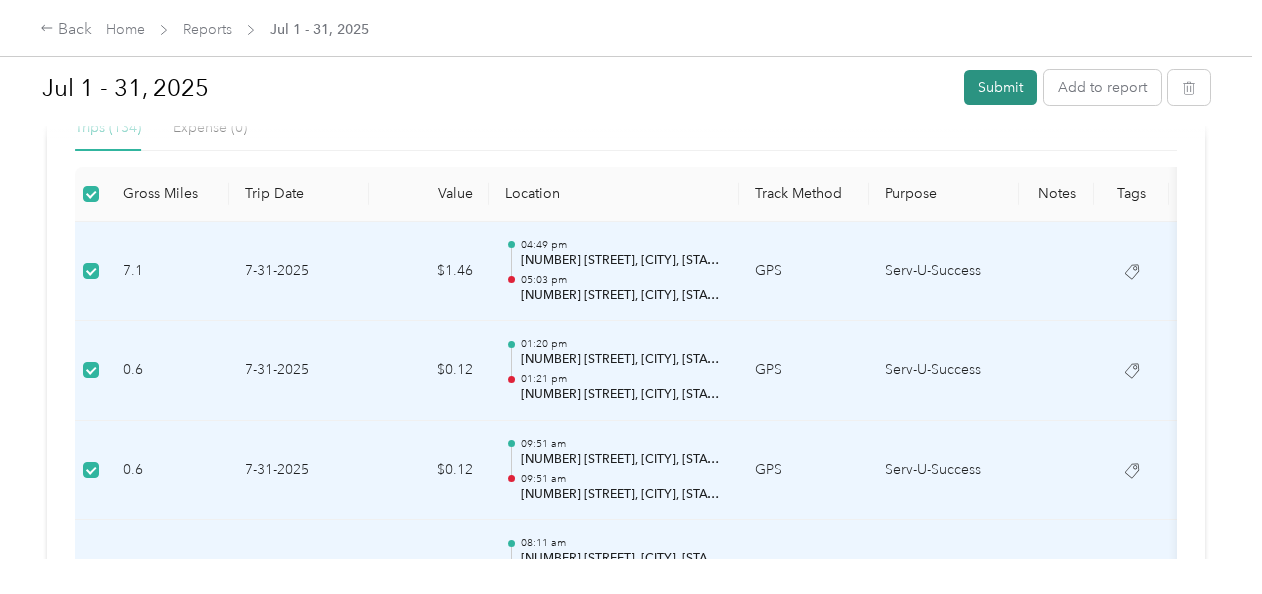 click on "Submit" at bounding box center (1000, 87) 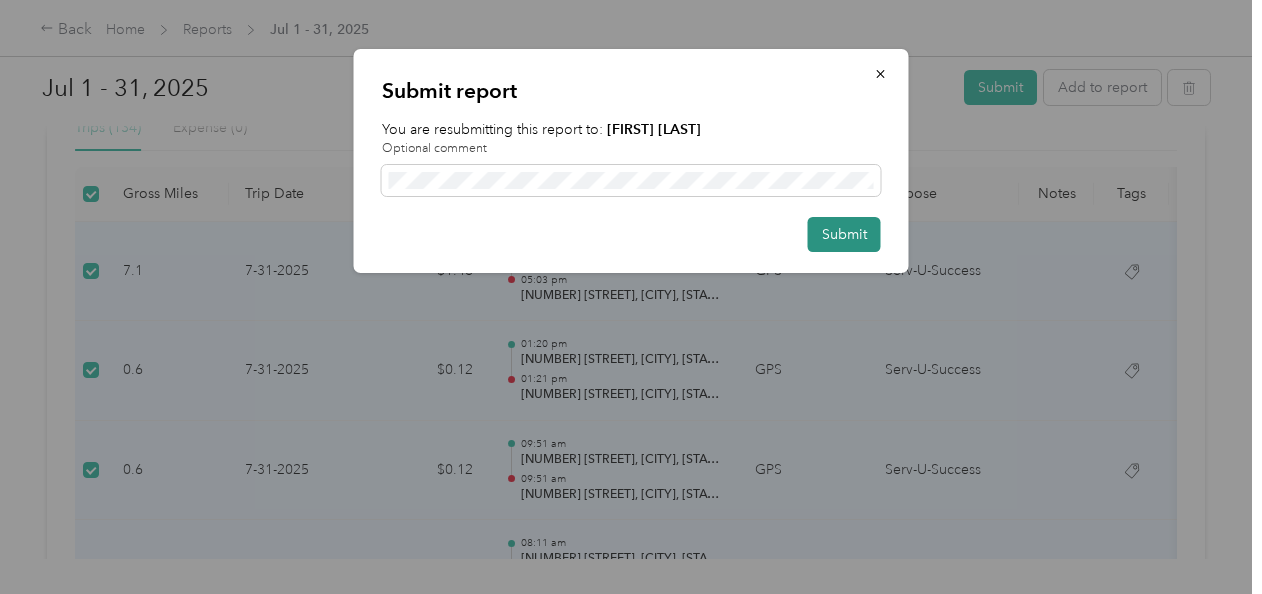 click on "Submit" at bounding box center (844, 234) 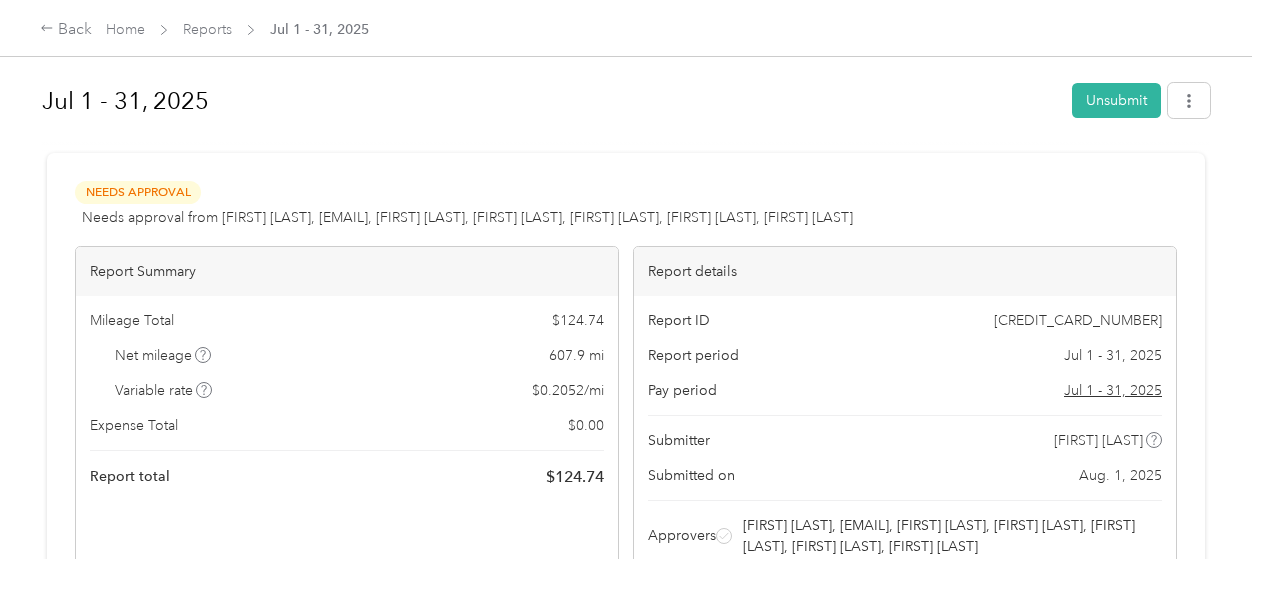 scroll, scrollTop: 1, scrollLeft: 0, axis: vertical 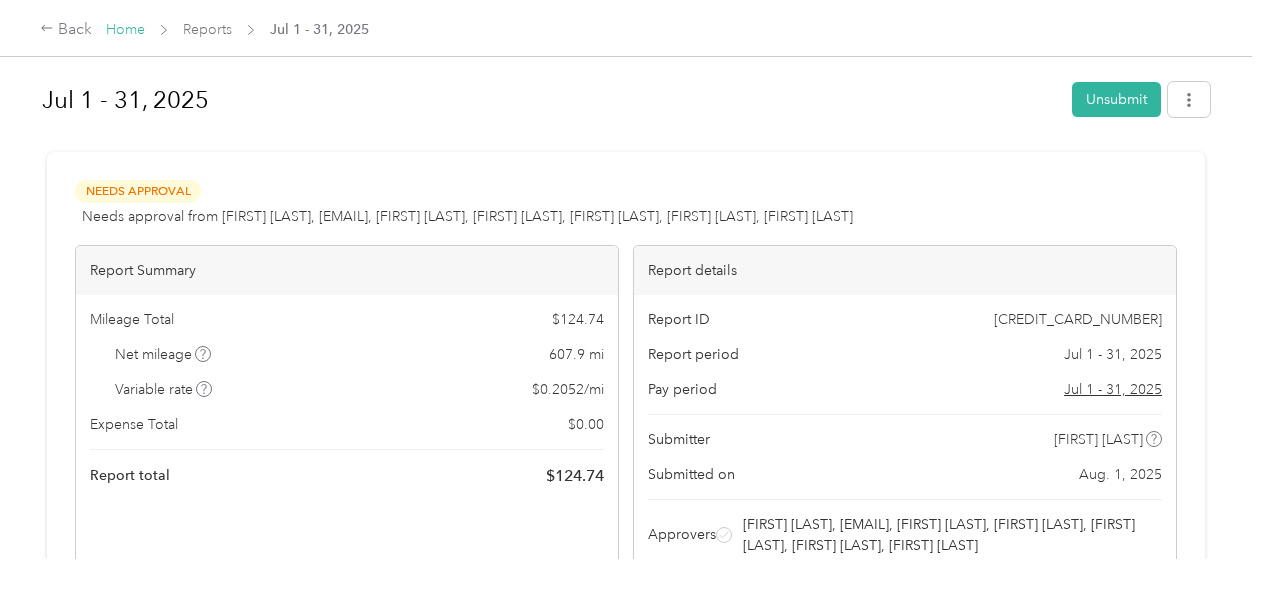 click on "Home" at bounding box center (125, 29) 